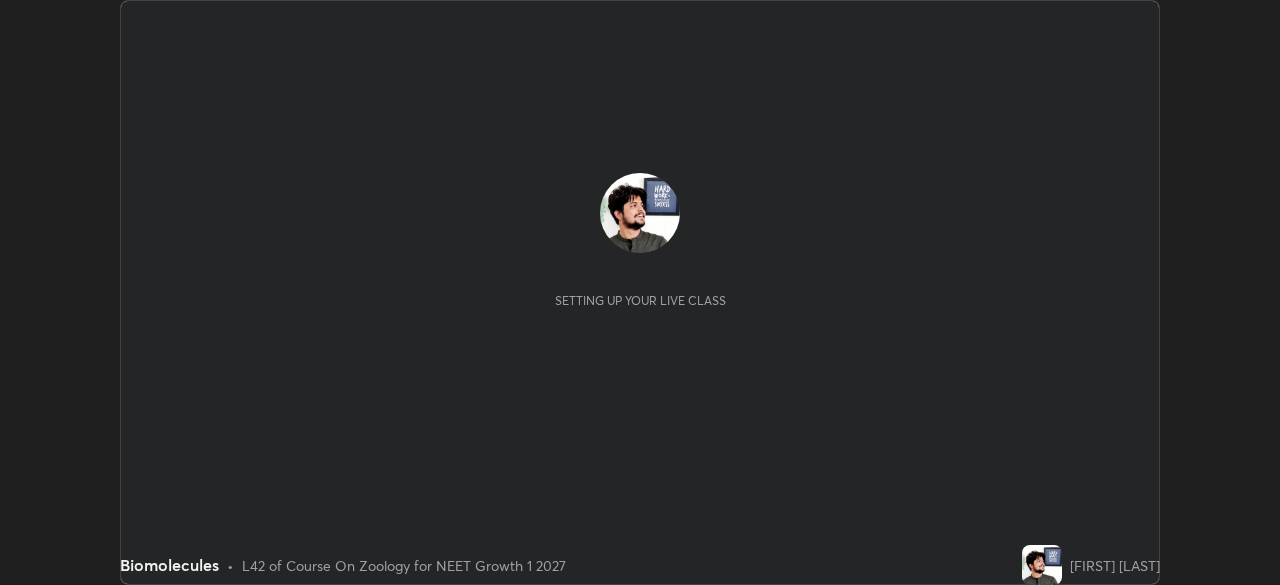 scroll, scrollTop: 0, scrollLeft: 0, axis: both 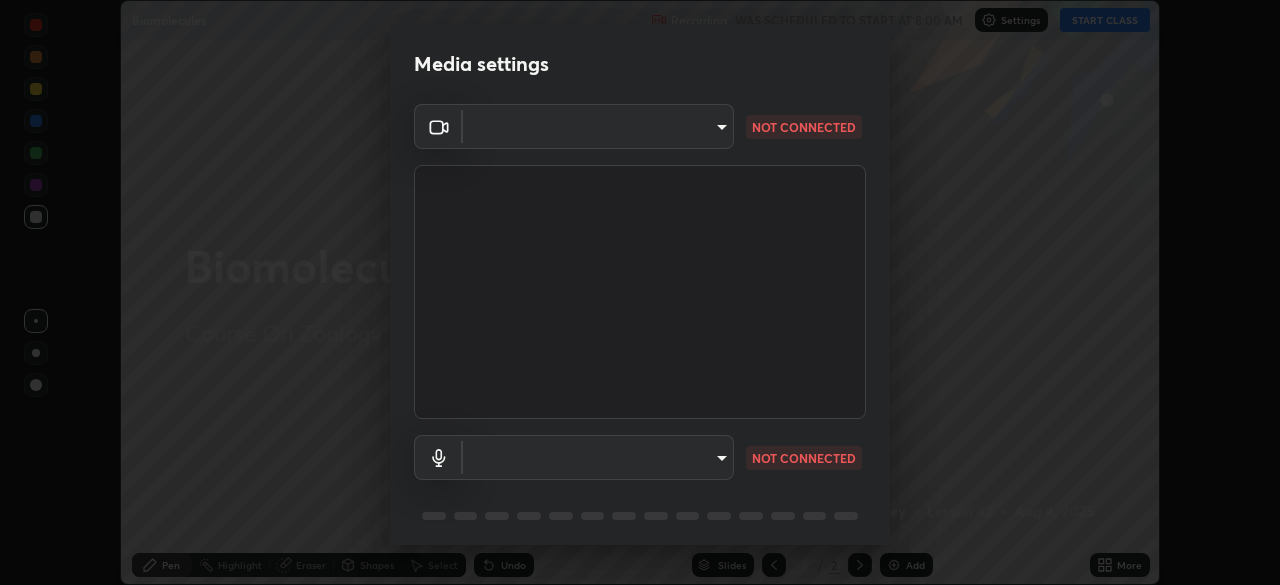 type on "81d67754d0be21893deea5dca0366767d6c8bb0d6168621a7b55846f4f3c8ac0" 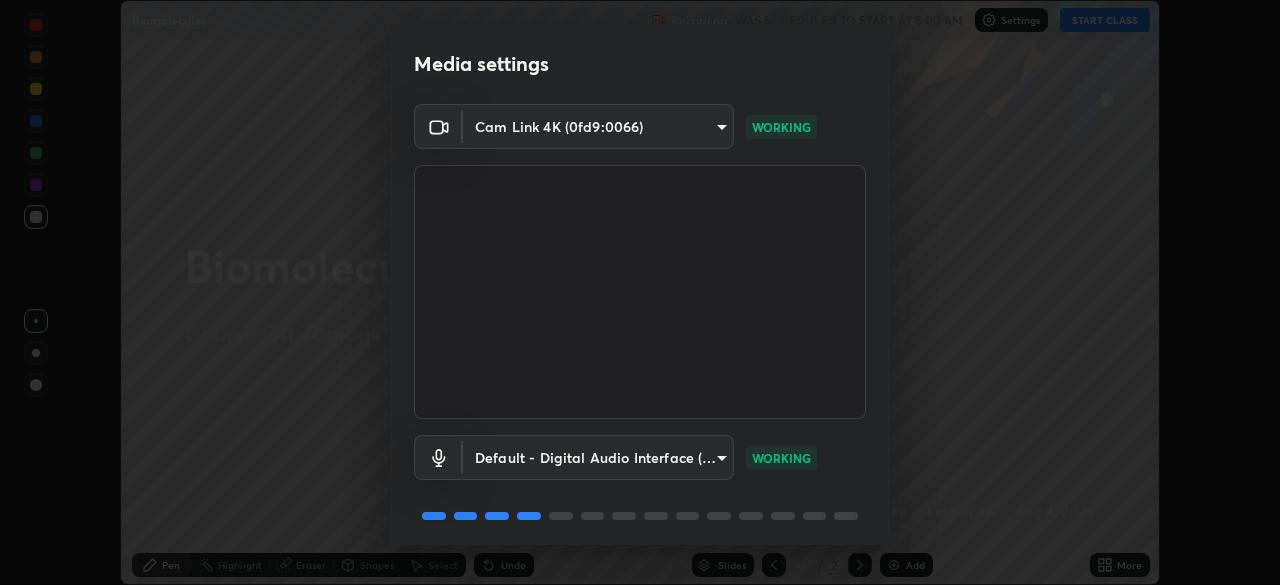 scroll, scrollTop: 71, scrollLeft: 0, axis: vertical 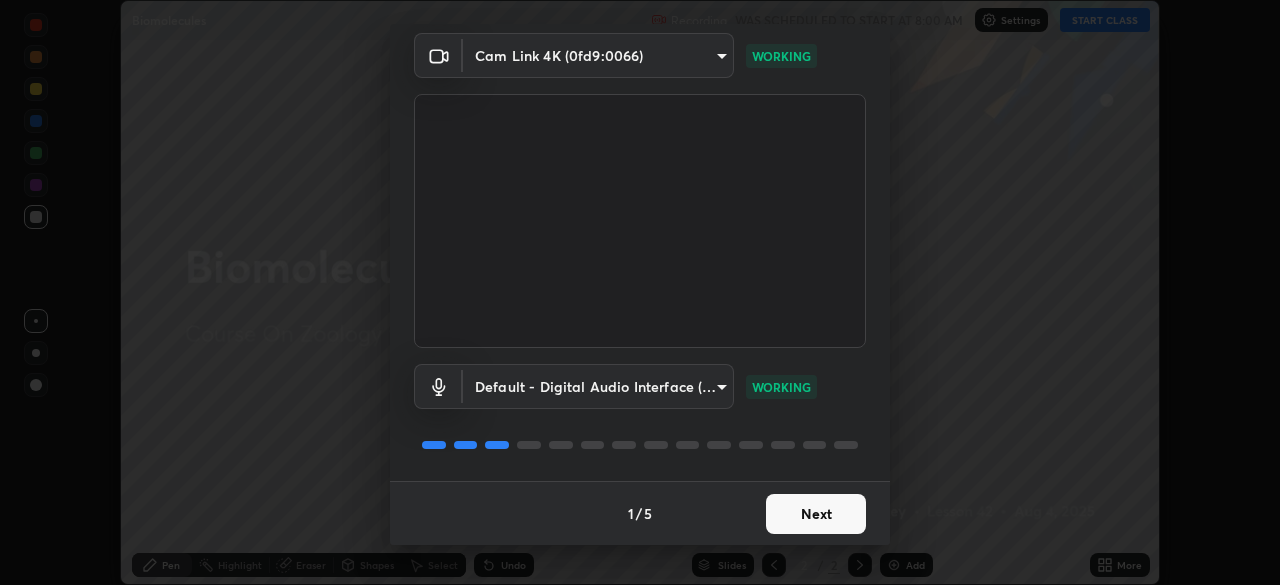 click on "Next" at bounding box center (816, 514) 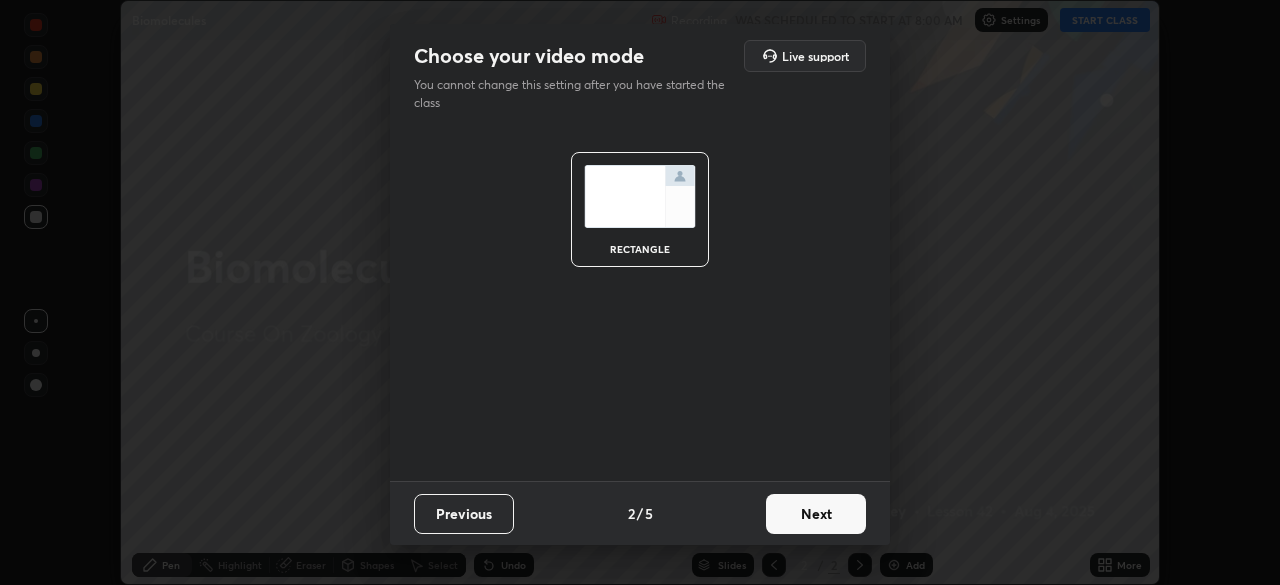 scroll, scrollTop: 0, scrollLeft: 0, axis: both 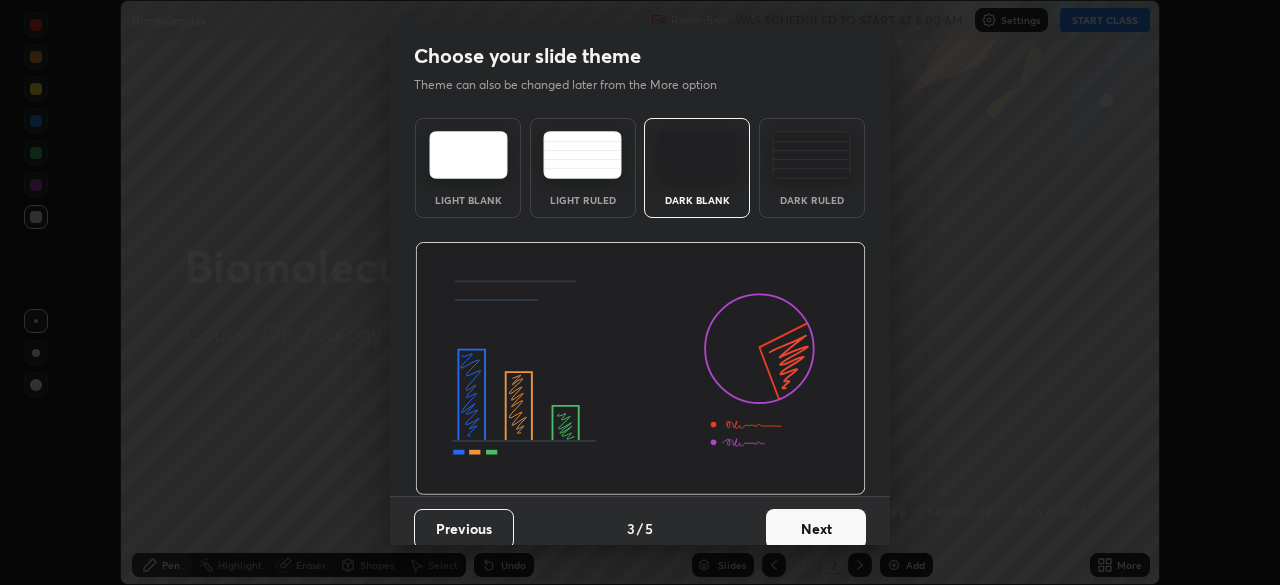 click on "Next" at bounding box center (816, 529) 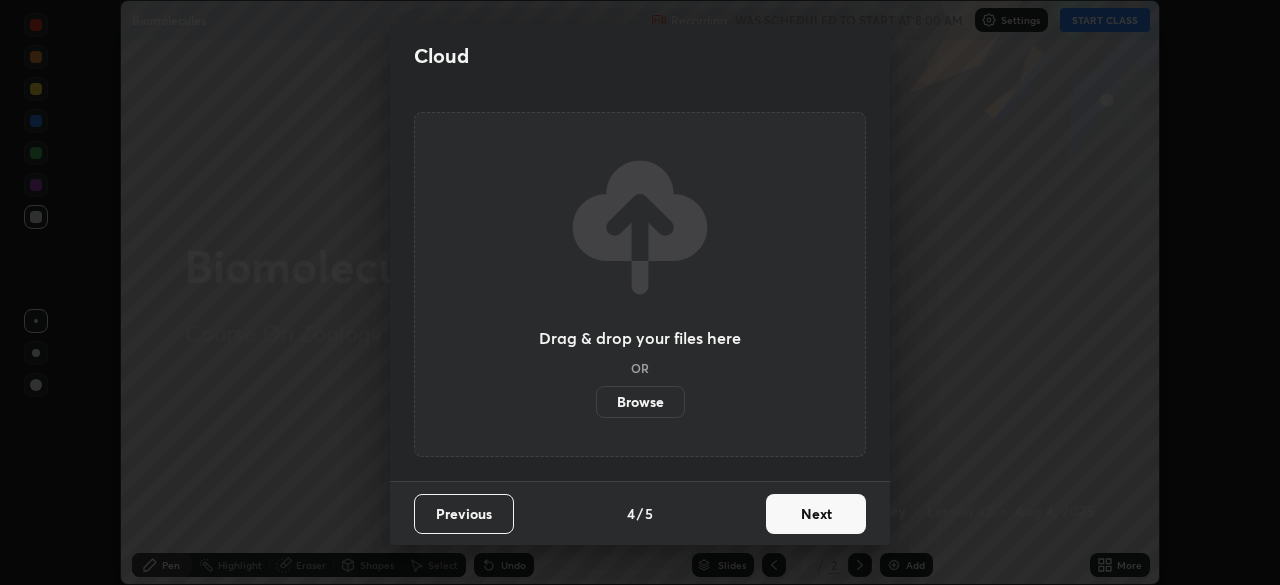 click on "Next" at bounding box center [816, 514] 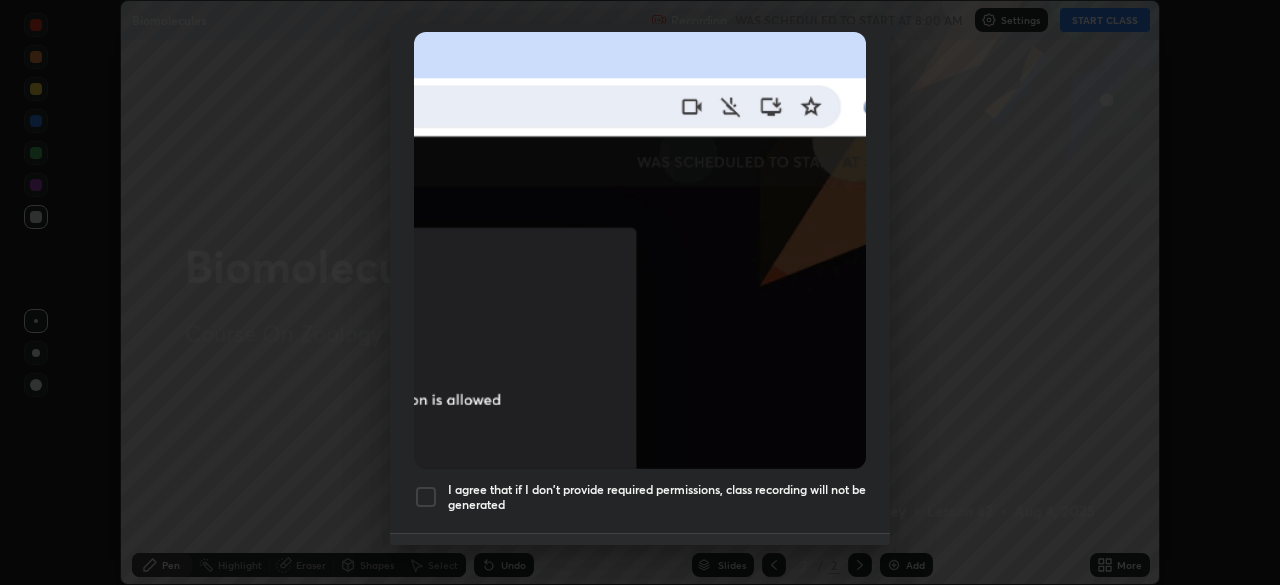 scroll, scrollTop: 479, scrollLeft: 0, axis: vertical 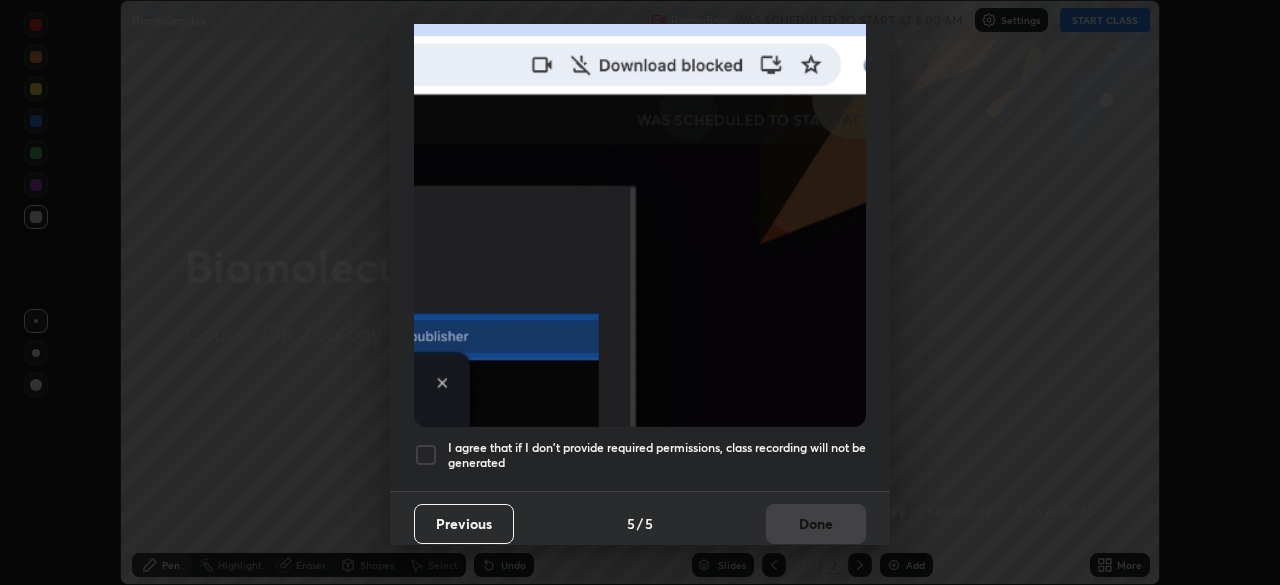 click at bounding box center (426, 455) 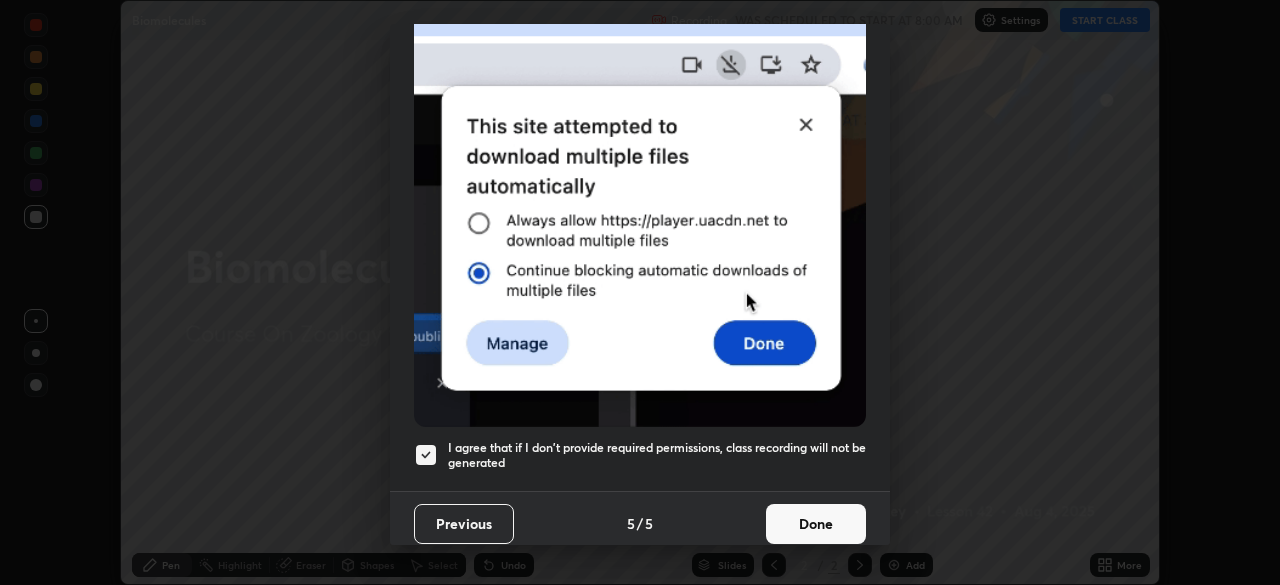 click on "Done" at bounding box center [816, 524] 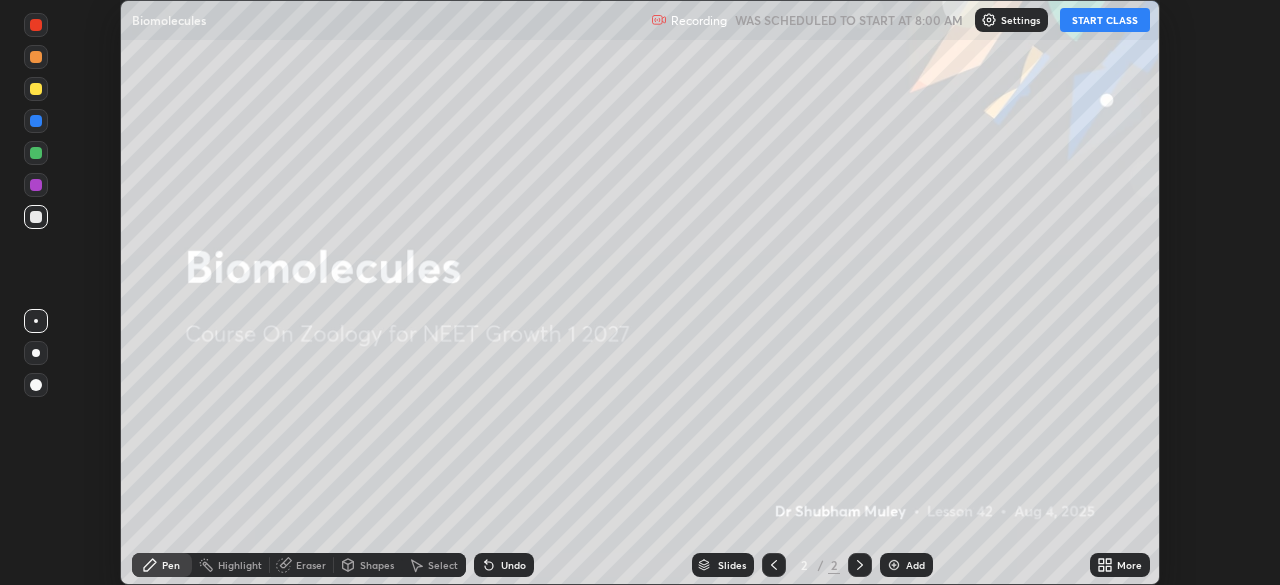 click on "START CLASS" at bounding box center [1105, 20] 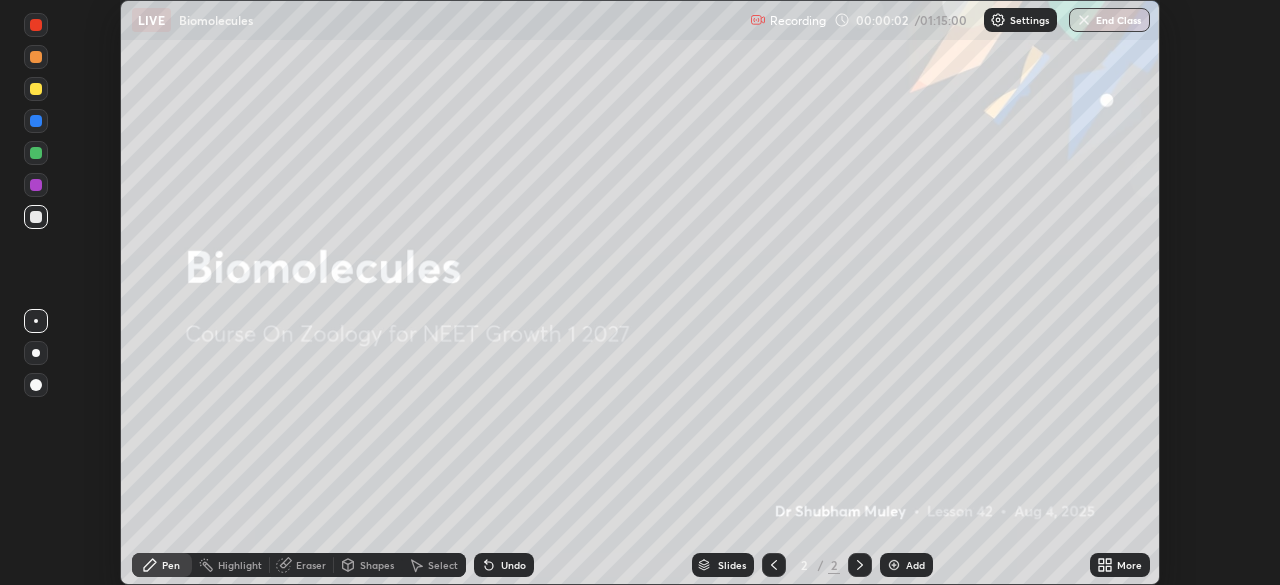 click on "More" at bounding box center (1129, 565) 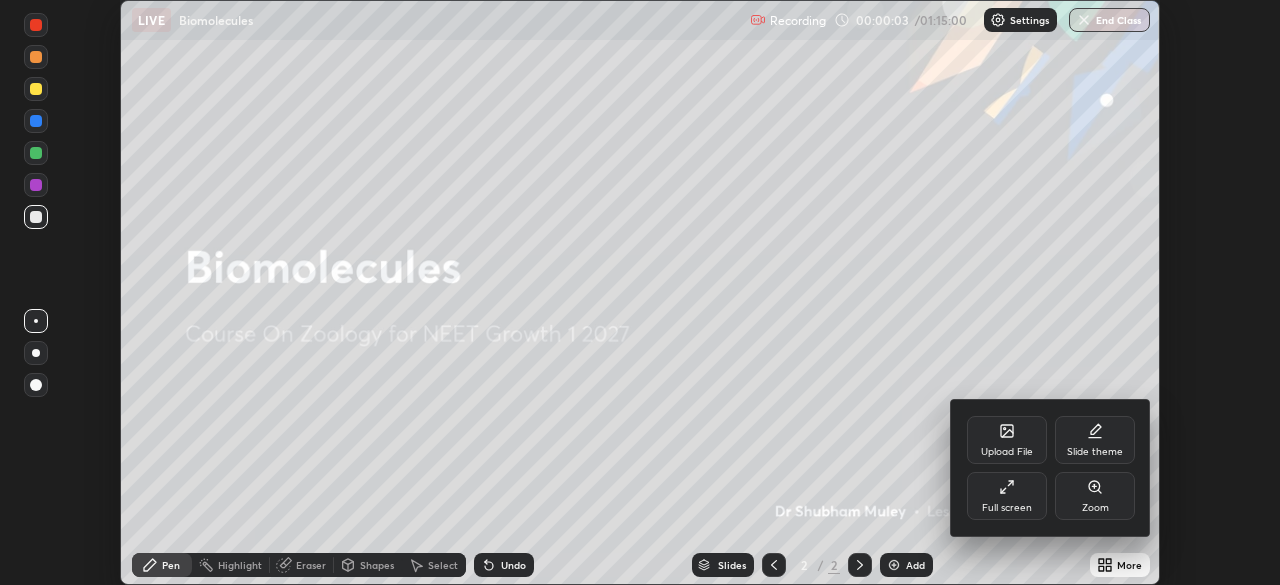 click on "Upload File" at bounding box center (1007, 452) 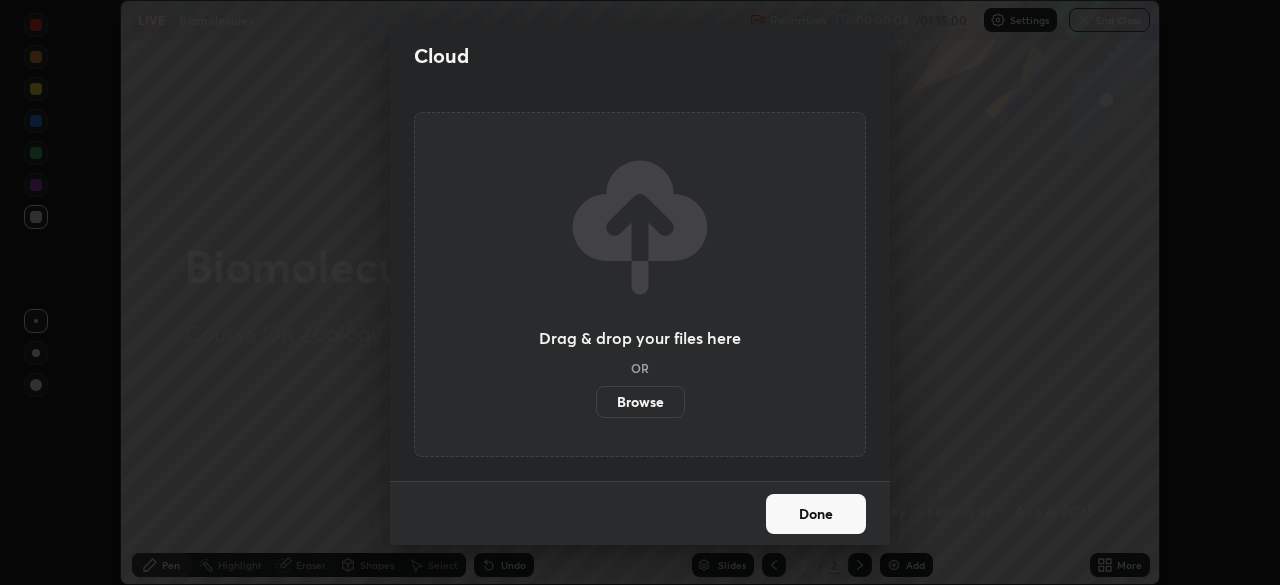 click on "Browse" at bounding box center (640, 402) 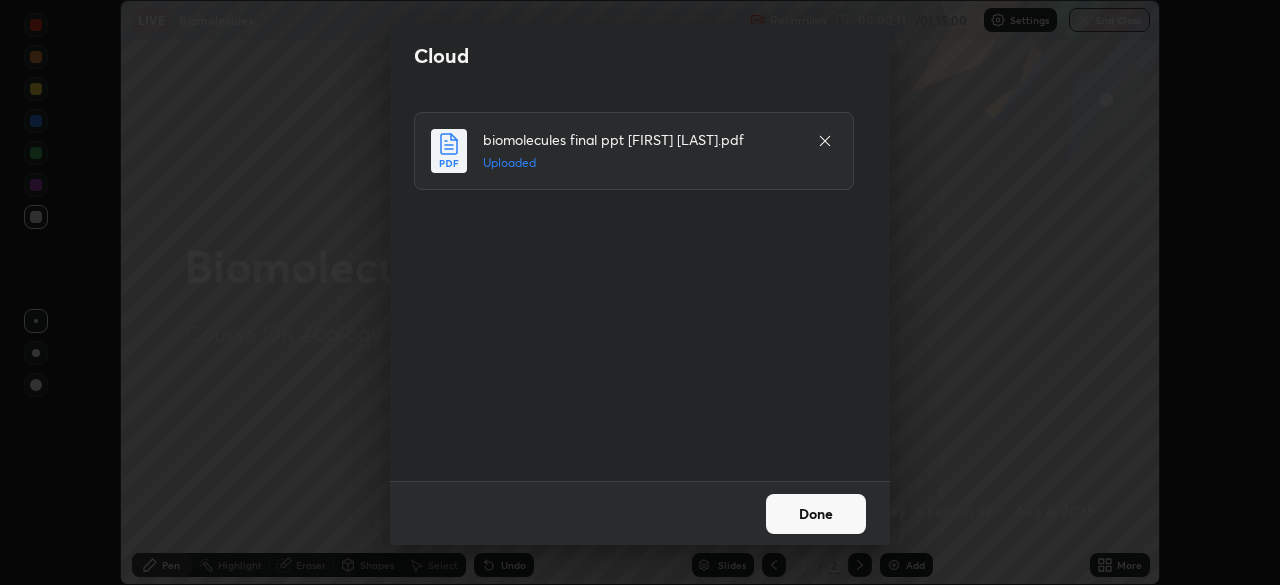 click on "Done" at bounding box center (816, 514) 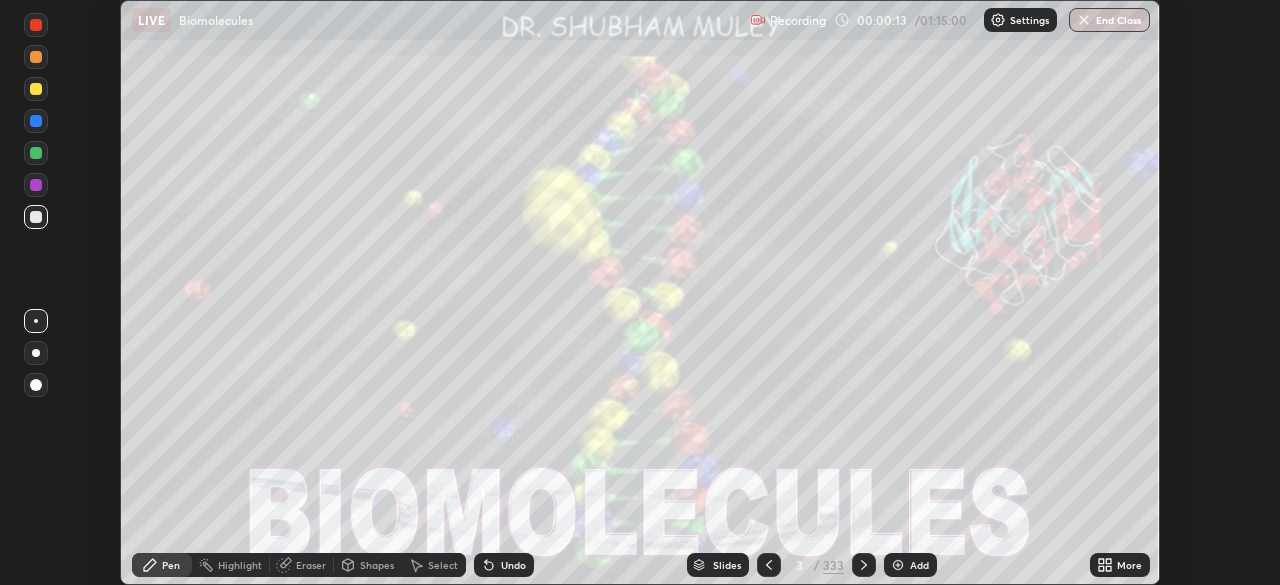 click at bounding box center [864, 565] 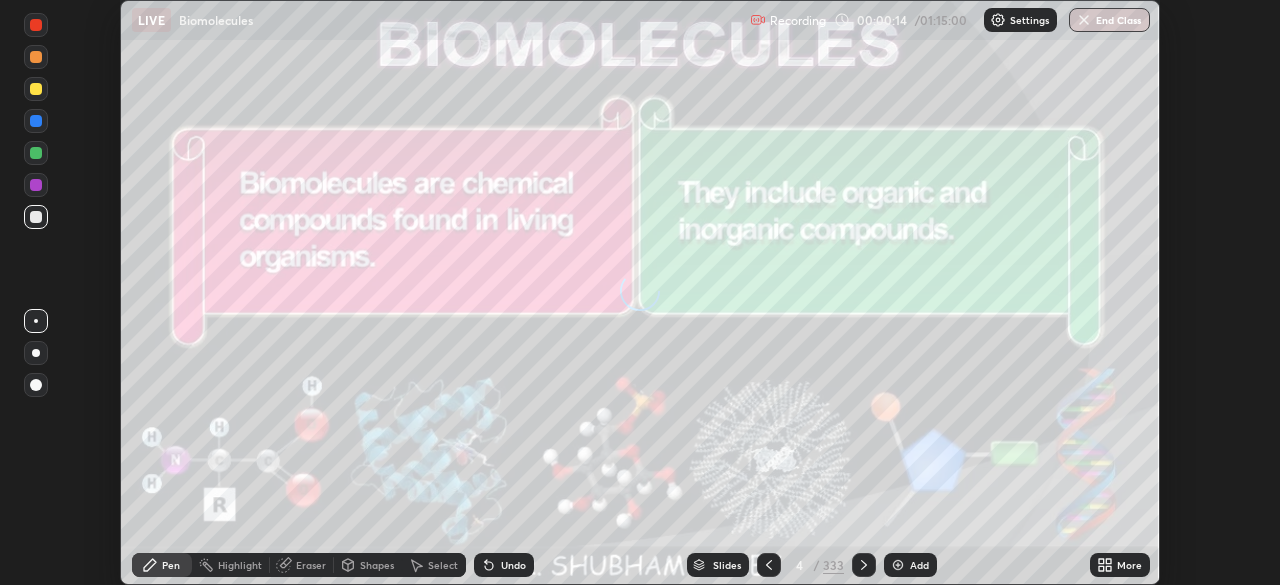 click on "Slides" at bounding box center [727, 565] 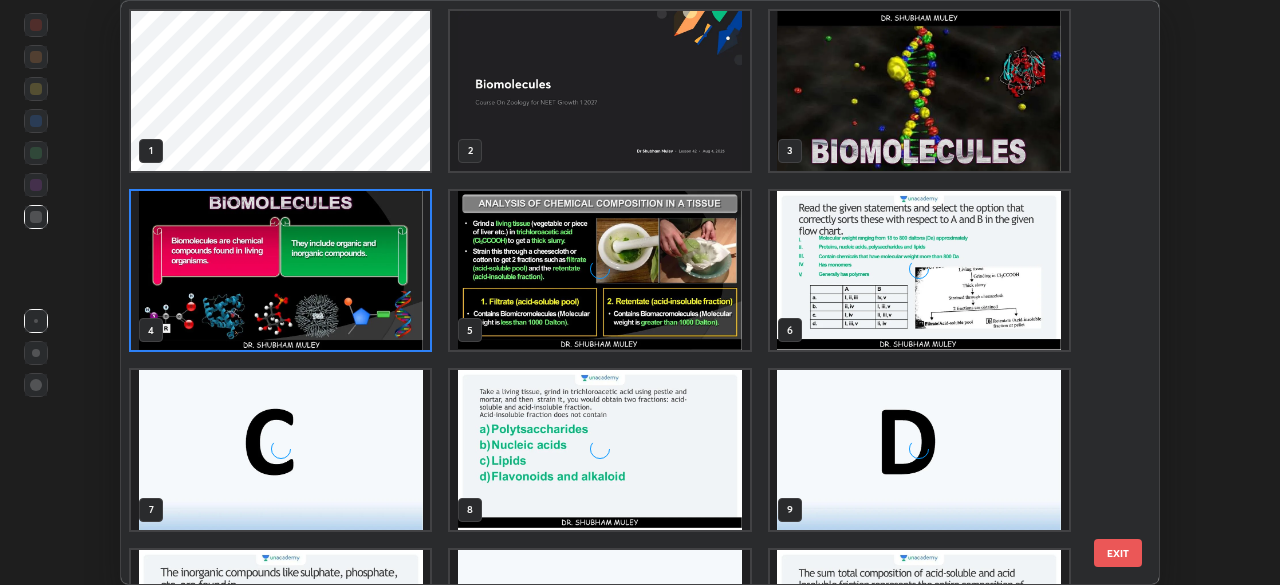 scroll, scrollTop: 577, scrollLeft: 1028, axis: both 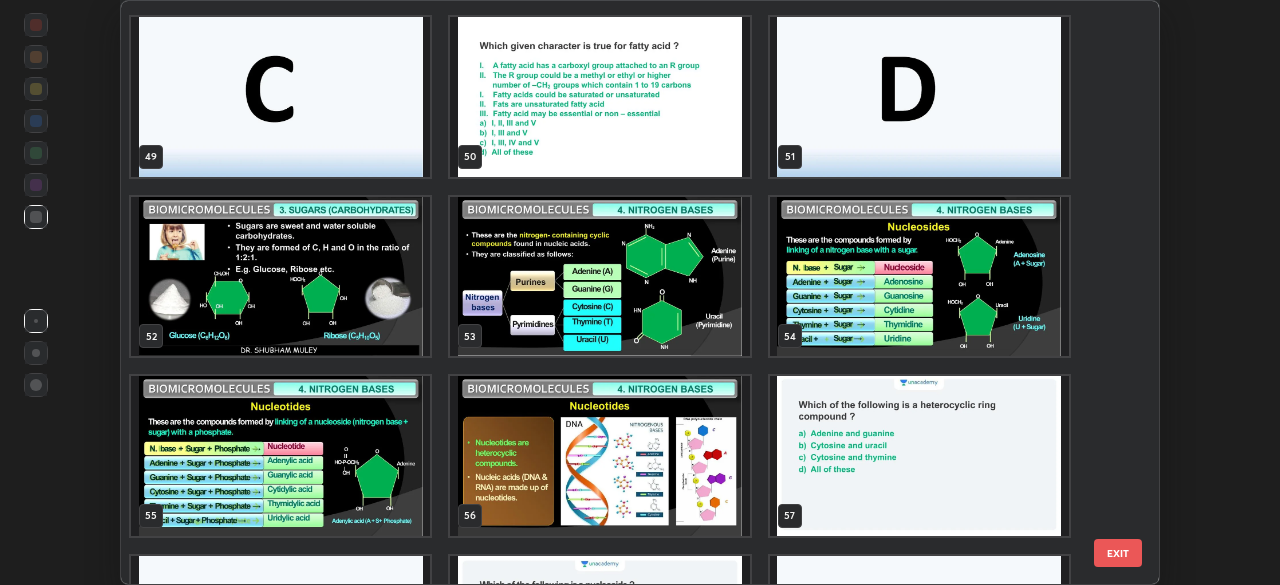 click at bounding box center [280, 277] 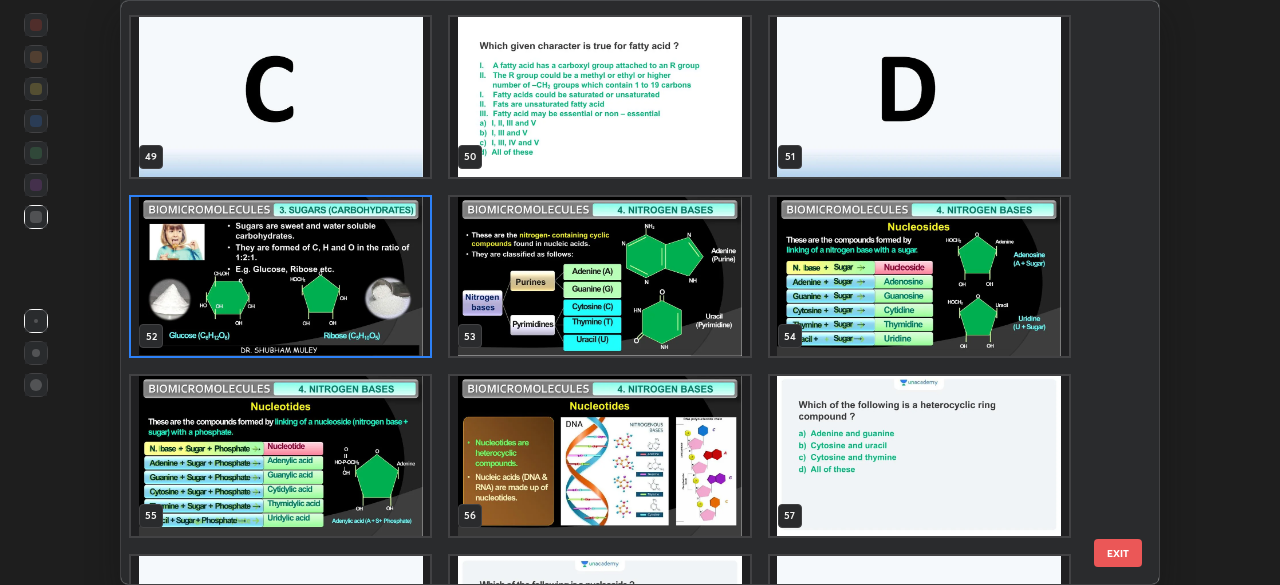 click at bounding box center (280, 277) 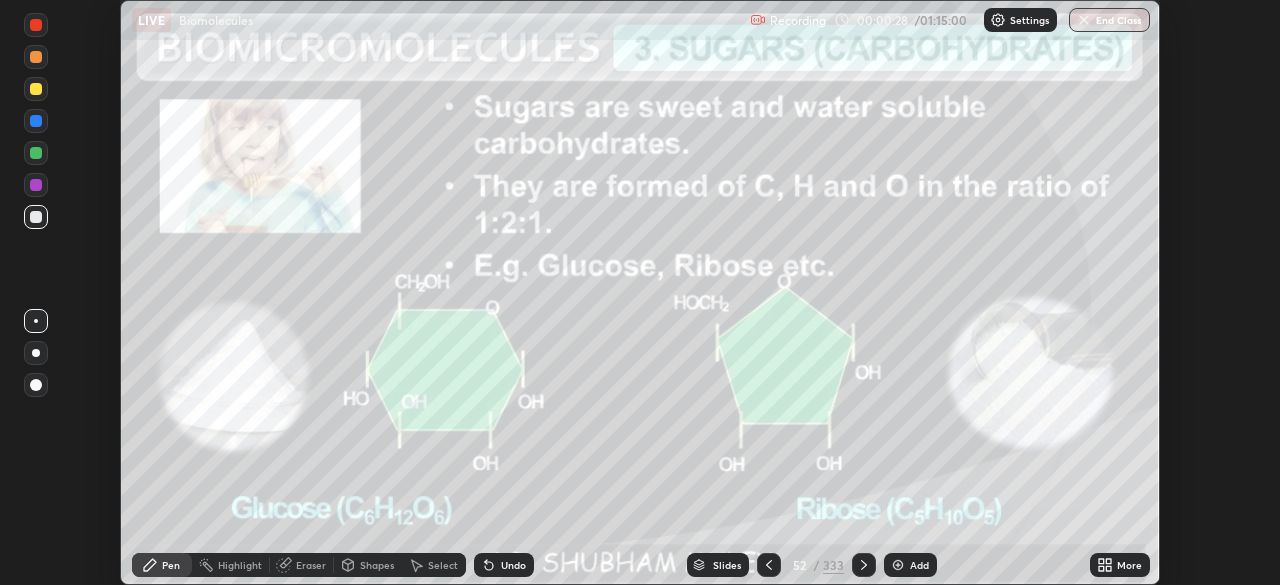 click 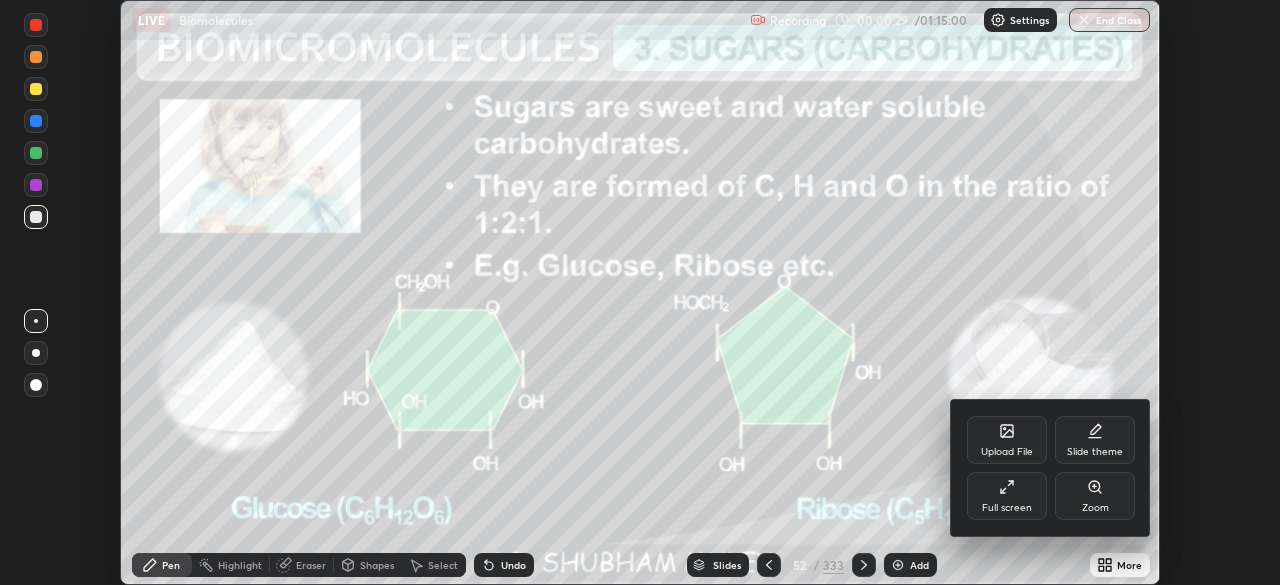 click on "Full screen" at bounding box center (1007, 508) 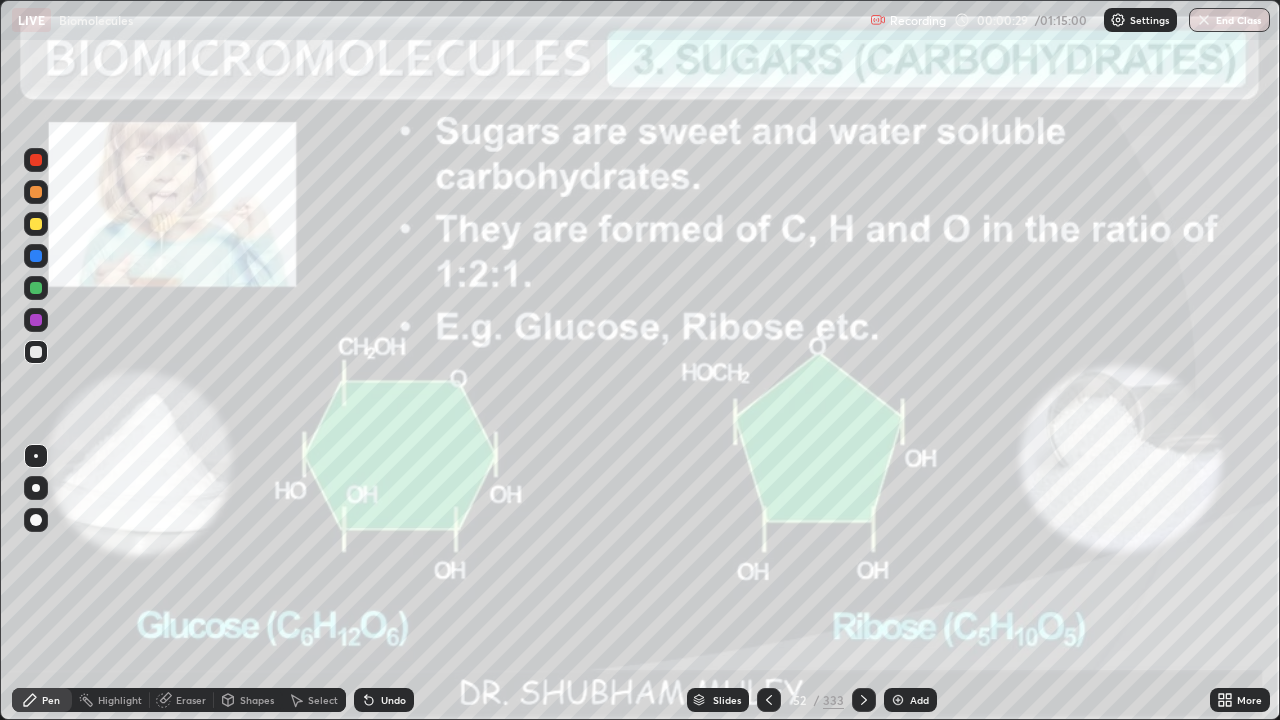 scroll, scrollTop: 99280, scrollLeft: 98720, axis: both 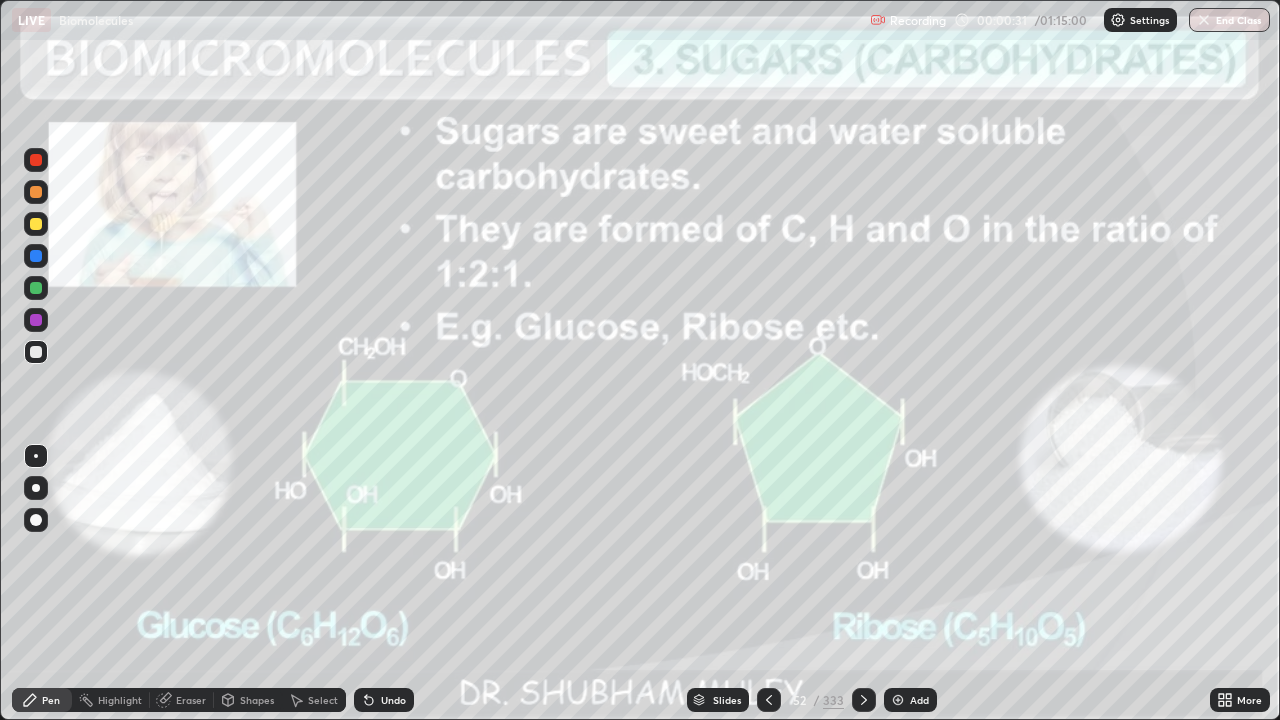 click on "Add" at bounding box center [910, 700] 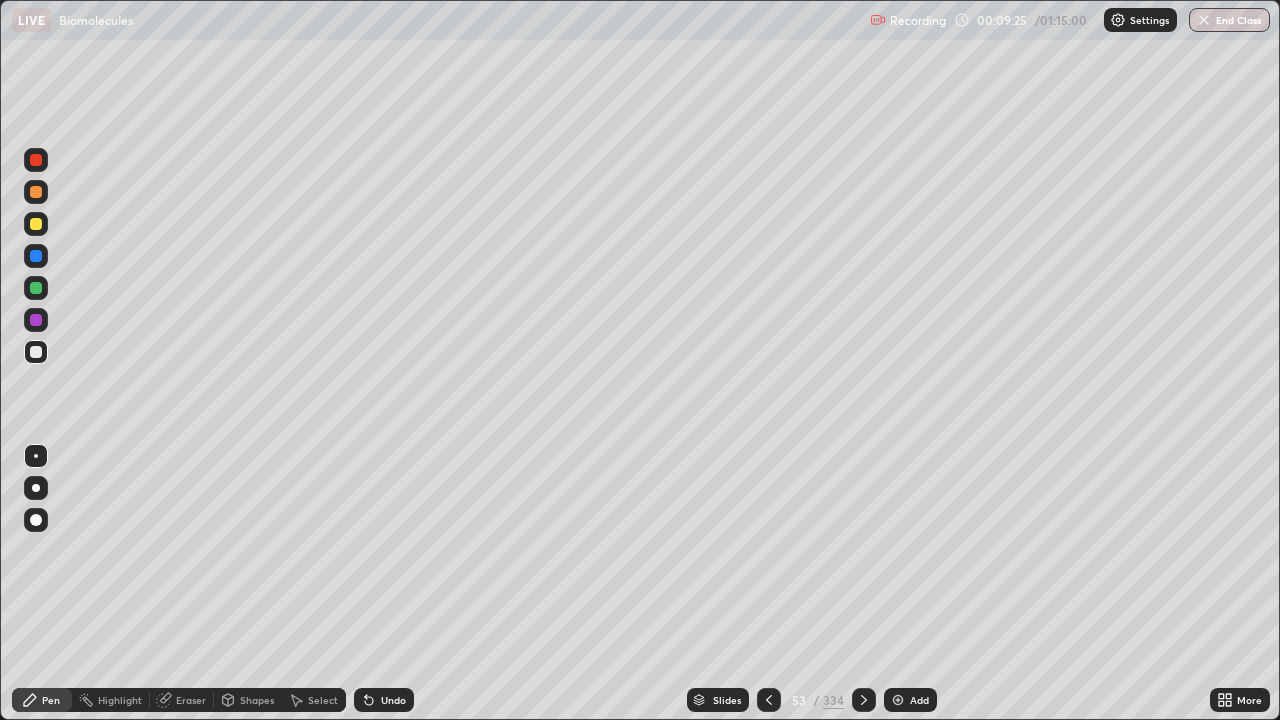 click on "Shapes" at bounding box center [257, 700] 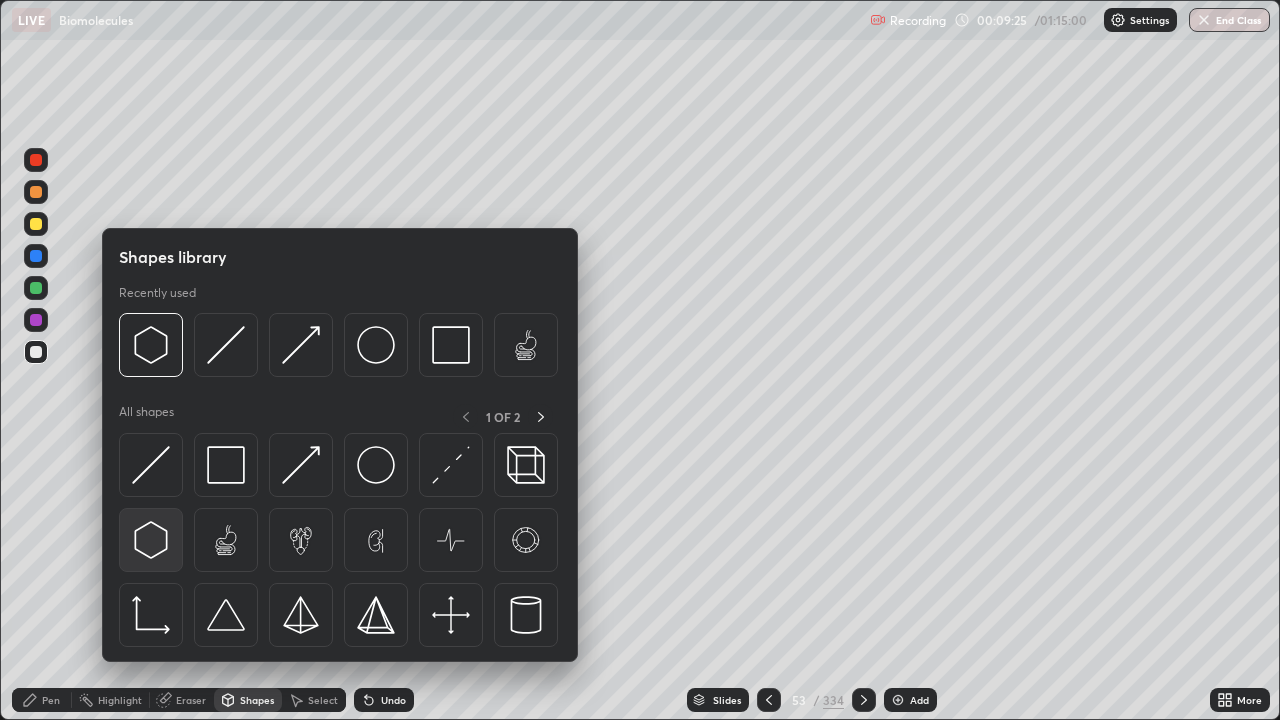 click at bounding box center (151, 540) 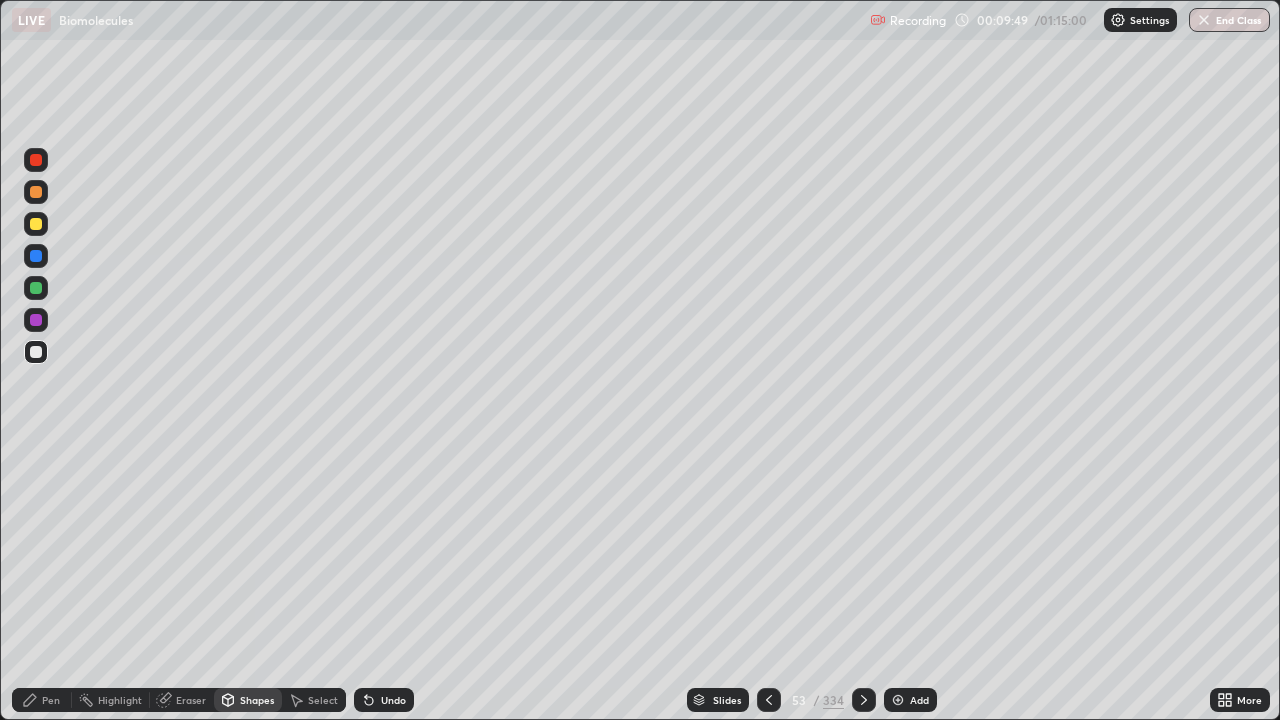 click on "Add" at bounding box center [919, 700] 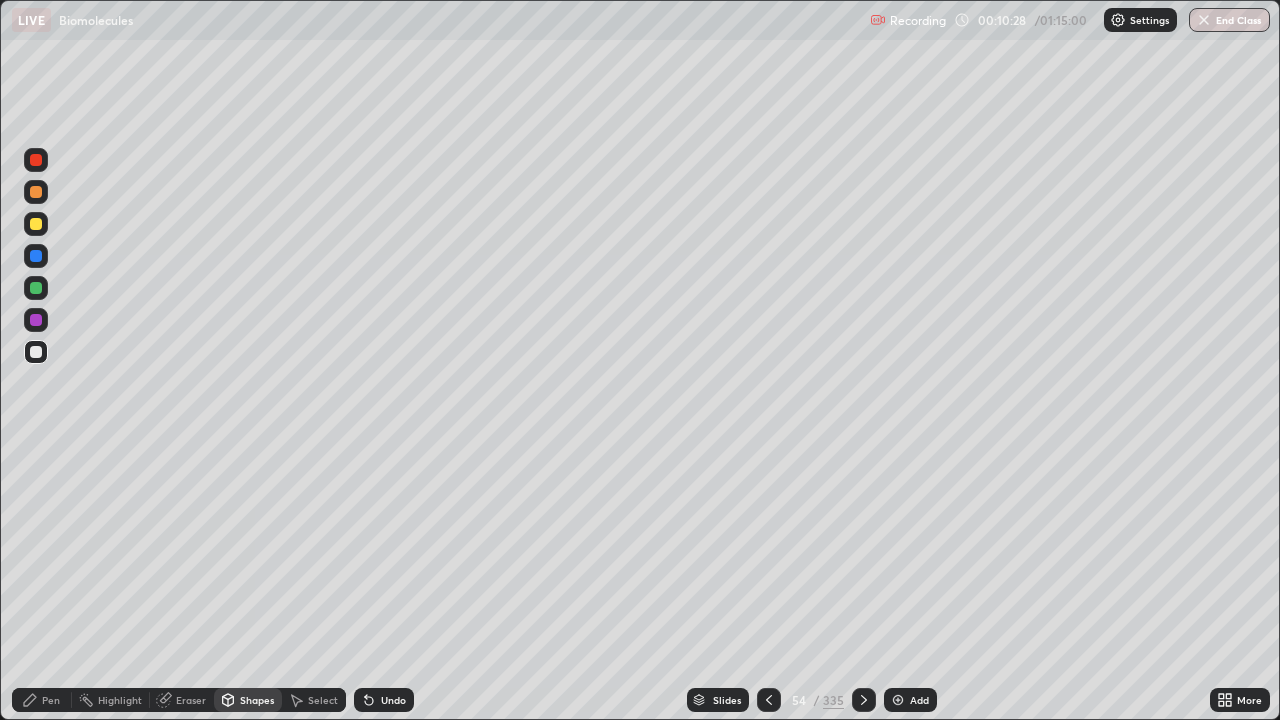 click 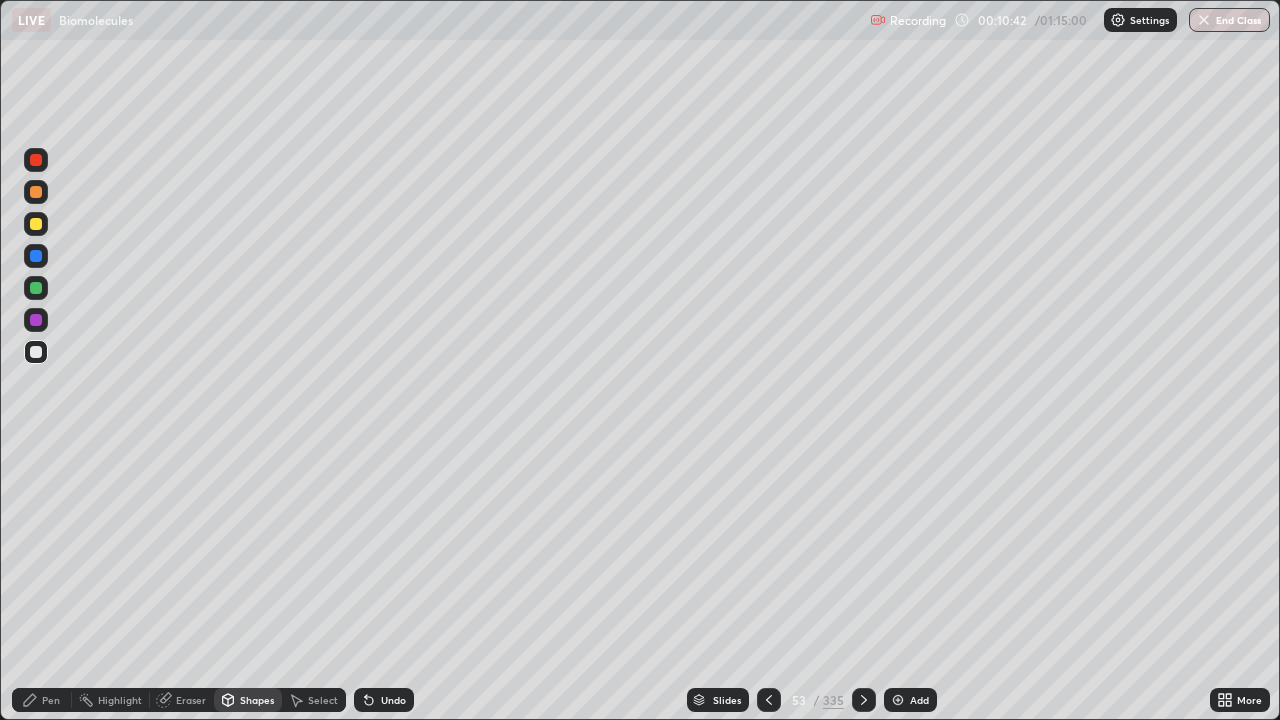 click on "Pen" at bounding box center (51, 700) 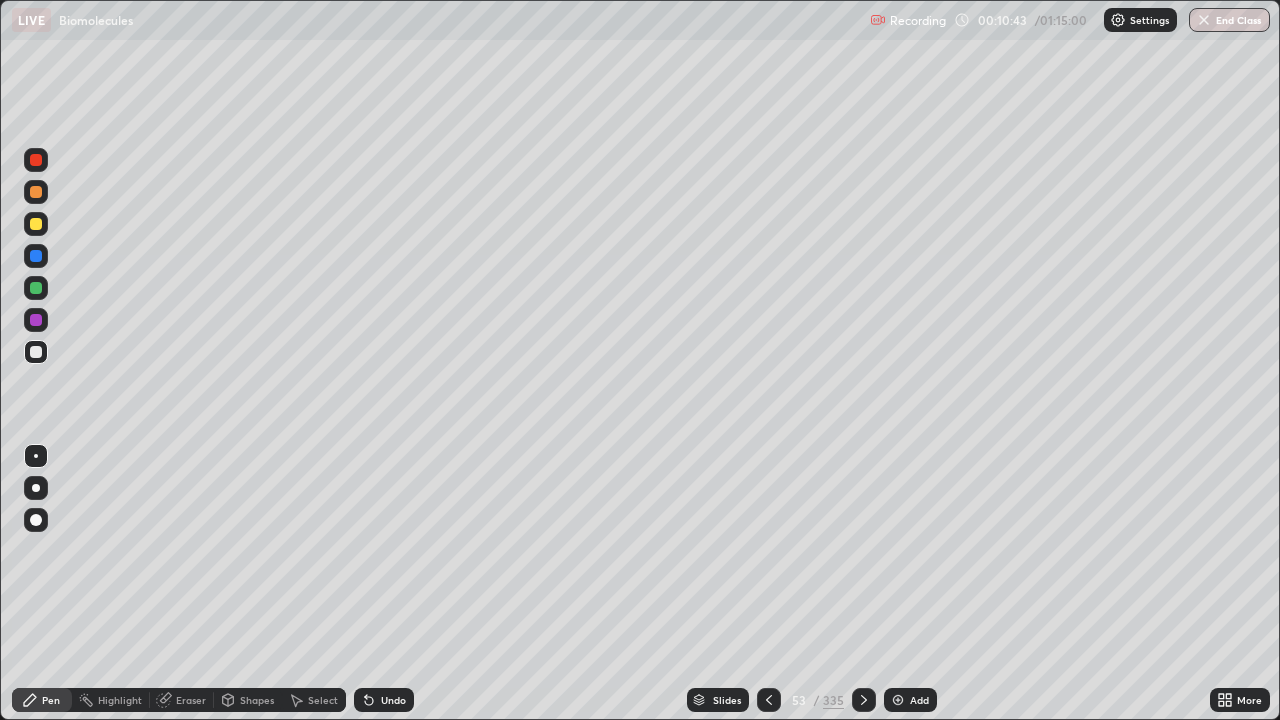 click on "Shapes" at bounding box center (257, 700) 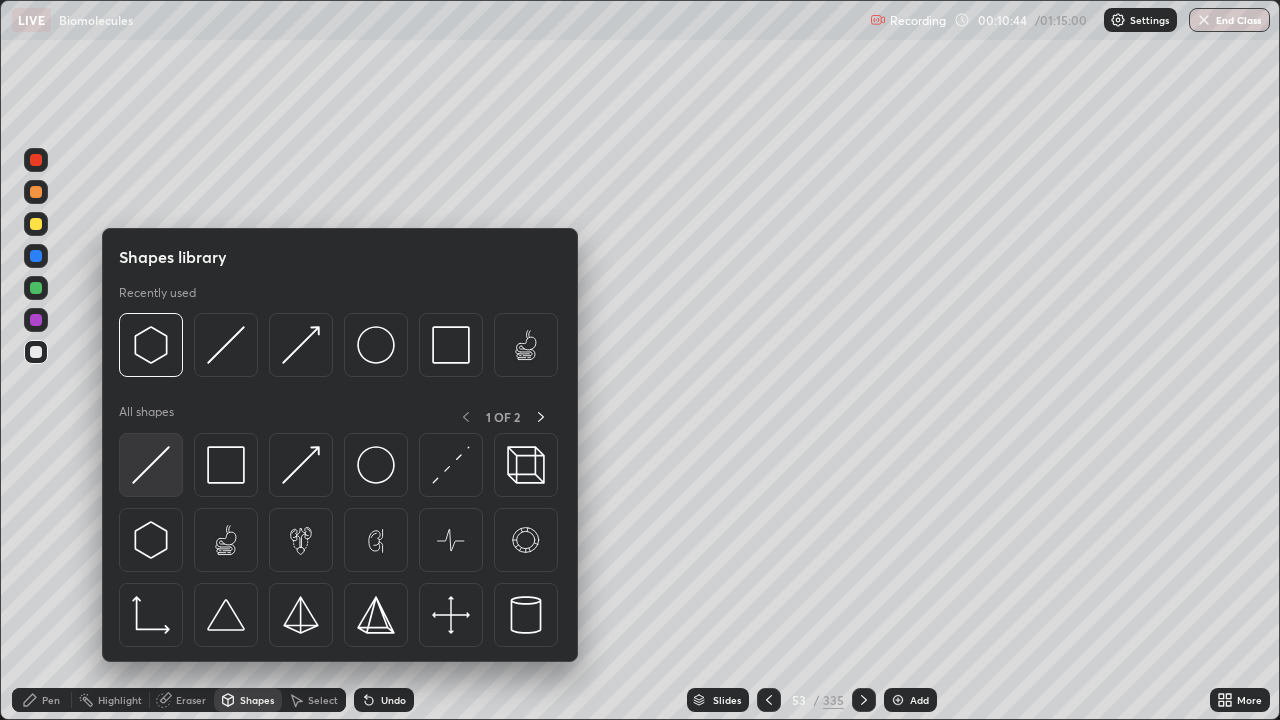 click at bounding box center (151, 465) 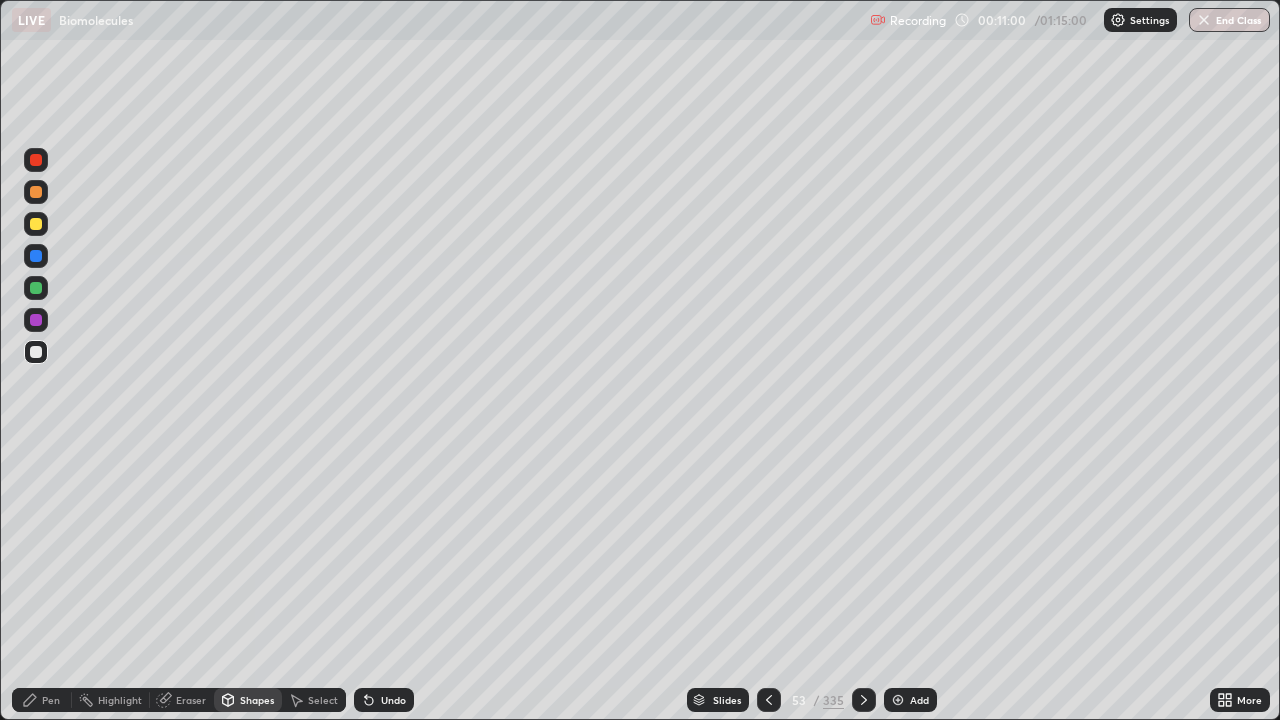 click at bounding box center (36, 192) 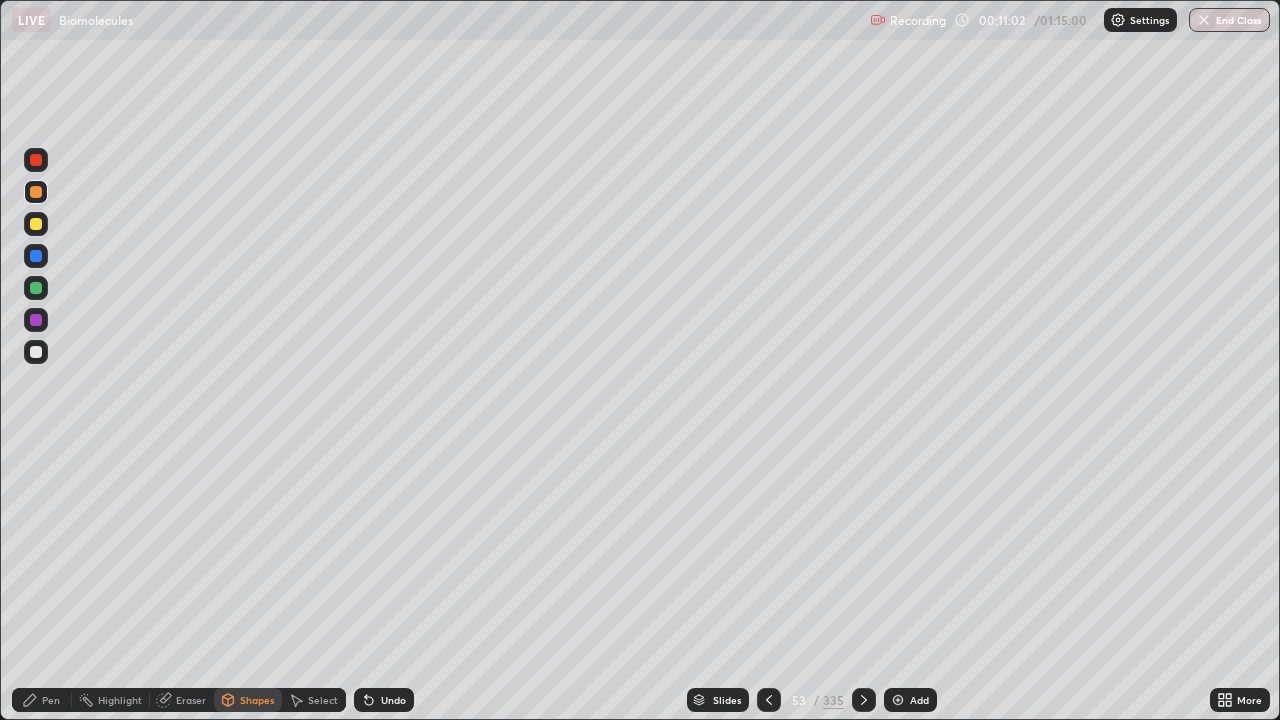 click on "Pen" at bounding box center (51, 700) 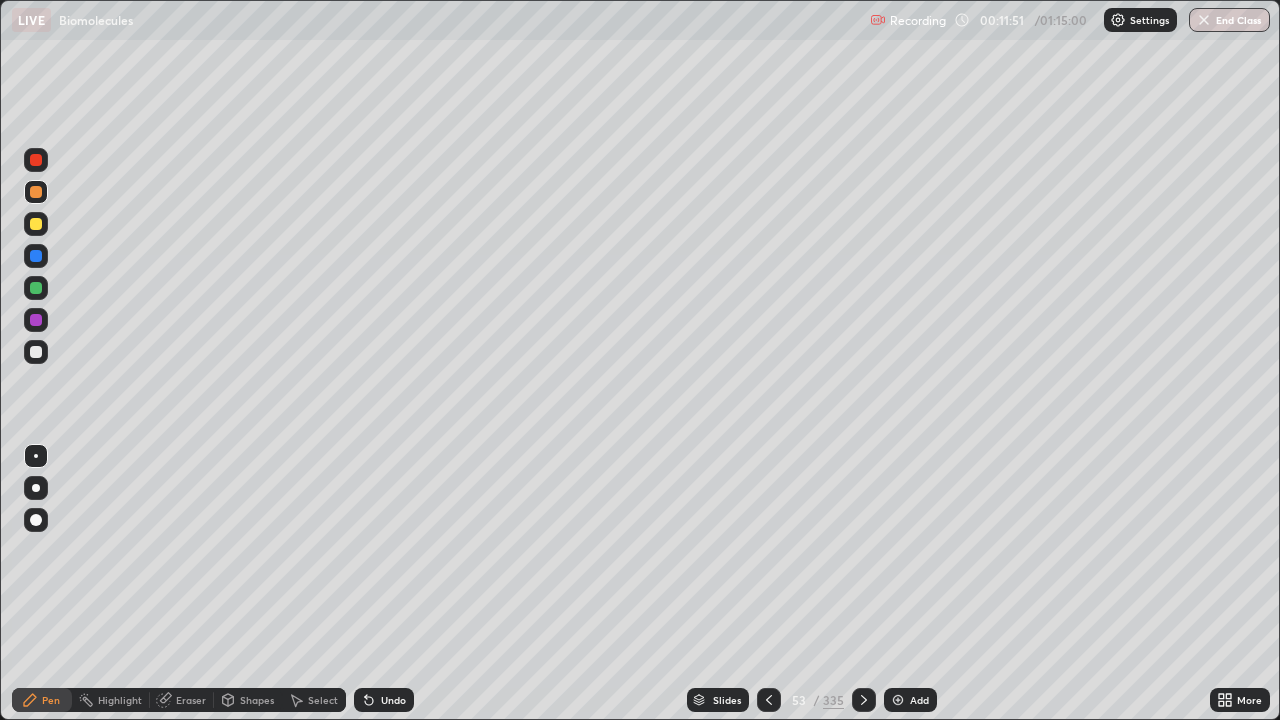 click on "Eraser" at bounding box center [191, 700] 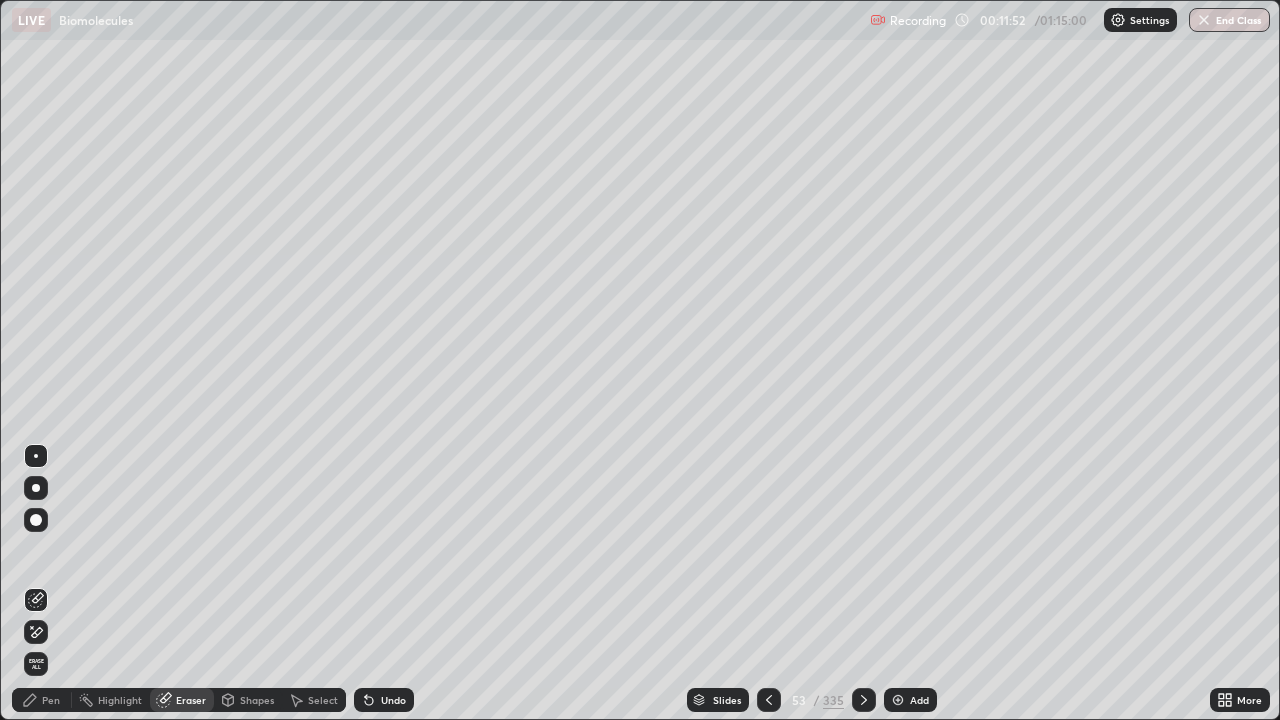 click on "Pen" at bounding box center [42, 700] 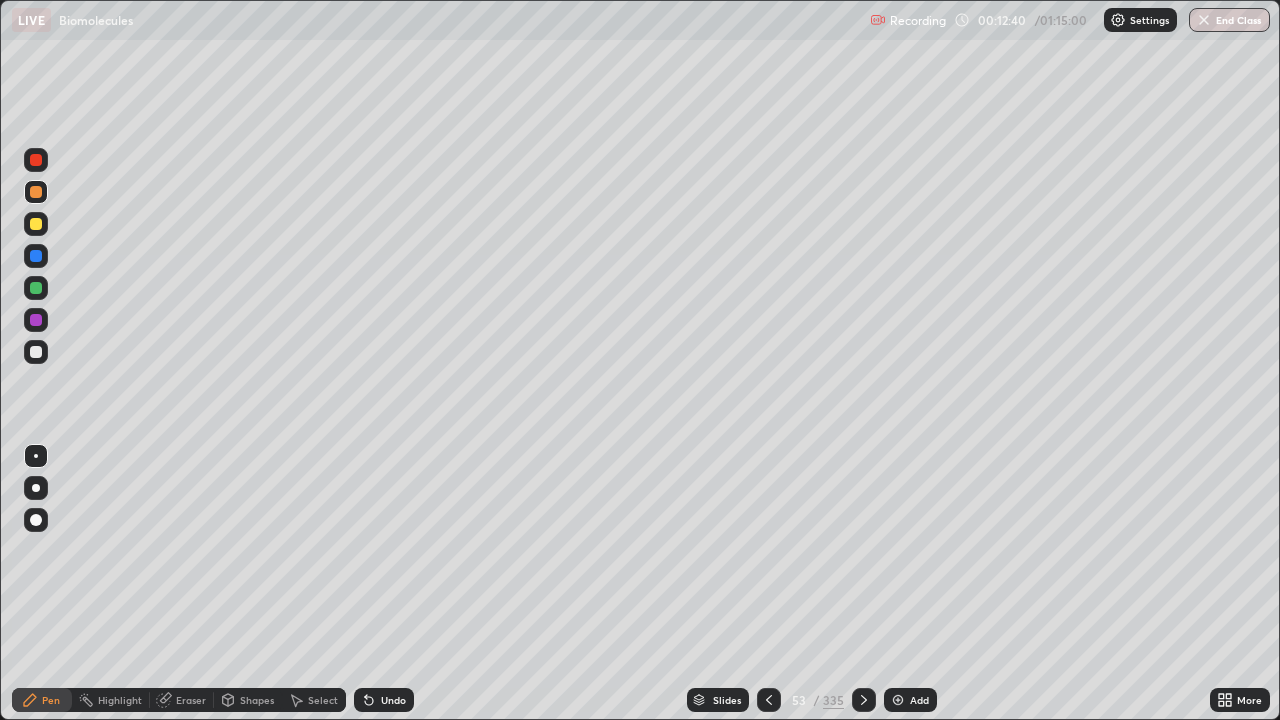 click on "Shapes" at bounding box center [257, 700] 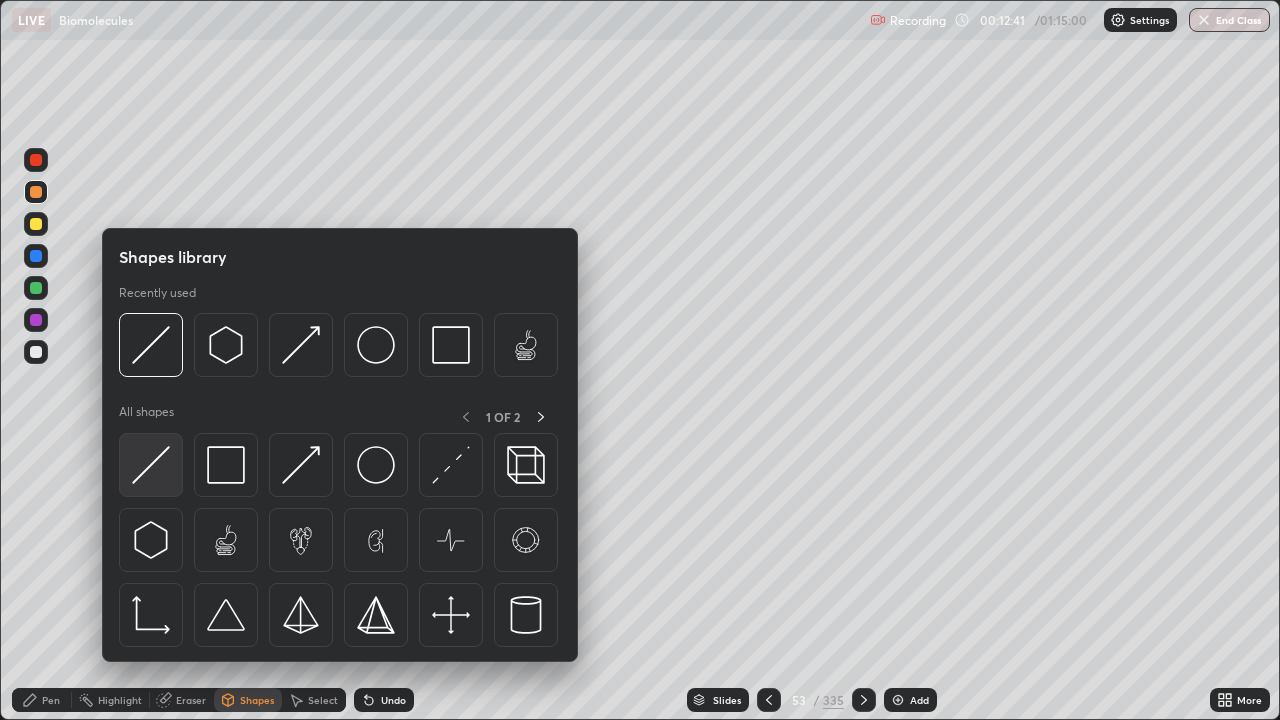 click at bounding box center [151, 465] 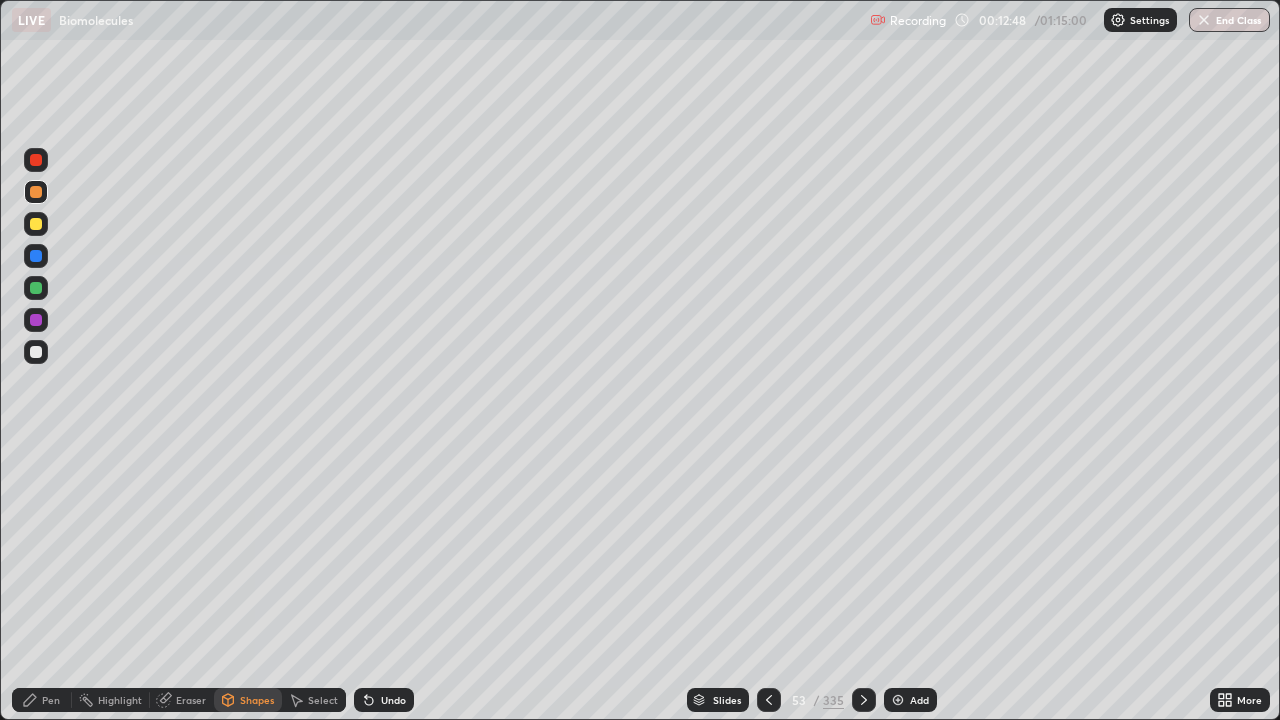 click on "Eraser" at bounding box center [191, 700] 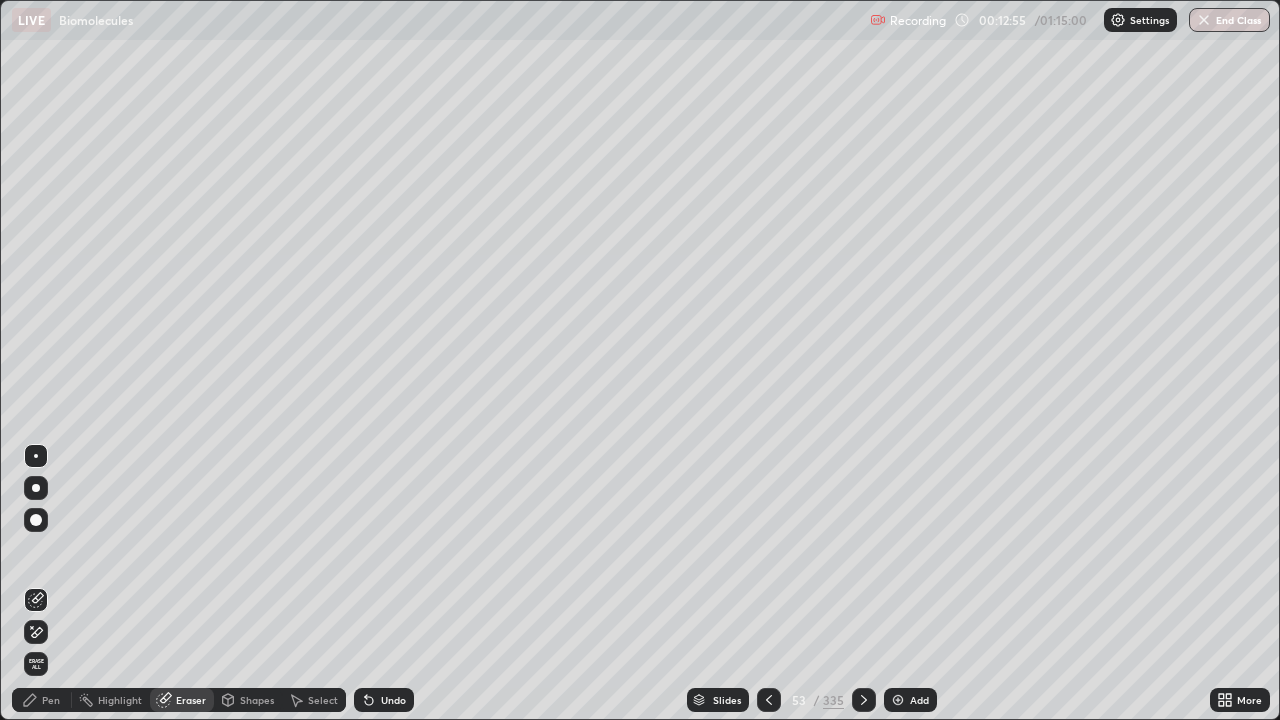 click on "Shapes" at bounding box center (248, 700) 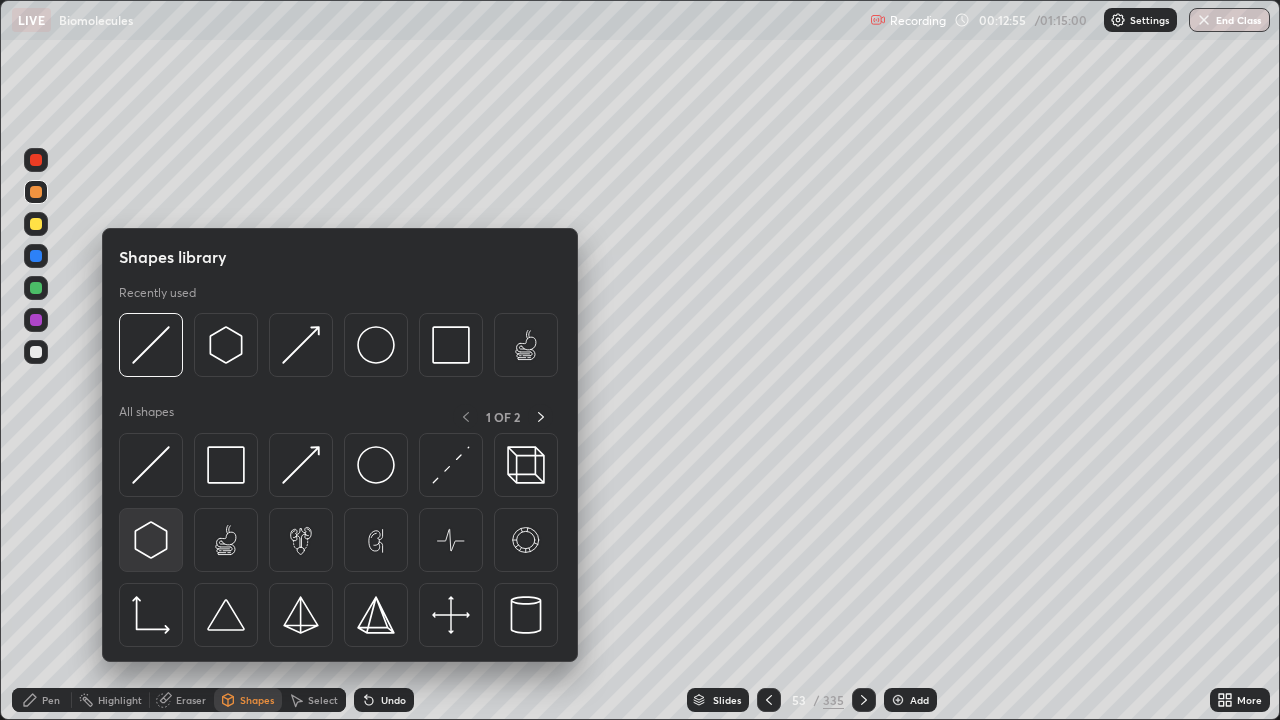 click at bounding box center (151, 540) 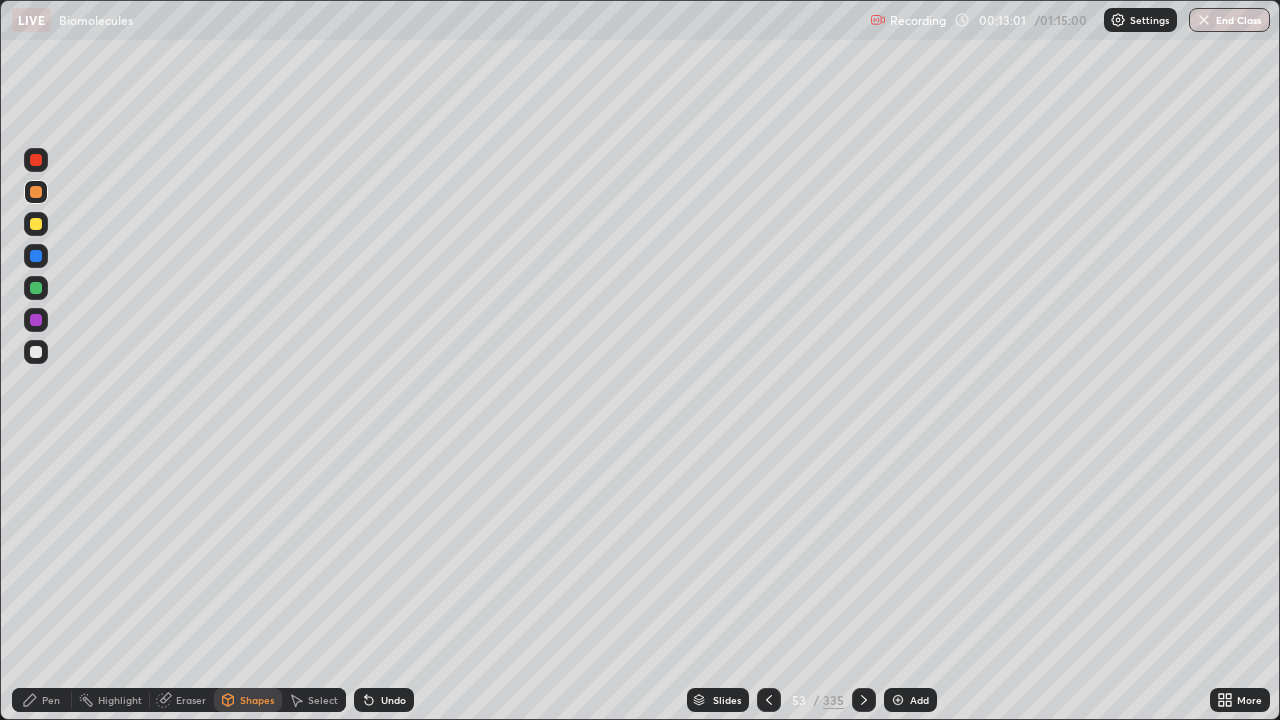 click on "Pen" at bounding box center [51, 700] 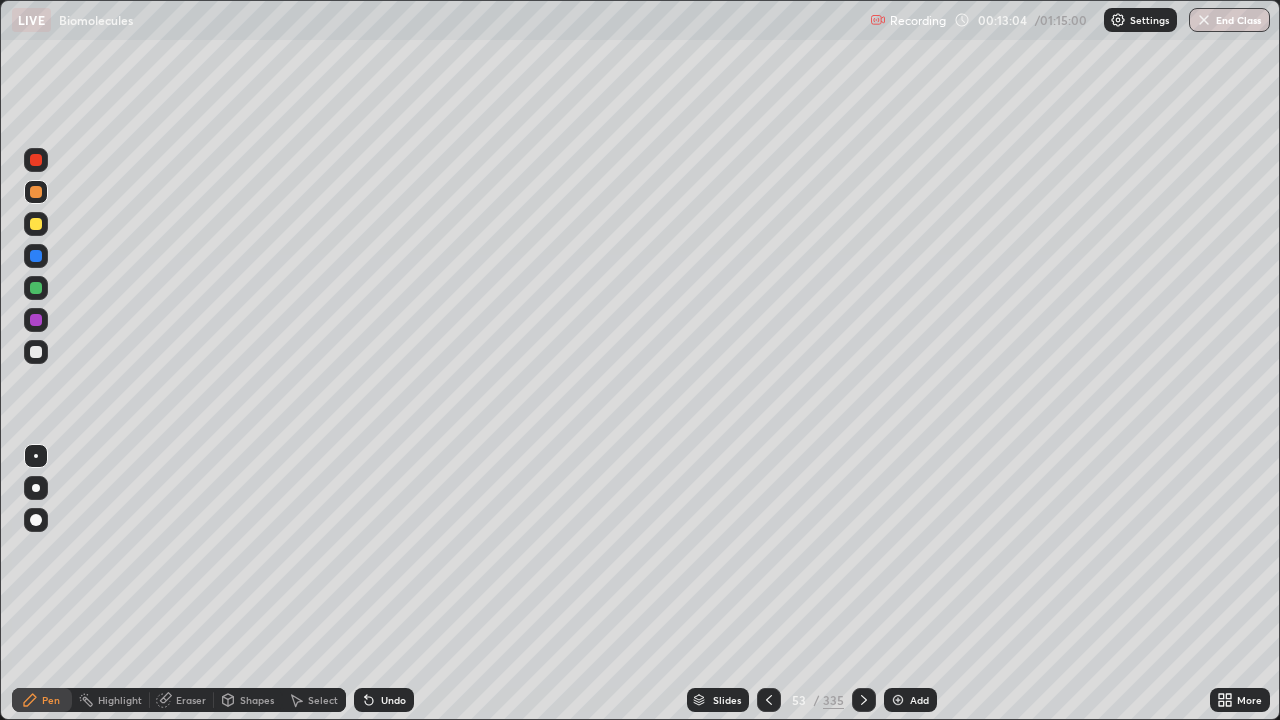 click on "Shapes" at bounding box center (257, 700) 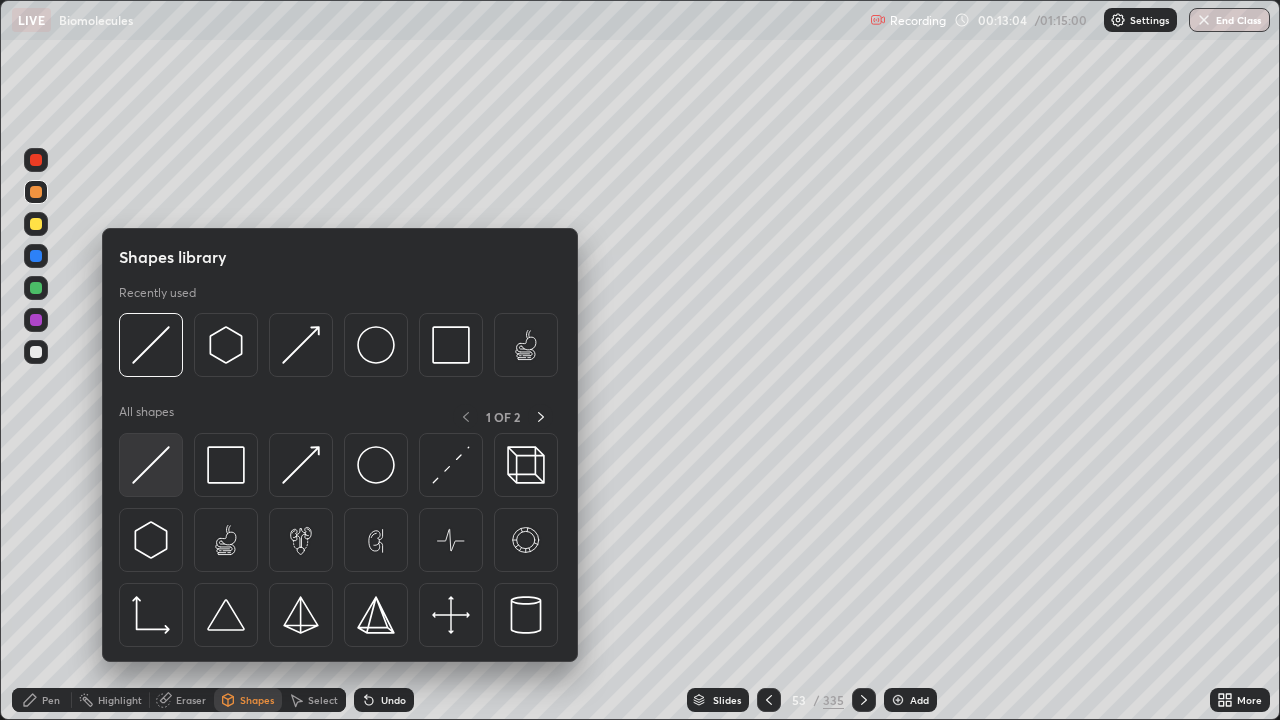 click at bounding box center (151, 465) 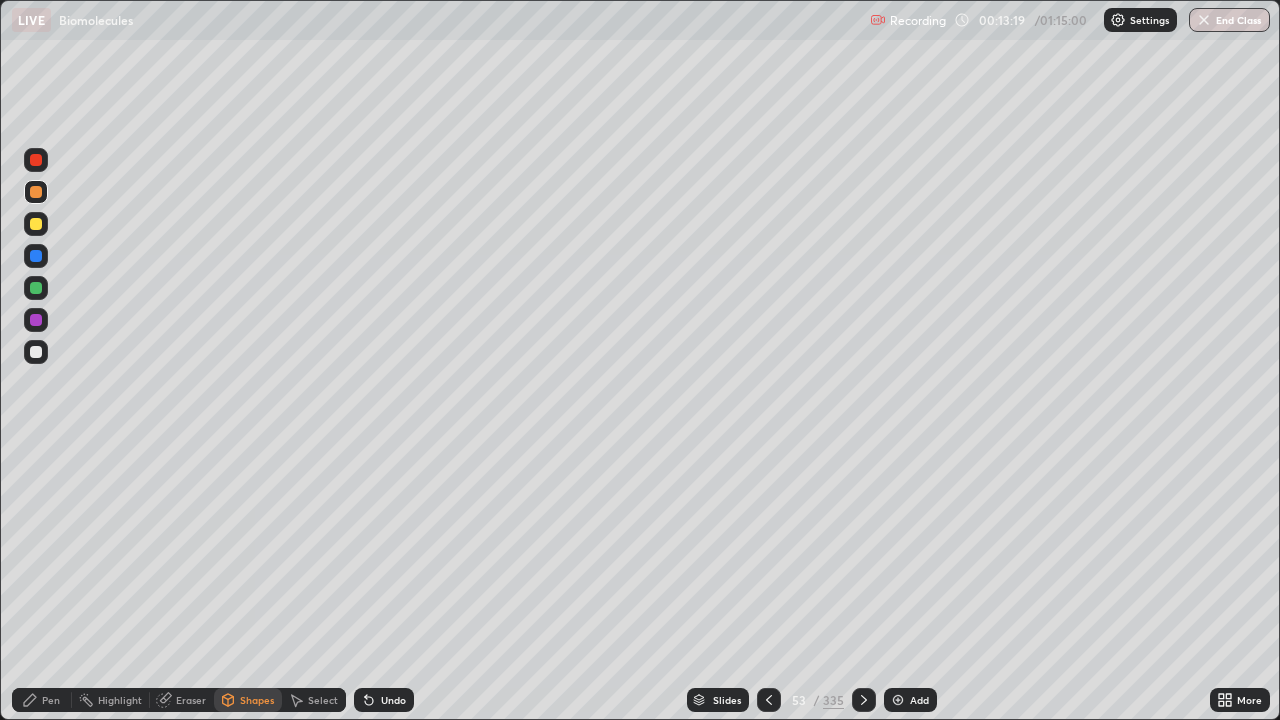 click on "Pen" at bounding box center [42, 700] 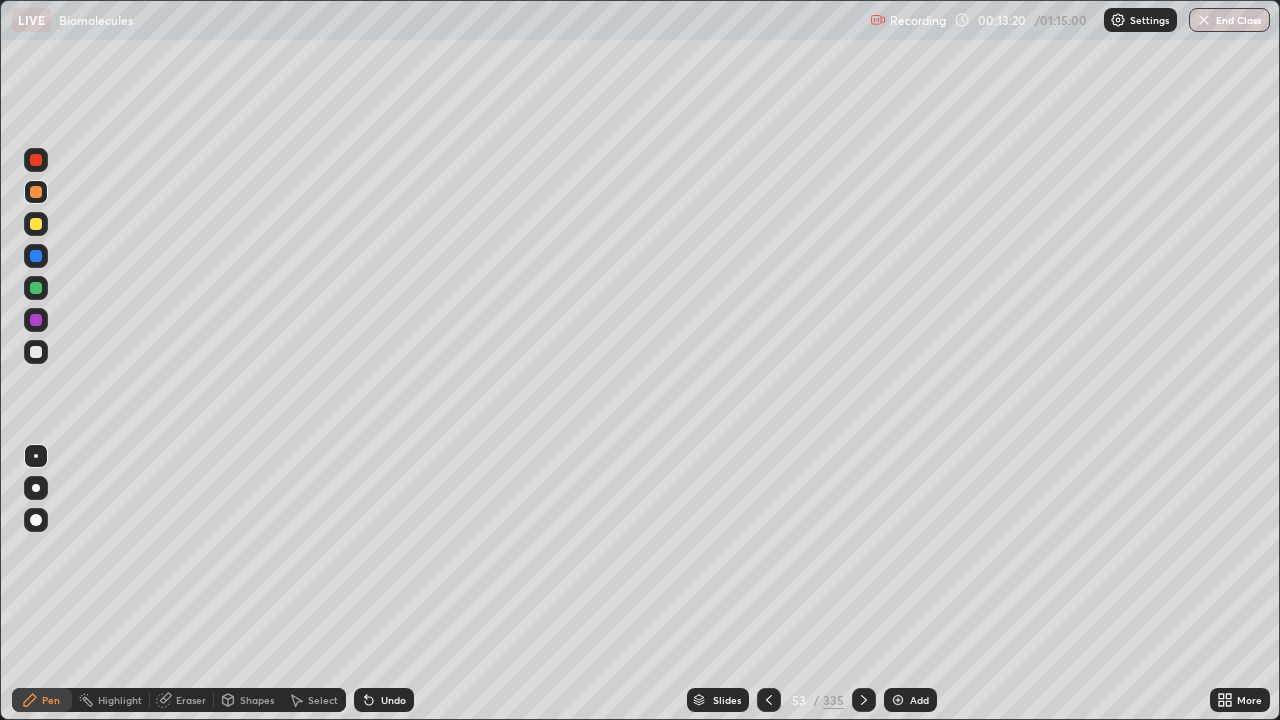 click at bounding box center [36, 352] 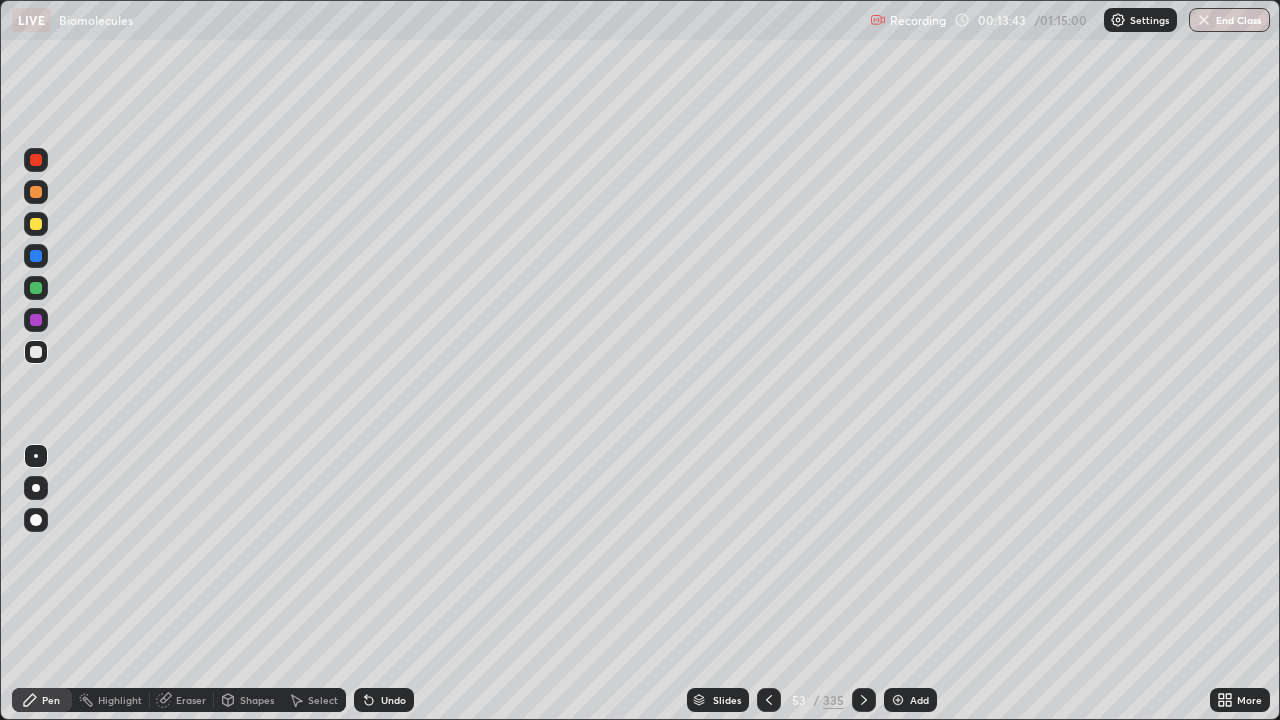 click at bounding box center [36, 224] 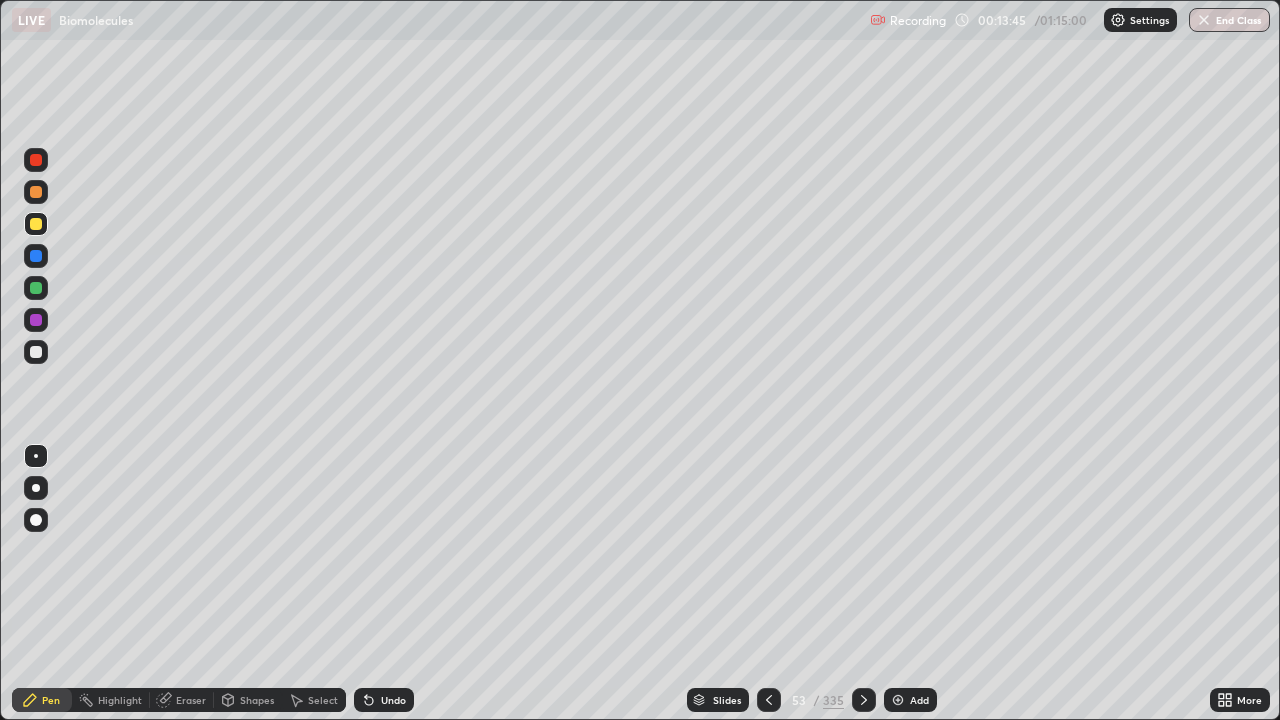 click on "Shapes" at bounding box center (257, 700) 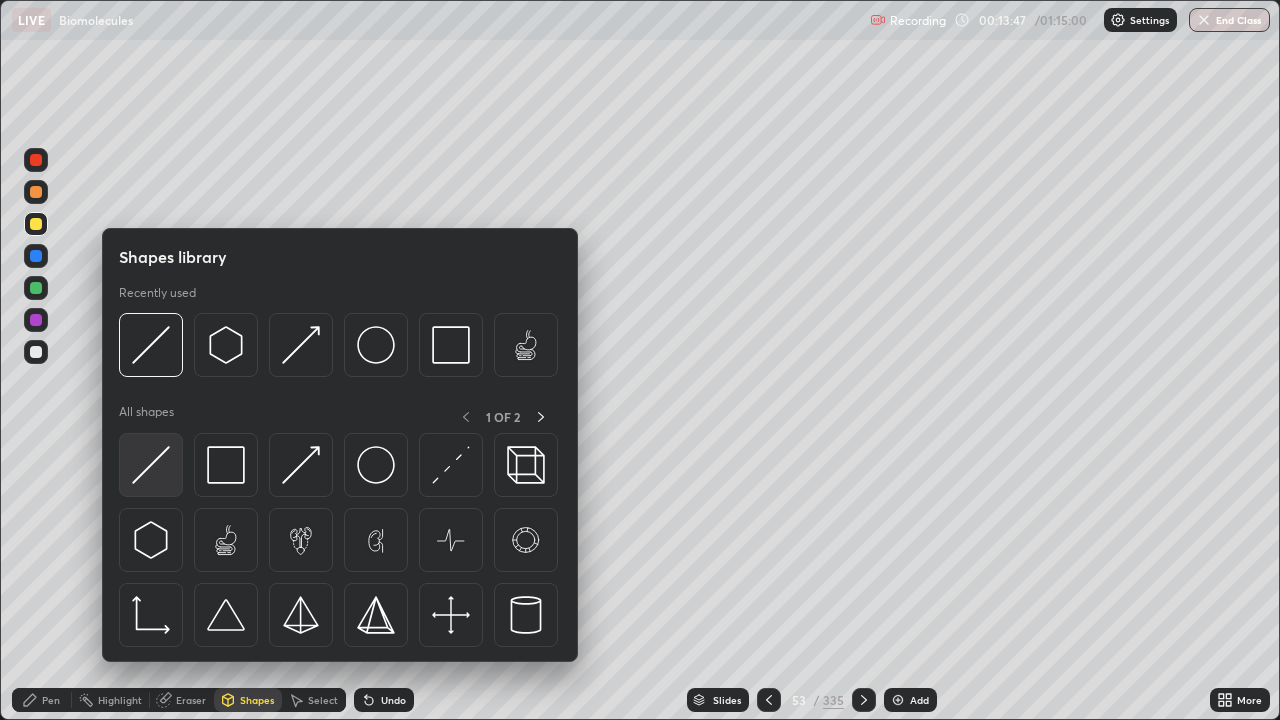 click at bounding box center [151, 465] 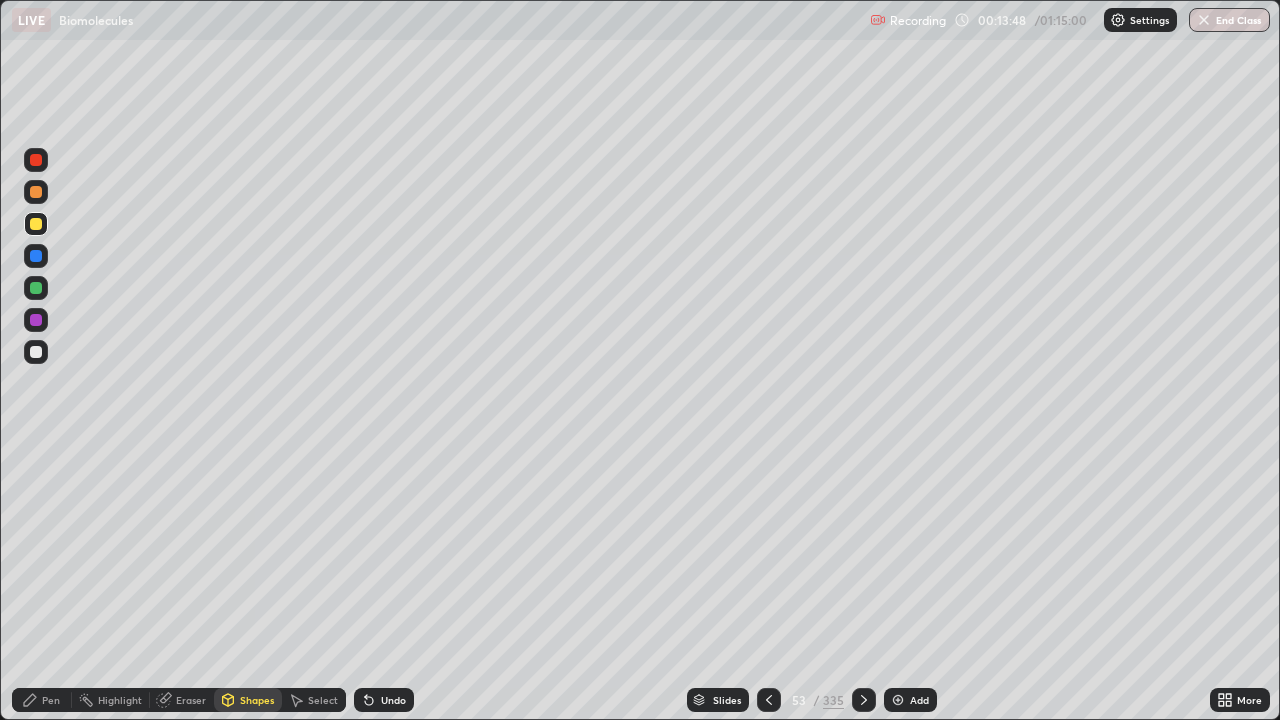 click 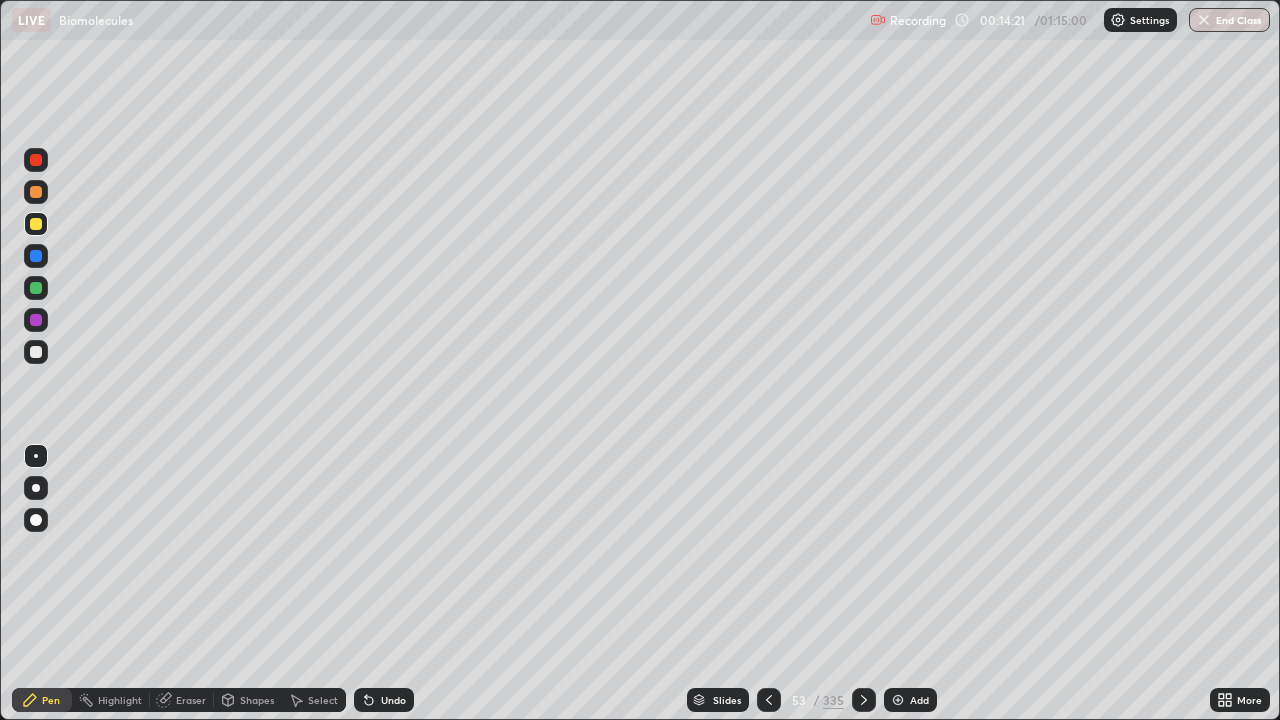 click on "Undo" at bounding box center [384, 700] 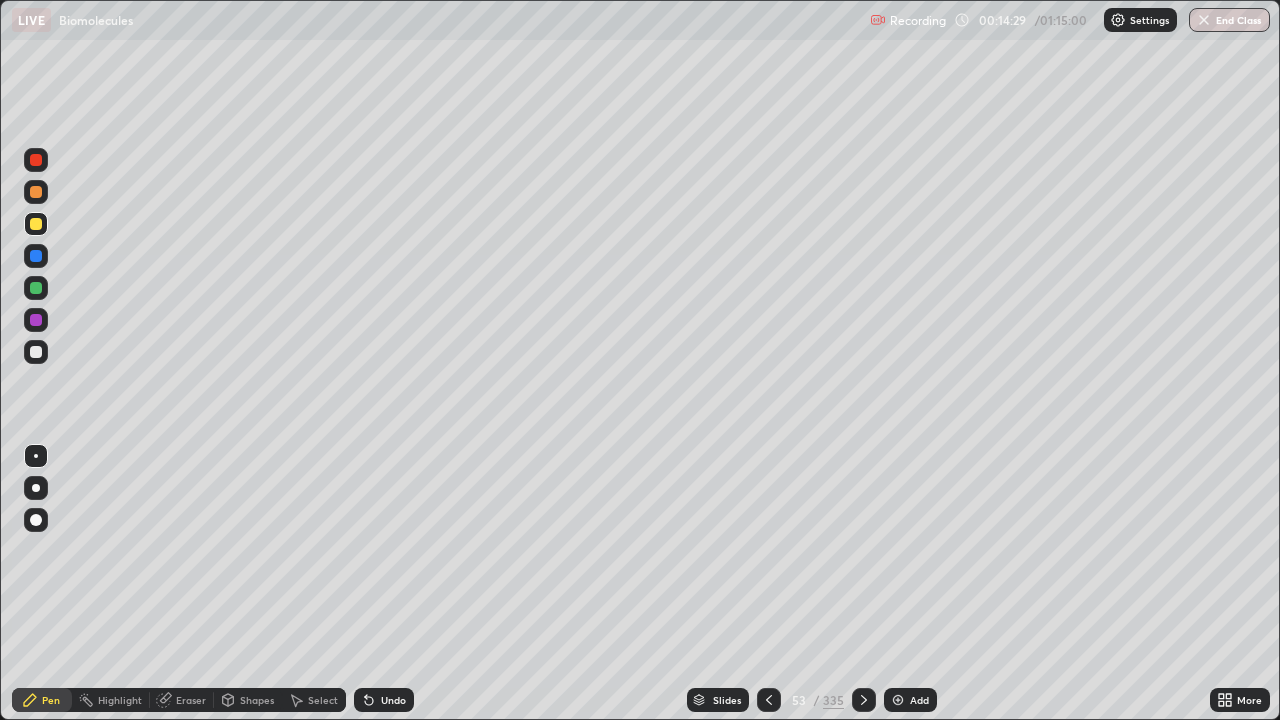 click at bounding box center [36, 488] 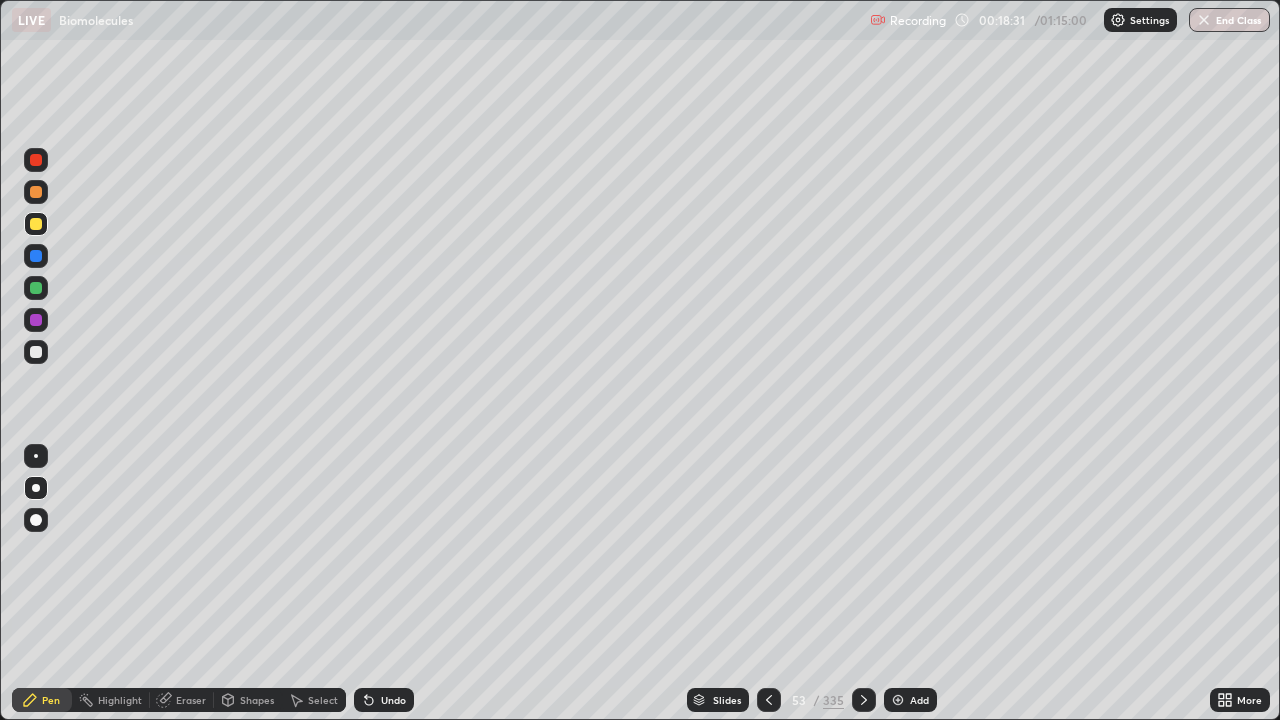 click on "Eraser" at bounding box center [191, 700] 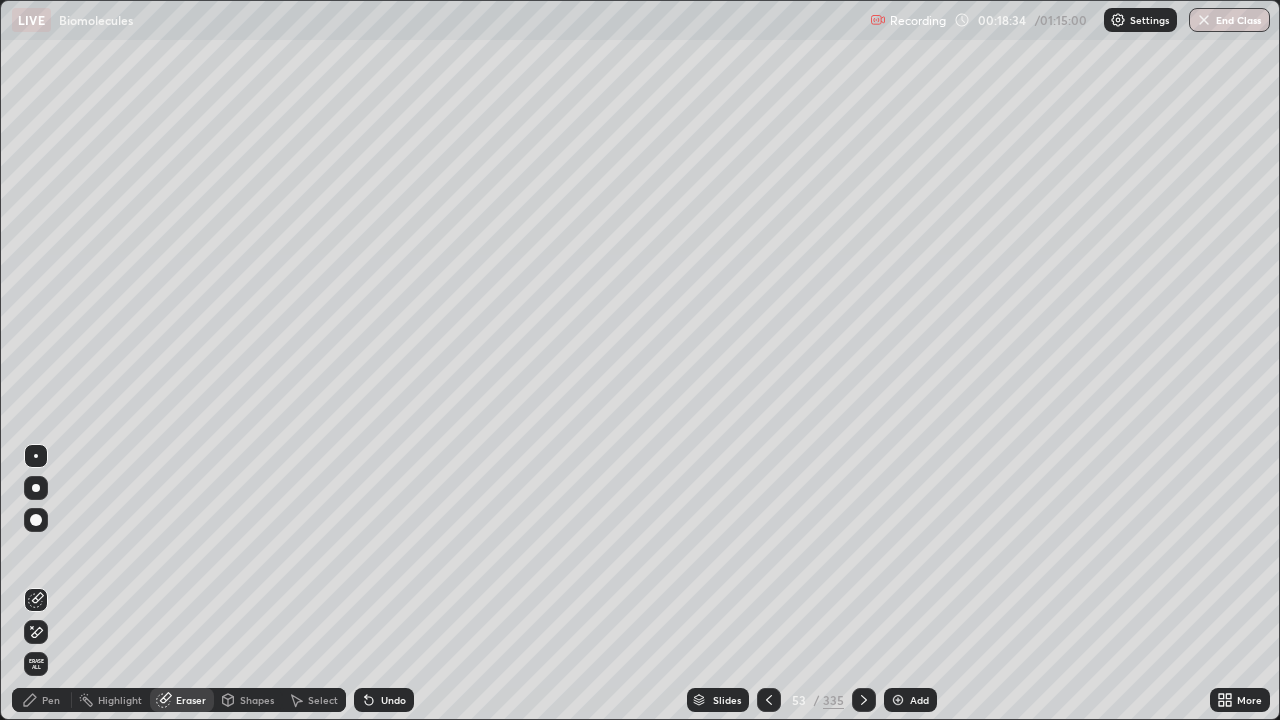 click 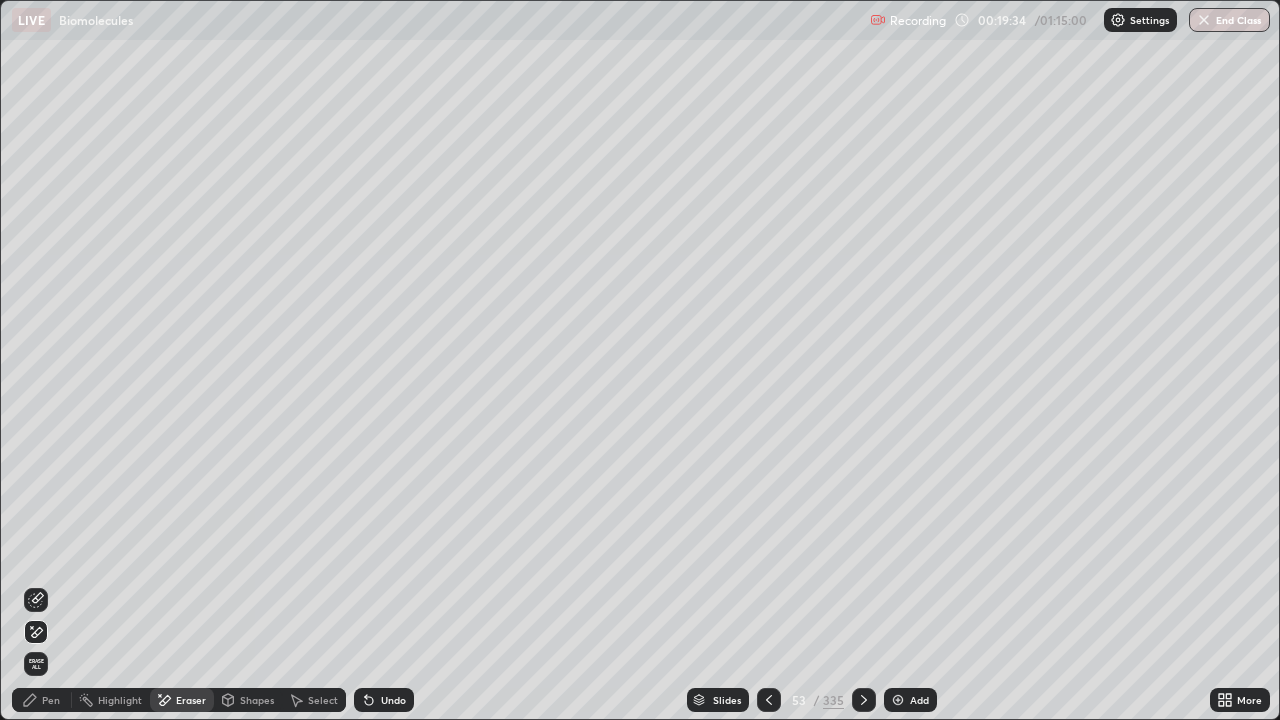 click at bounding box center (864, 700) 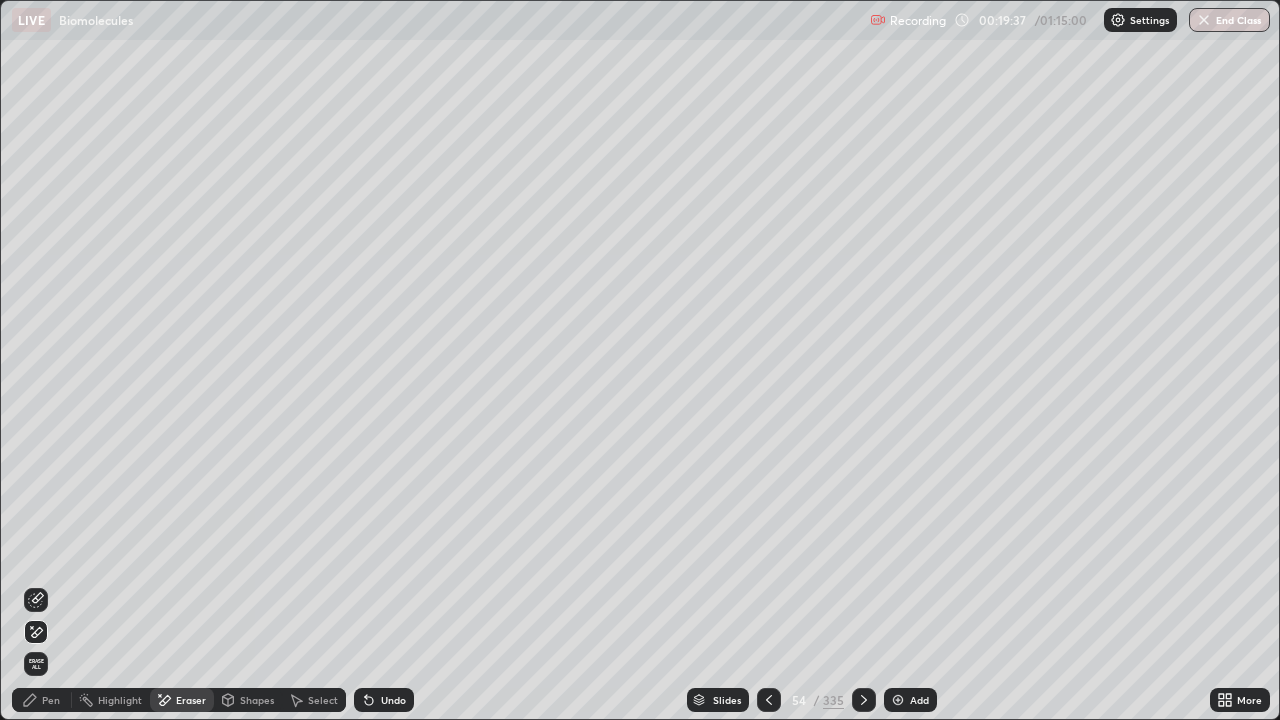click on "Pen" at bounding box center (51, 700) 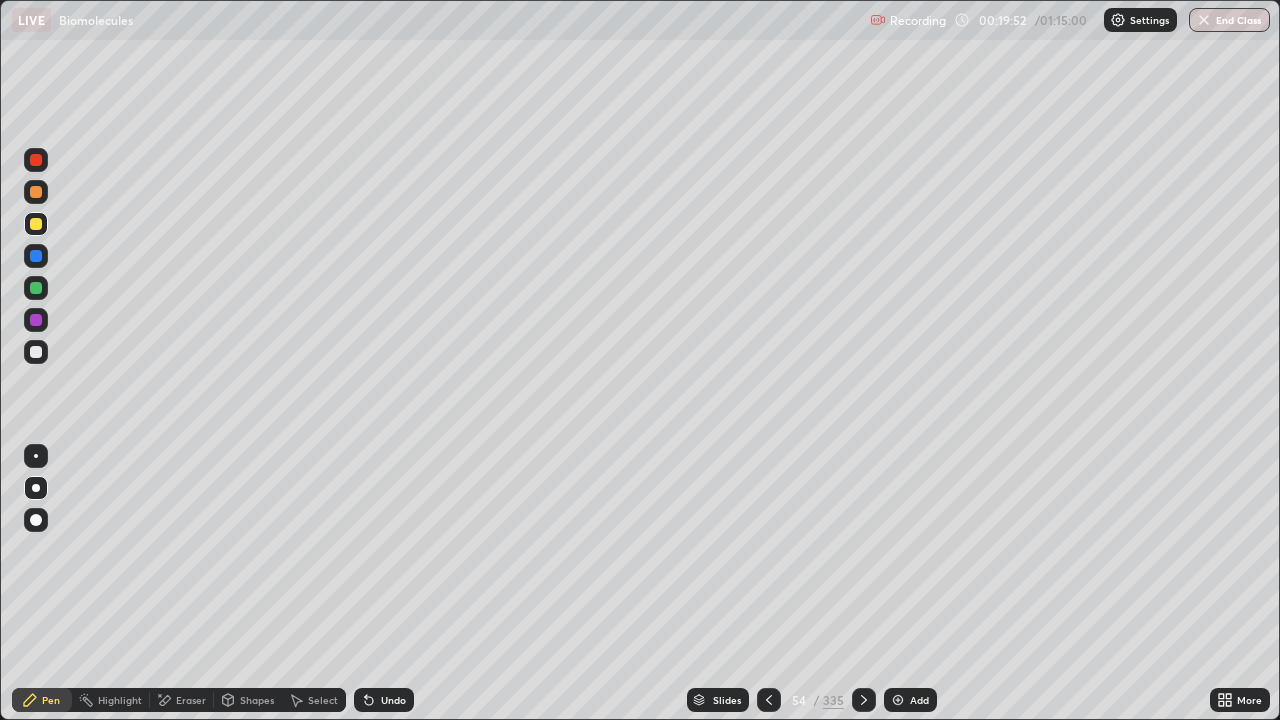 click at bounding box center (36, 192) 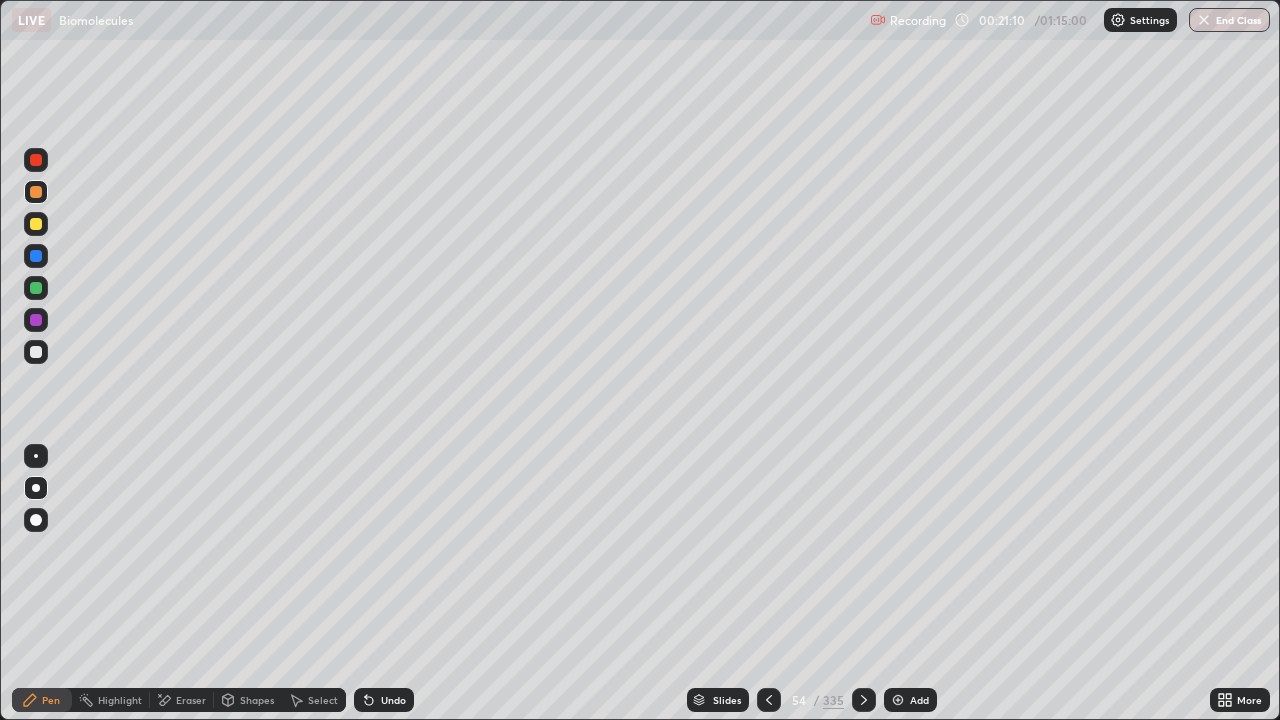 click on "Erase all" at bounding box center [36, 360] 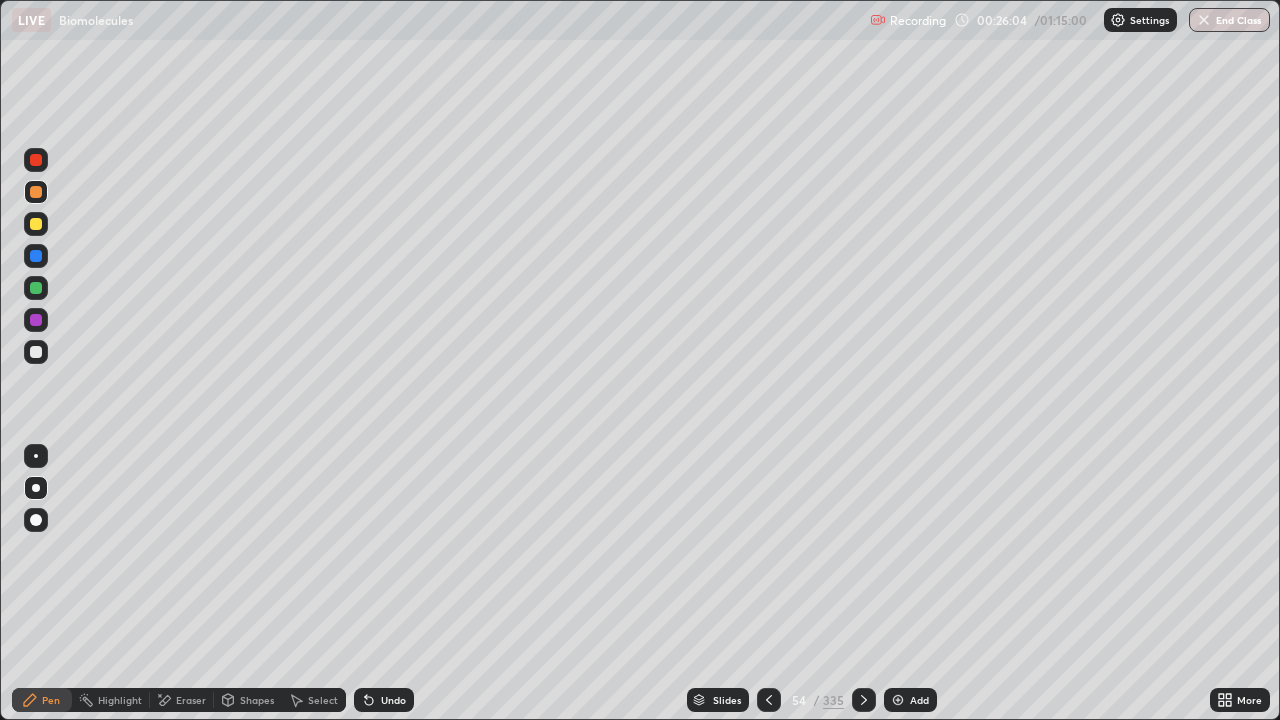 click at bounding box center (898, 700) 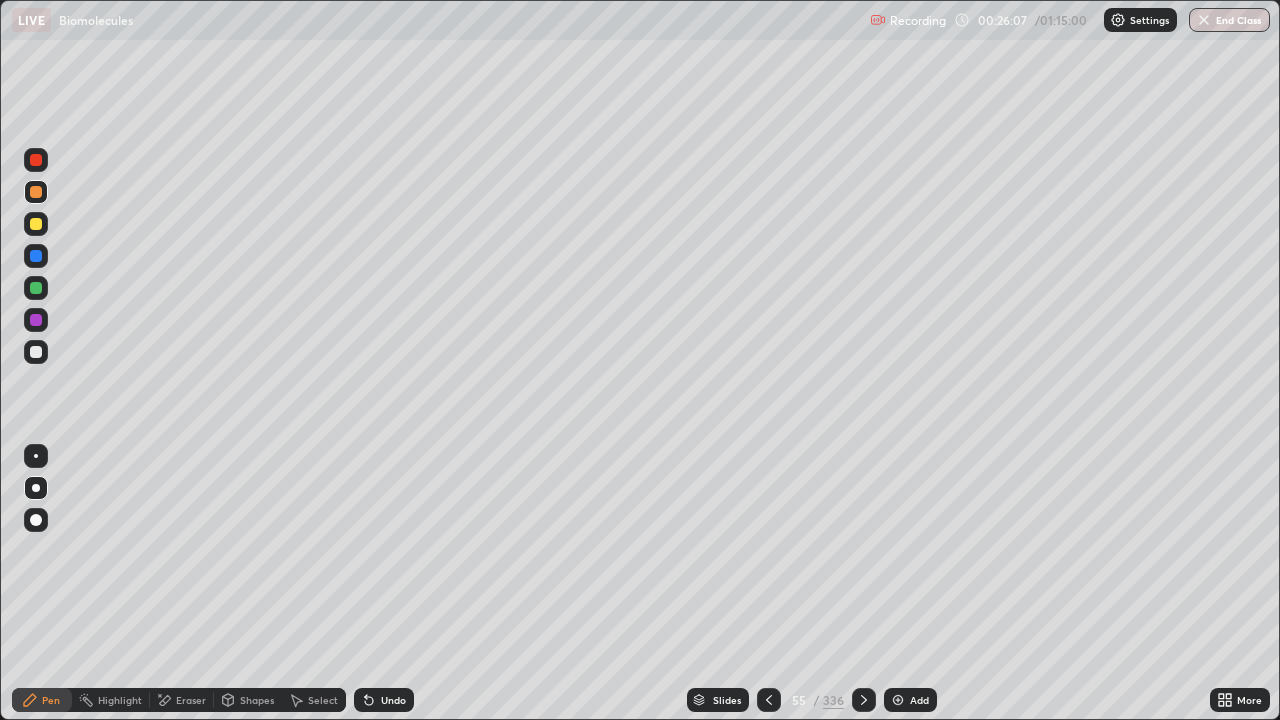 click at bounding box center [36, 352] 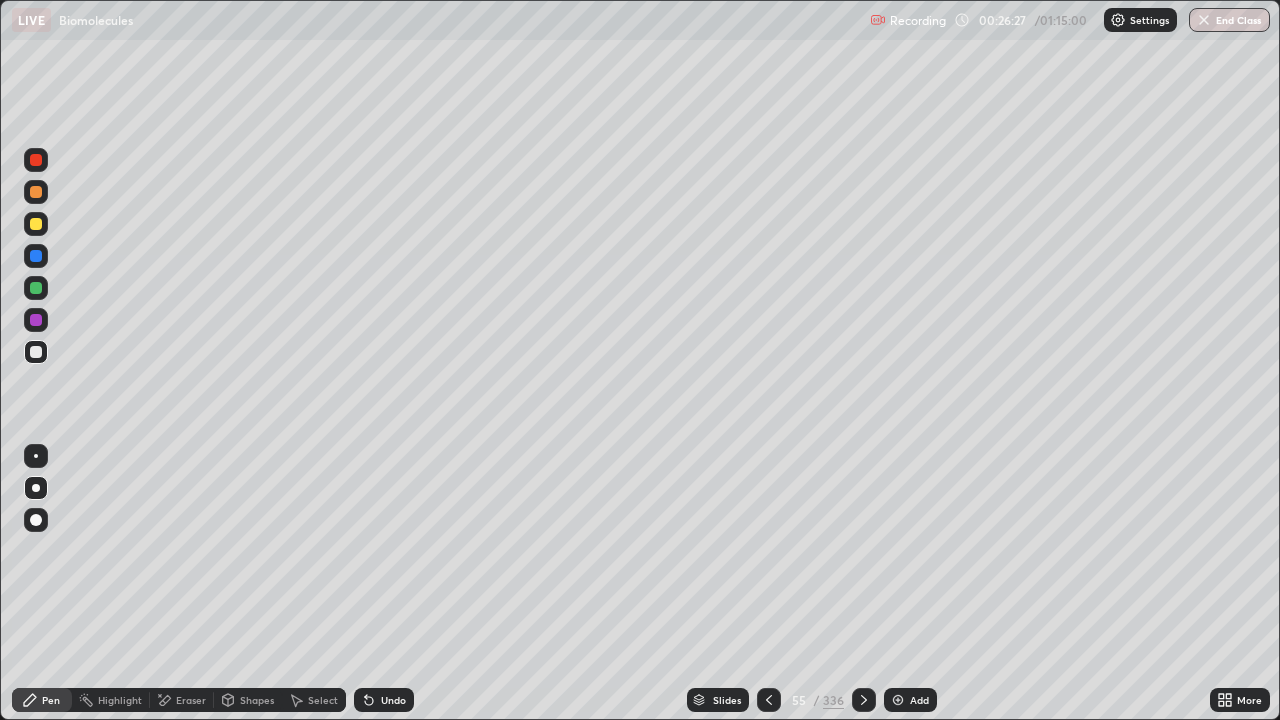 click at bounding box center (36, 224) 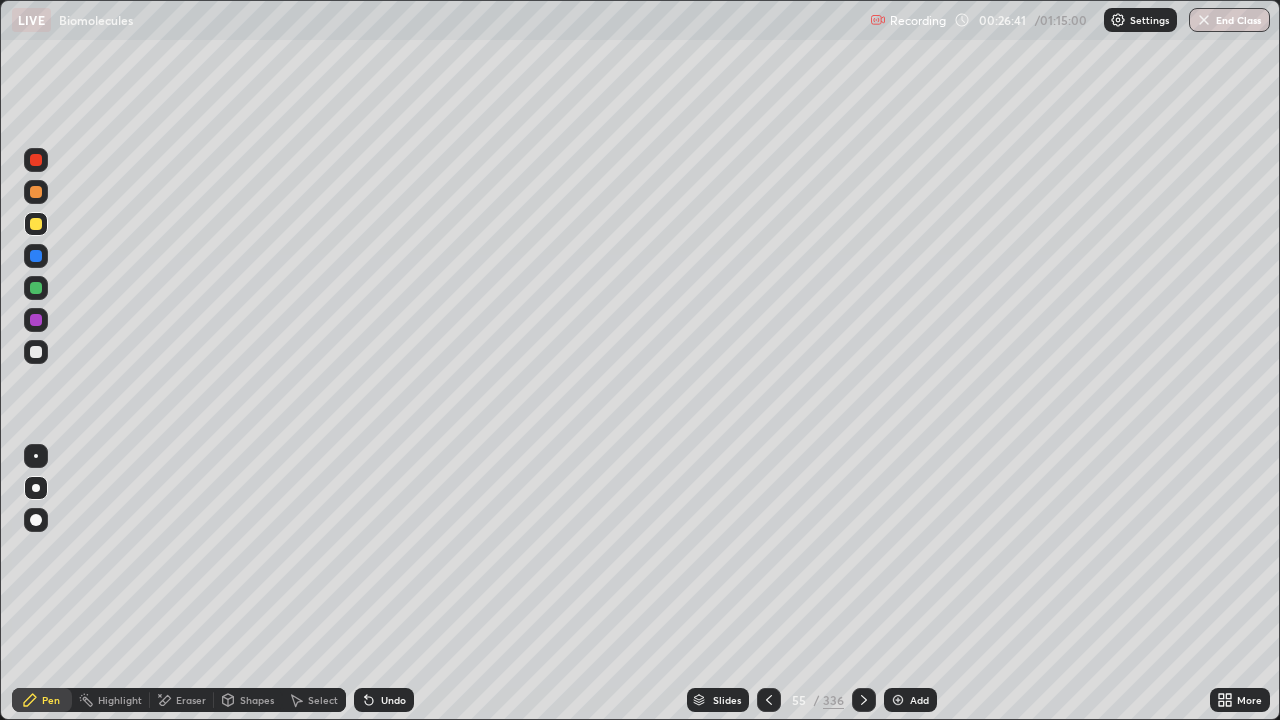 click on "Setting up your live class" at bounding box center [640, 360] 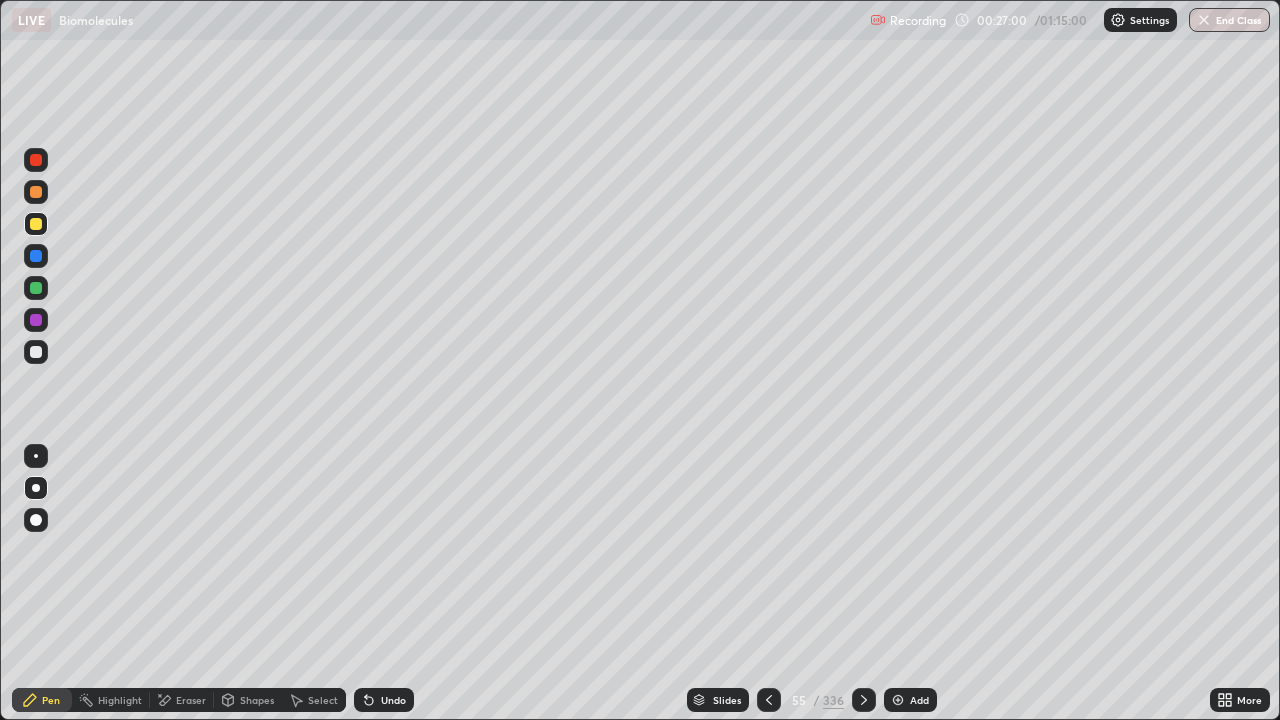 click 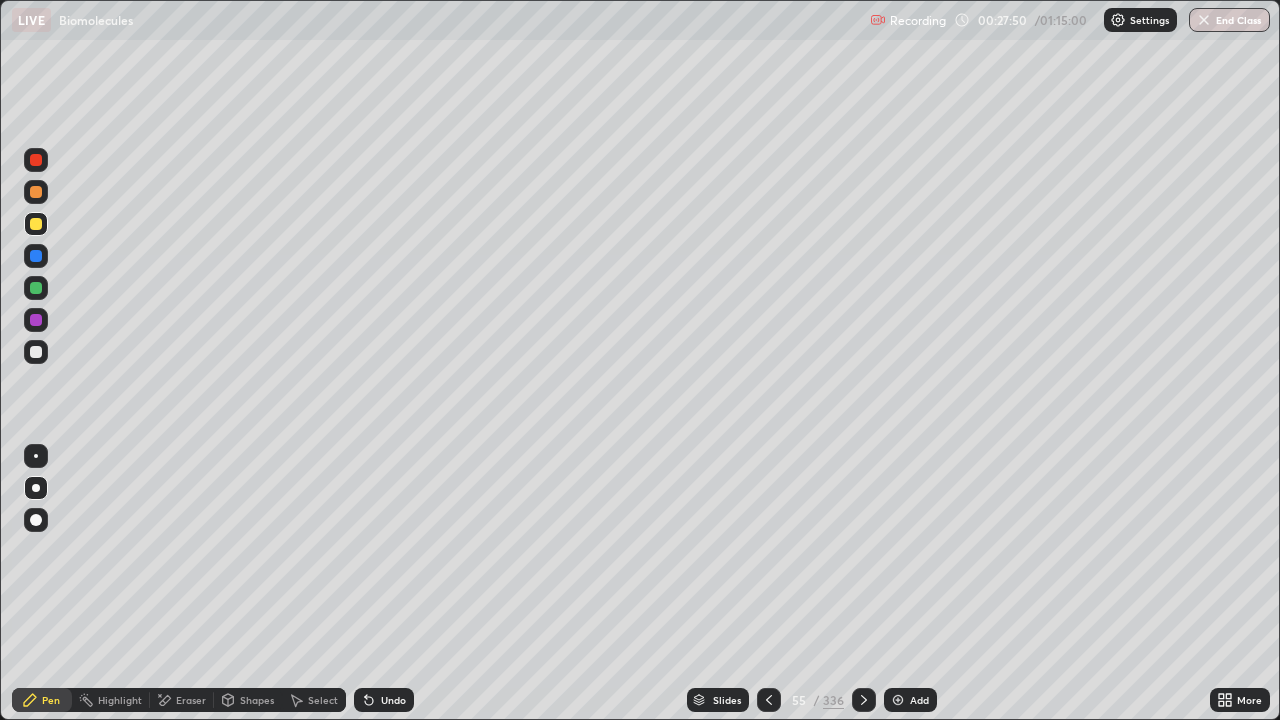 click on "Undo" at bounding box center (384, 700) 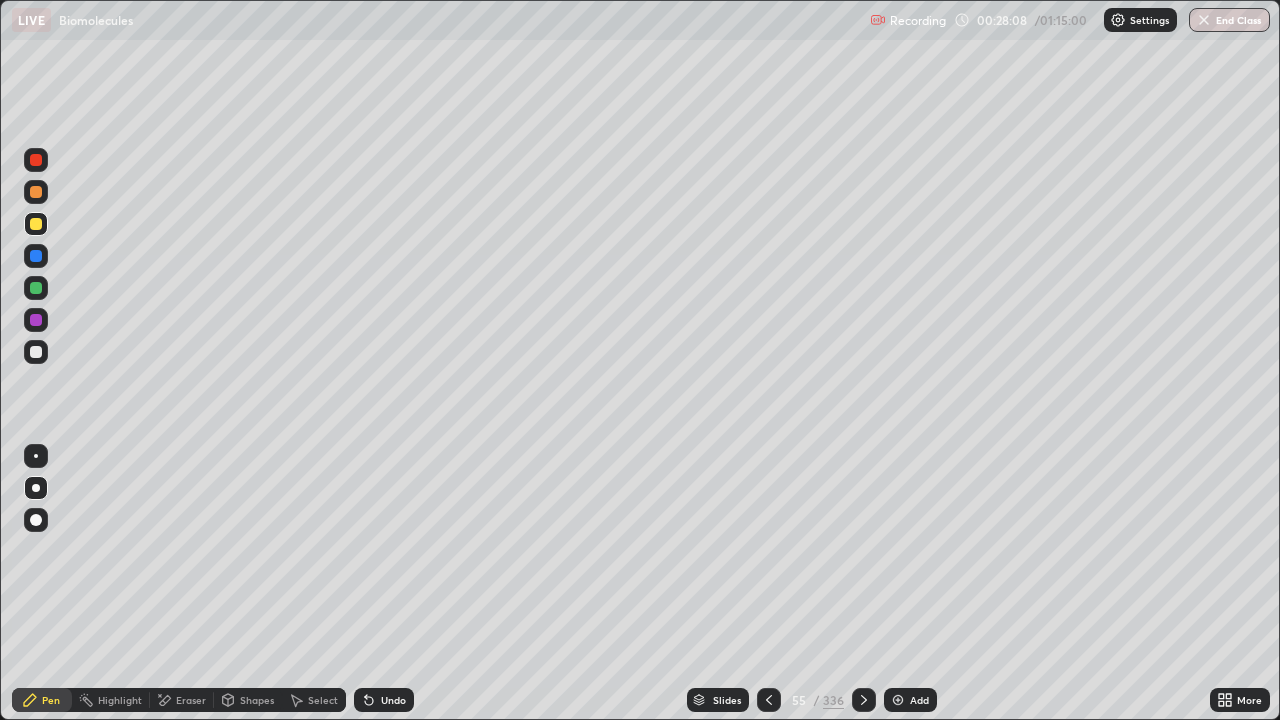 click on "Pen" at bounding box center [42, 700] 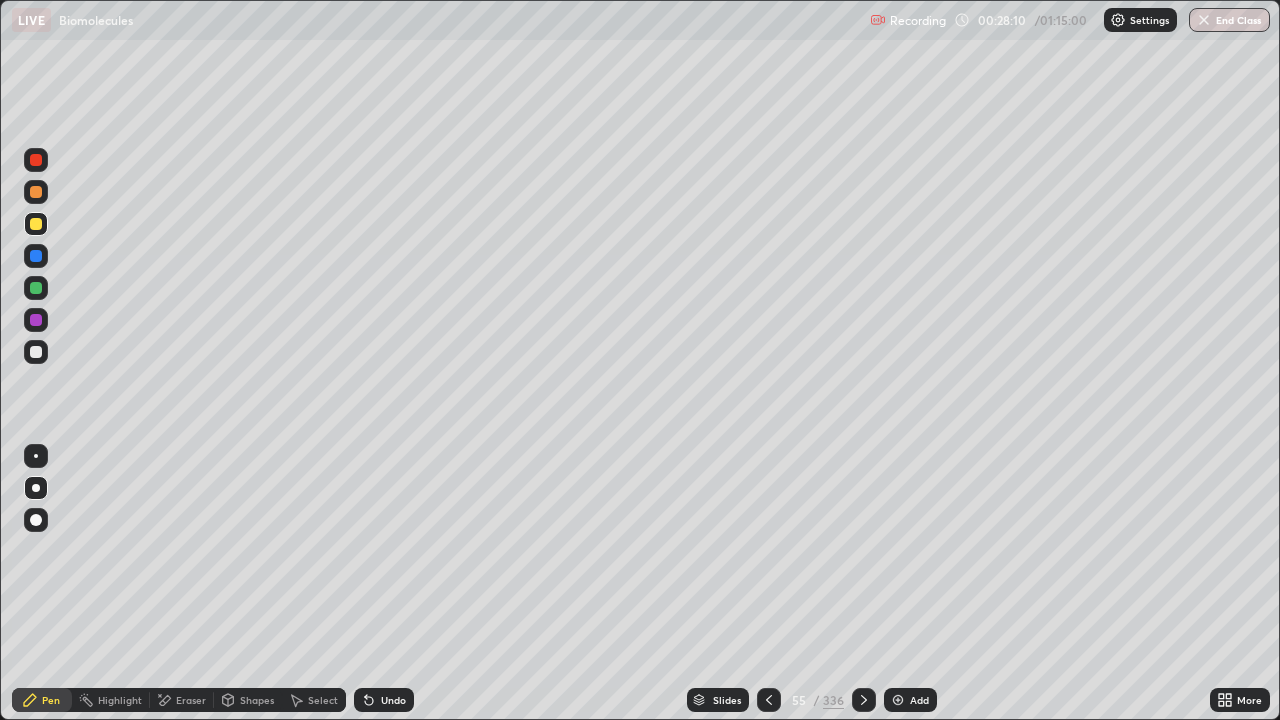 click at bounding box center [36, 192] 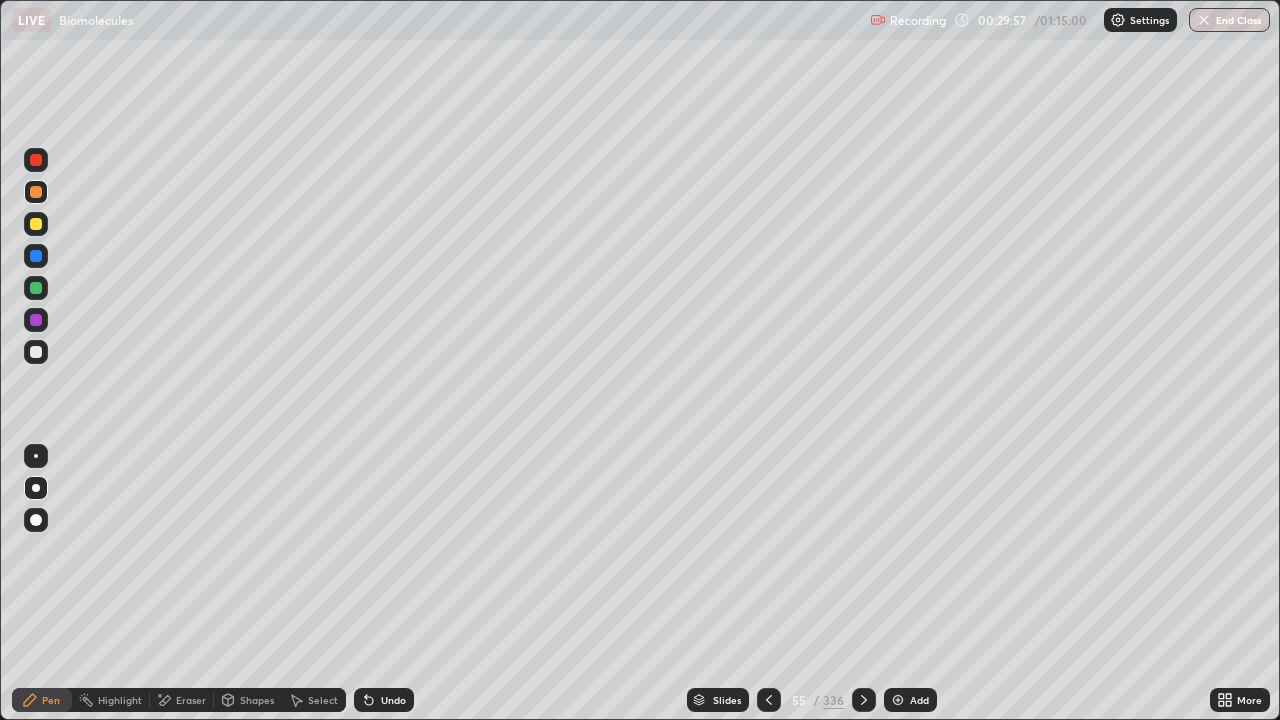 click 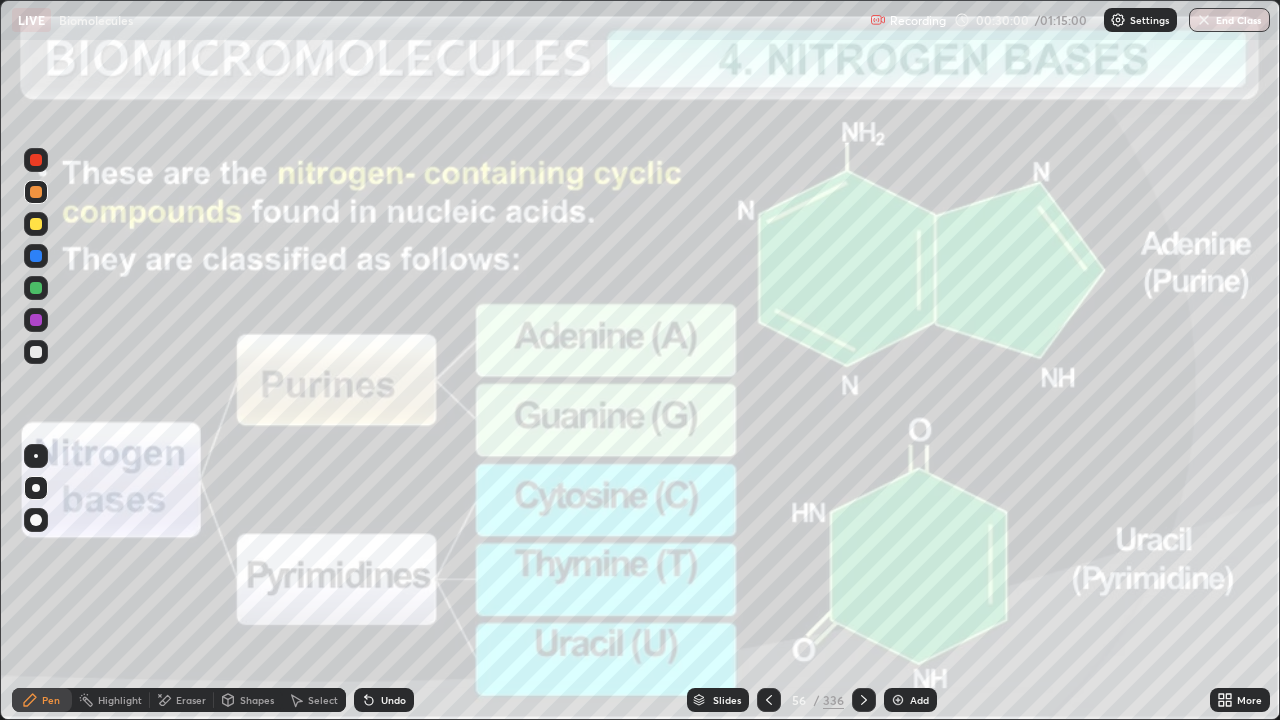 click 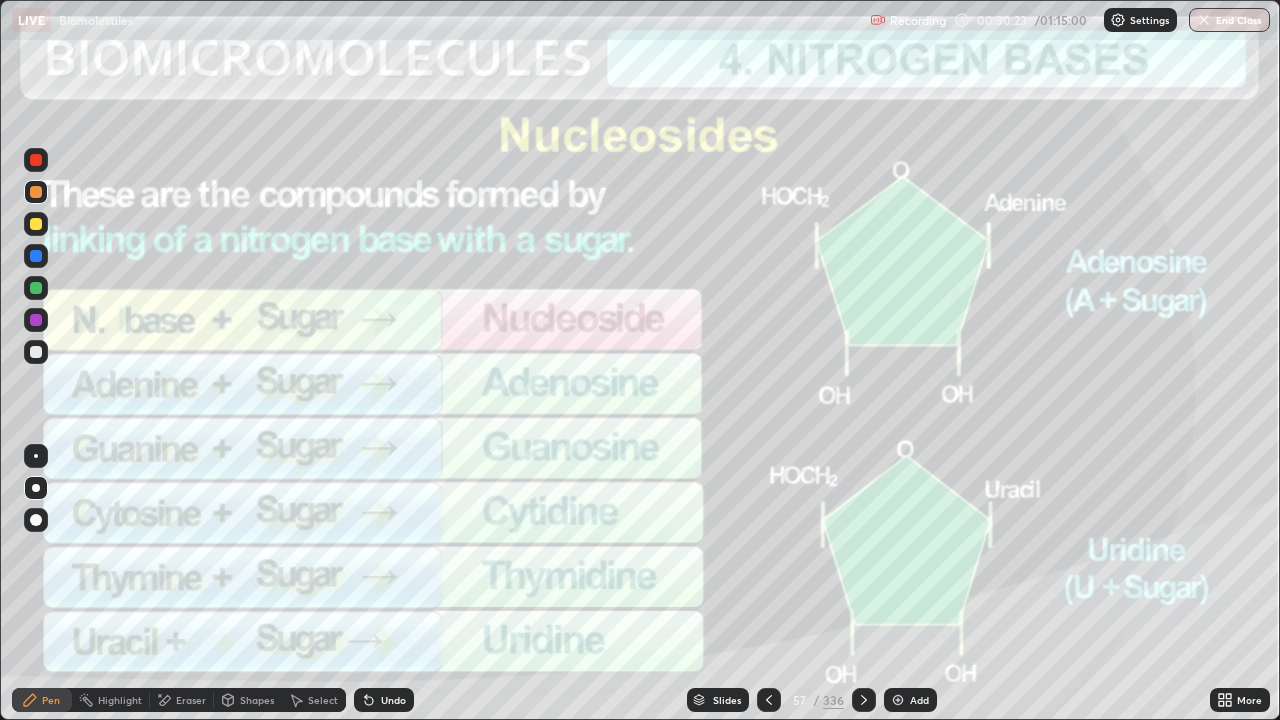 click on "Setting up your live class" at bounding box center (640, 360) 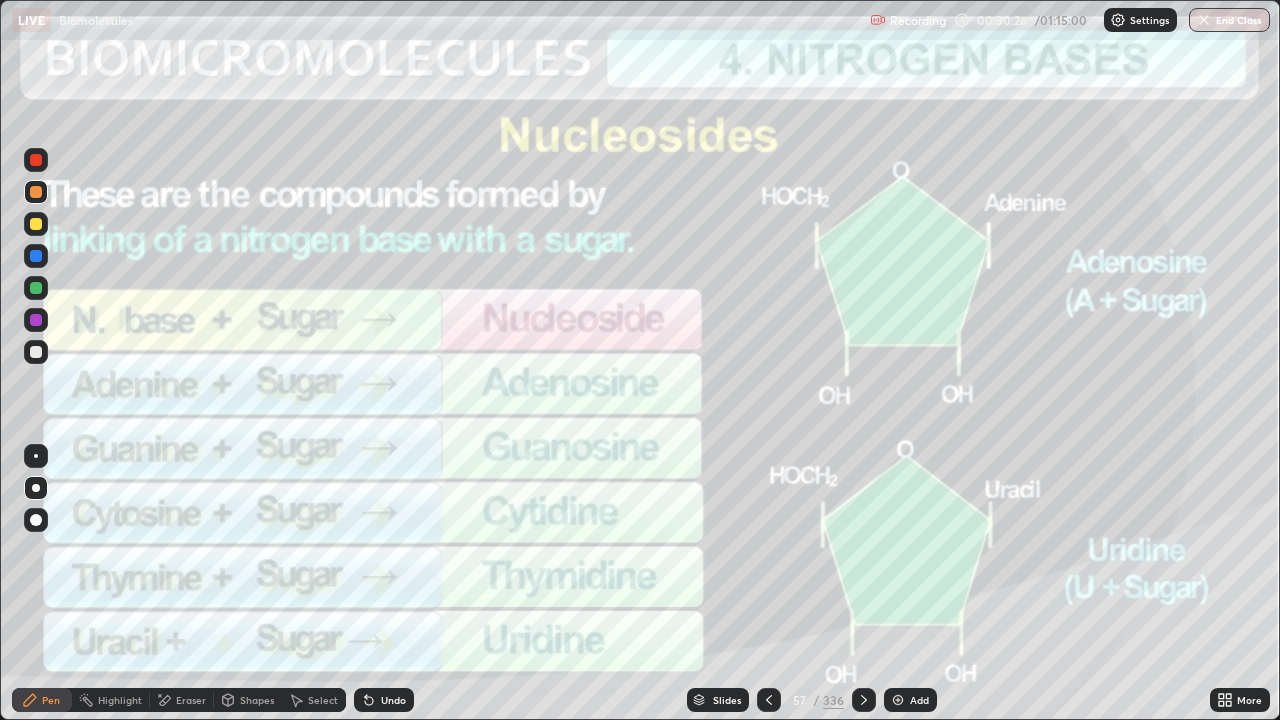 click at bounding box center [36, 192] 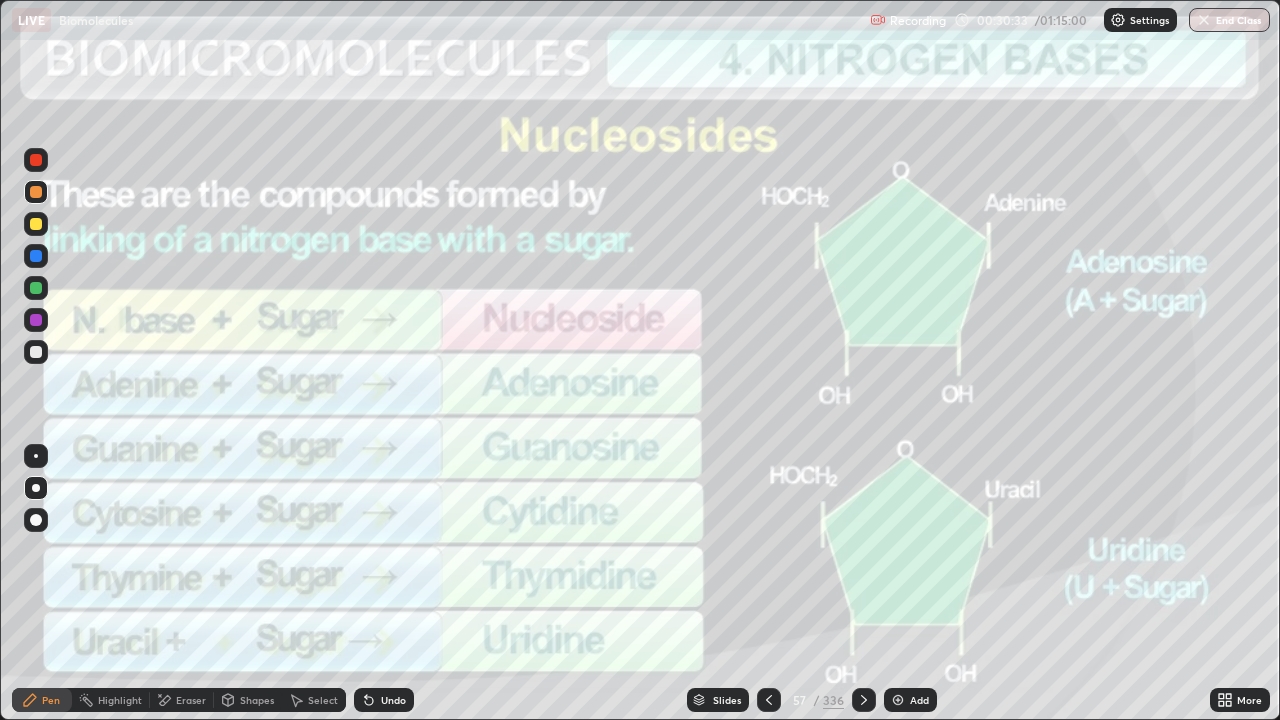 click on "Setting up your live class" at bounding box center [640, 360] 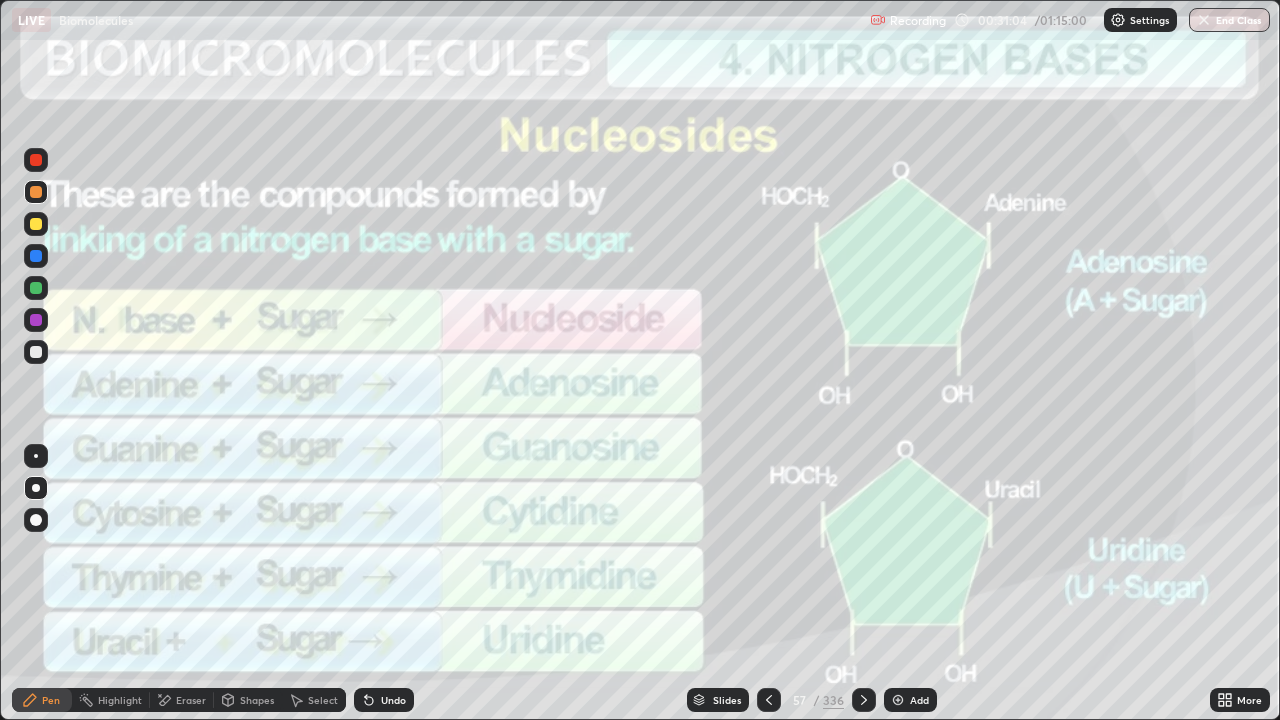 click 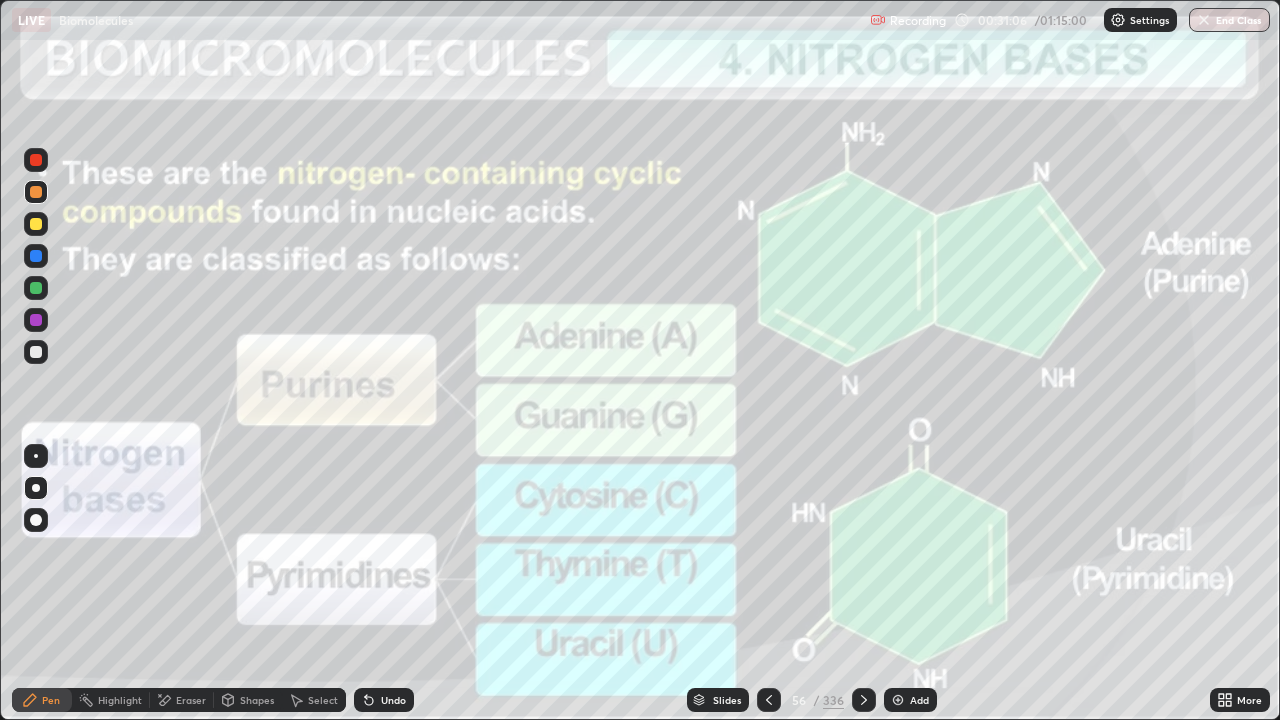 click 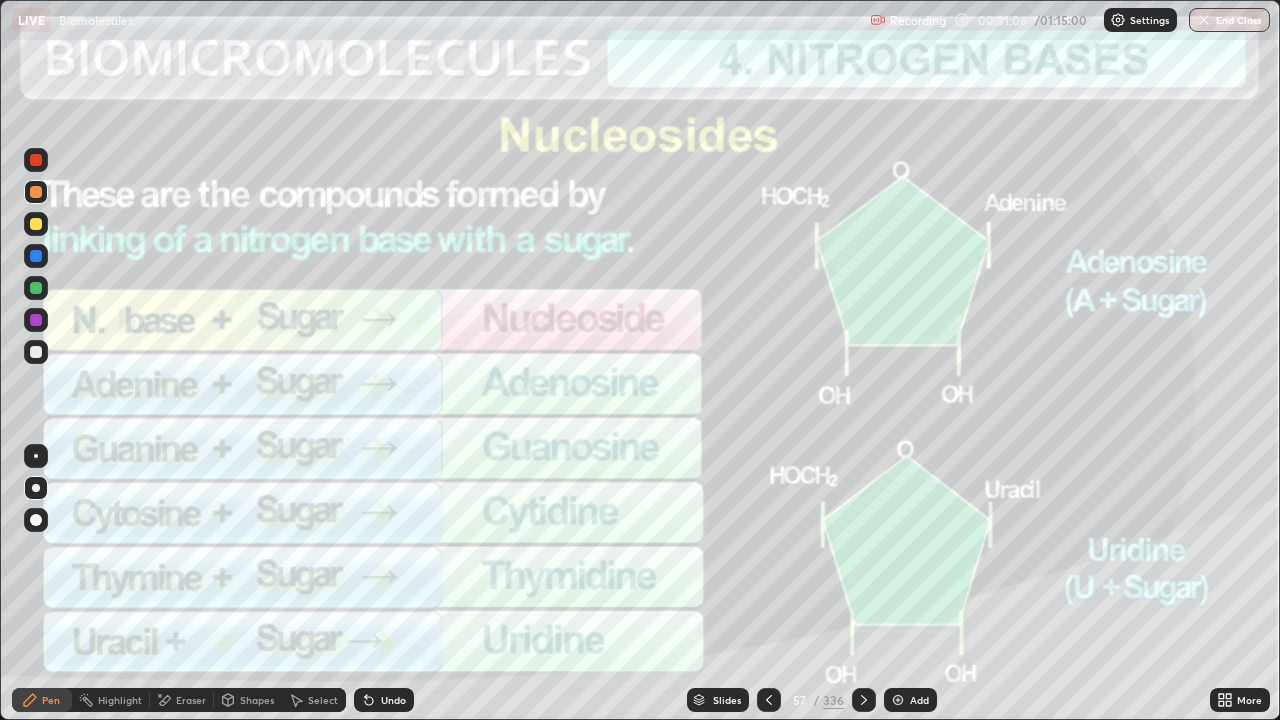 click 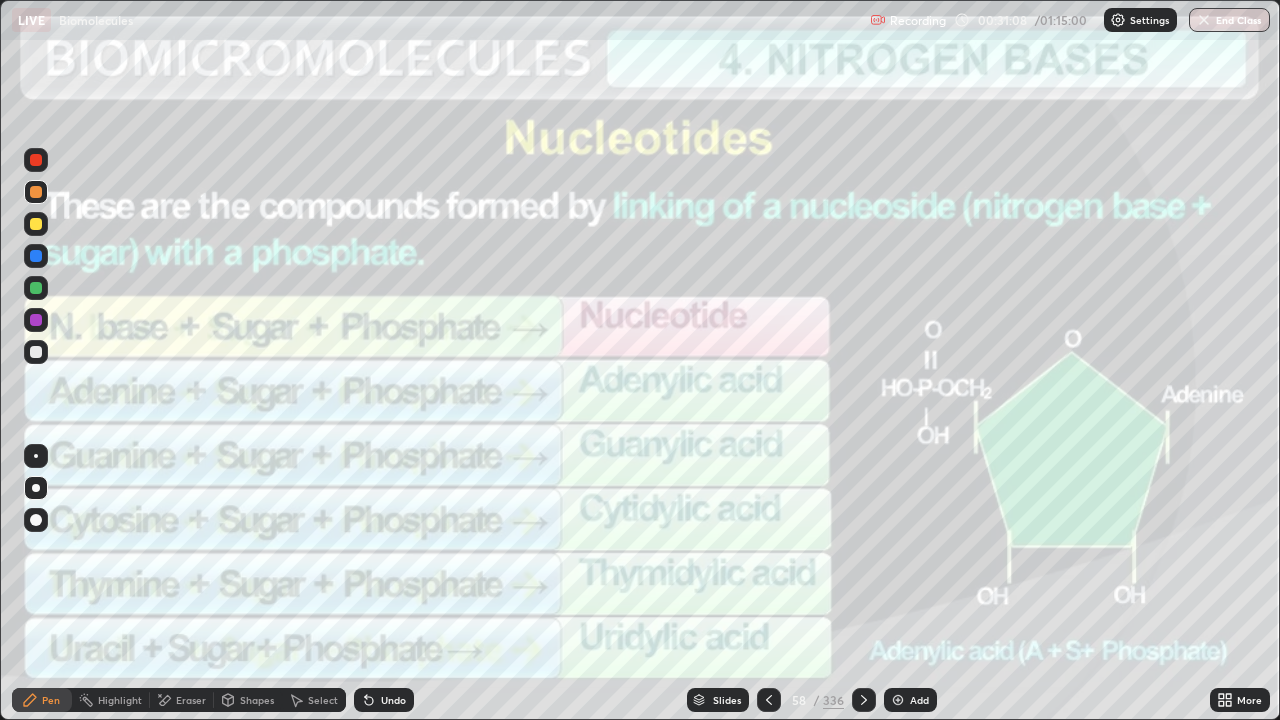click on "Add" at bounding box center (919, 700) 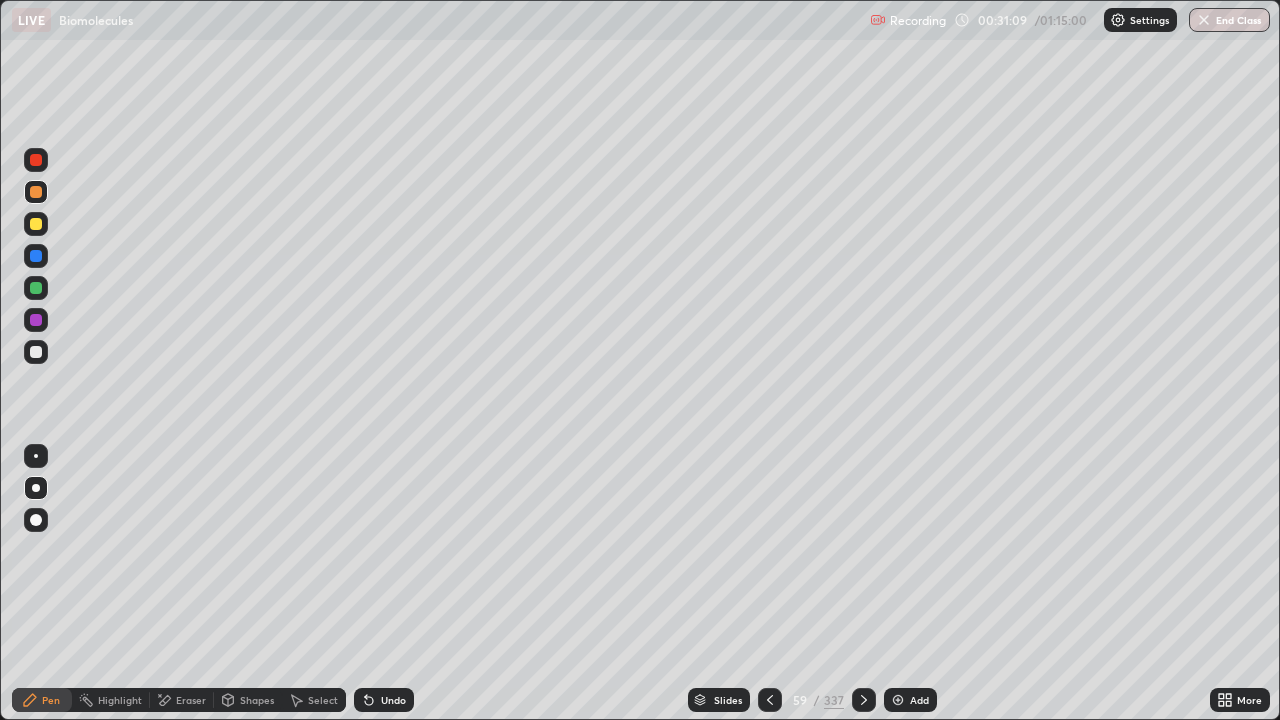click at bounding box center (36, 352) 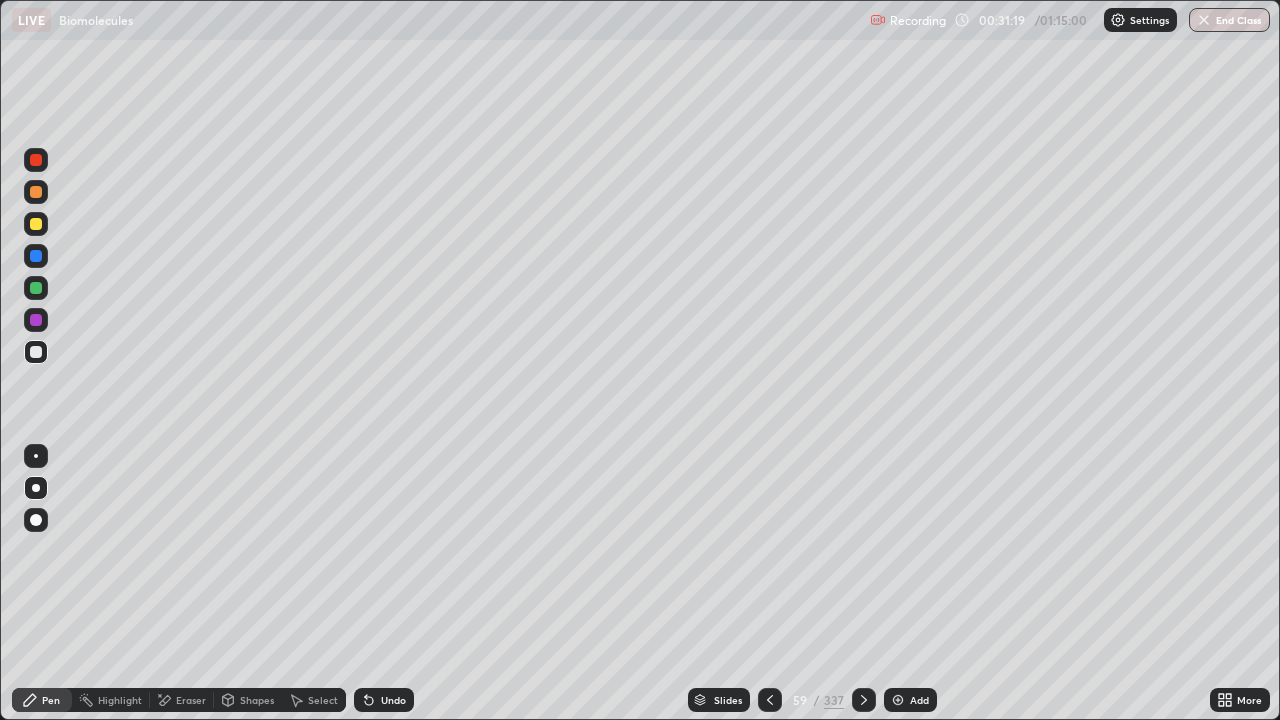 click at bounding box center (36, 224) 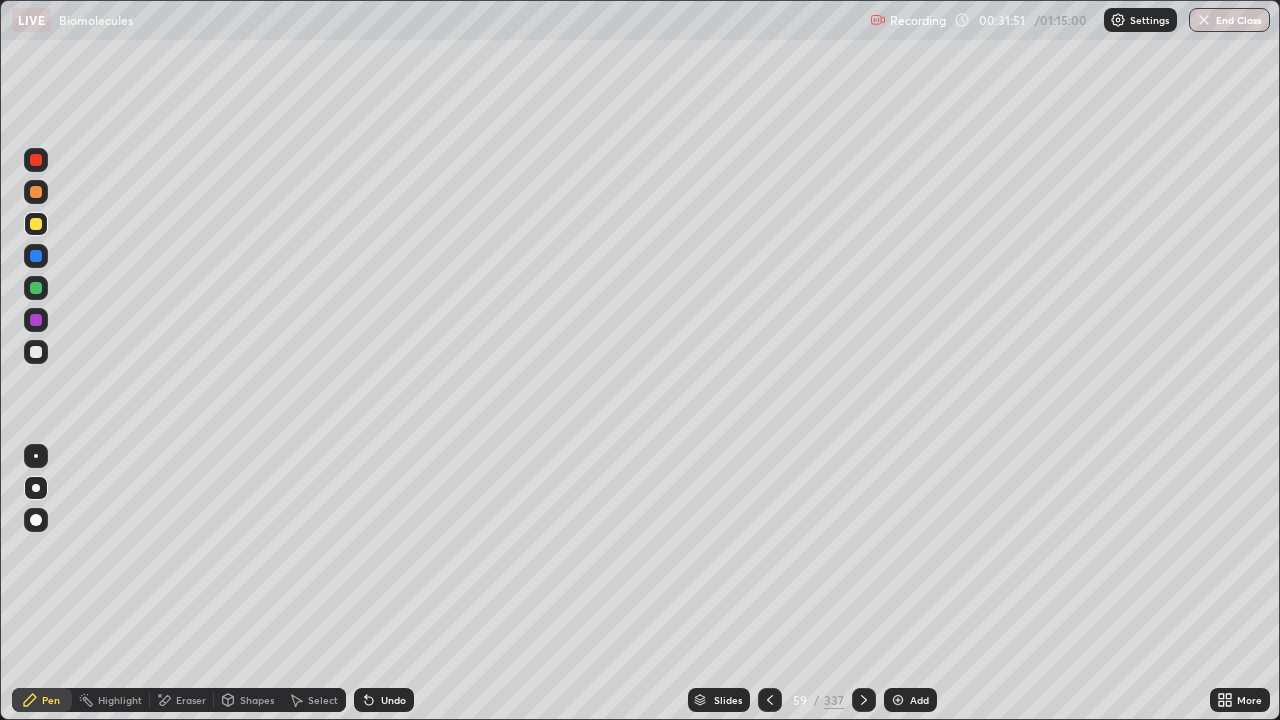 click at bounding box center (36, 352) 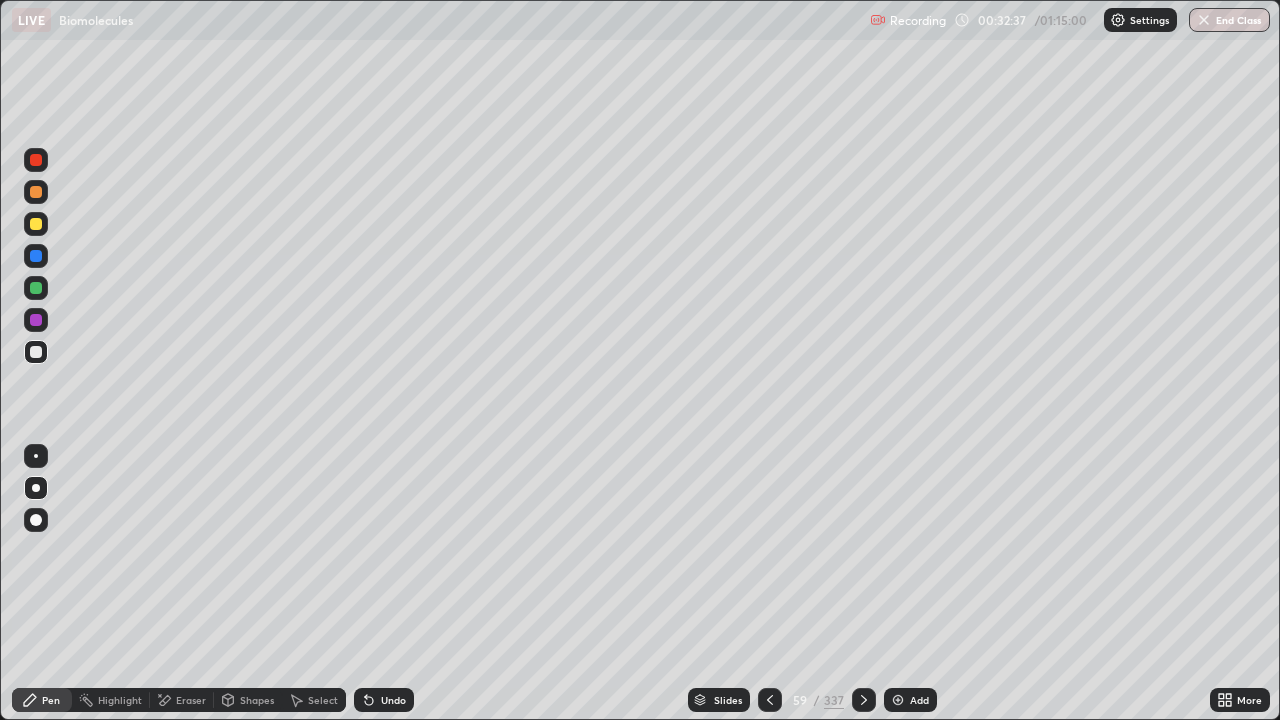 click on "Eraser" at bounding box center [182, 700] 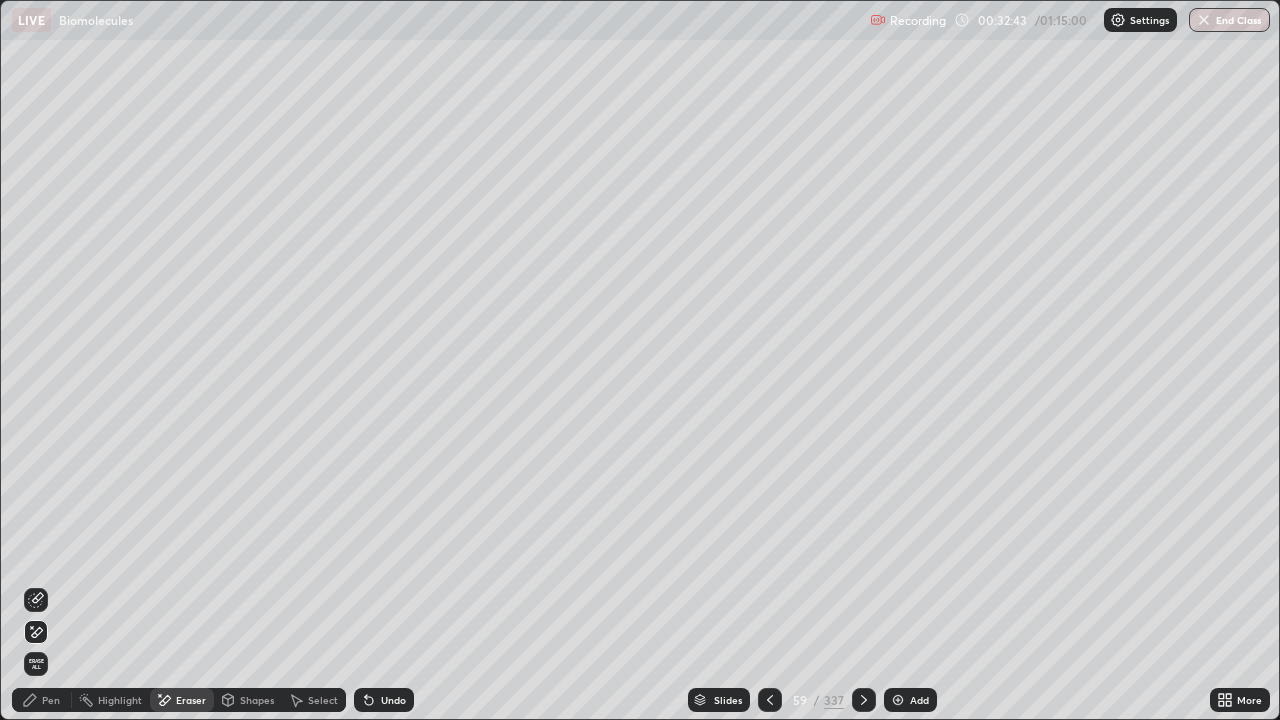 click on "Pen" at bounding box center (51, 700) 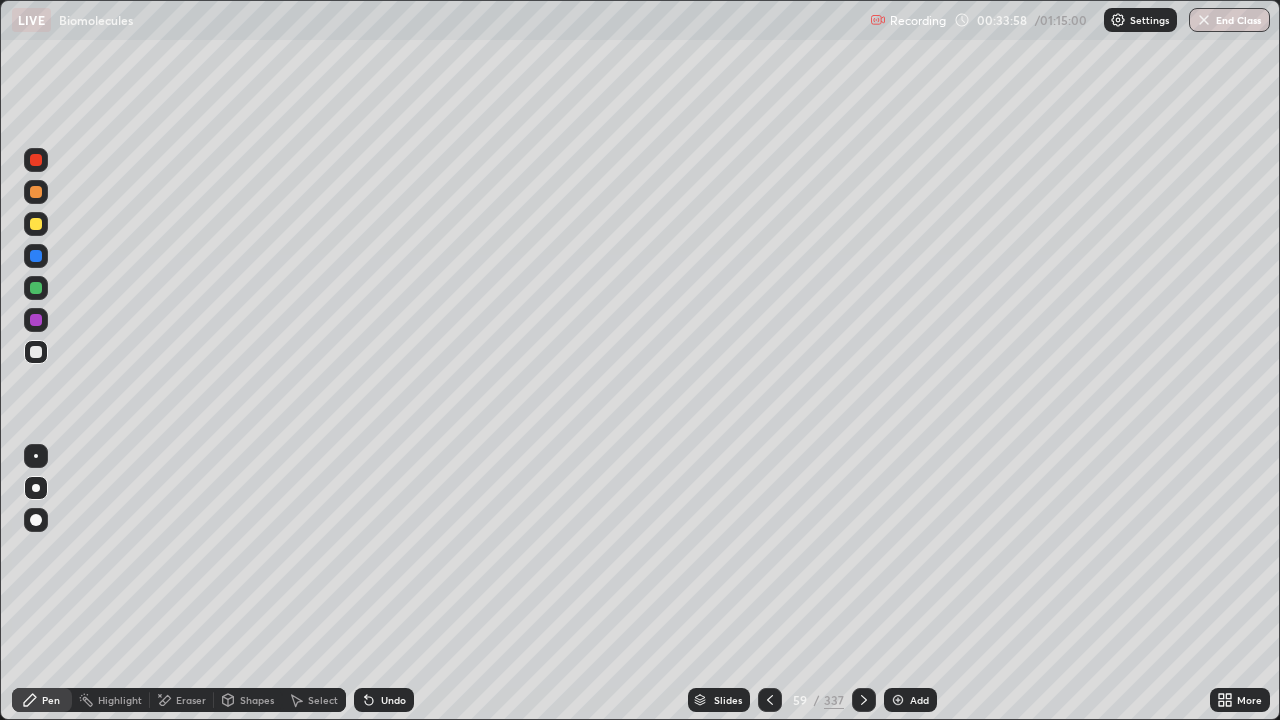 click 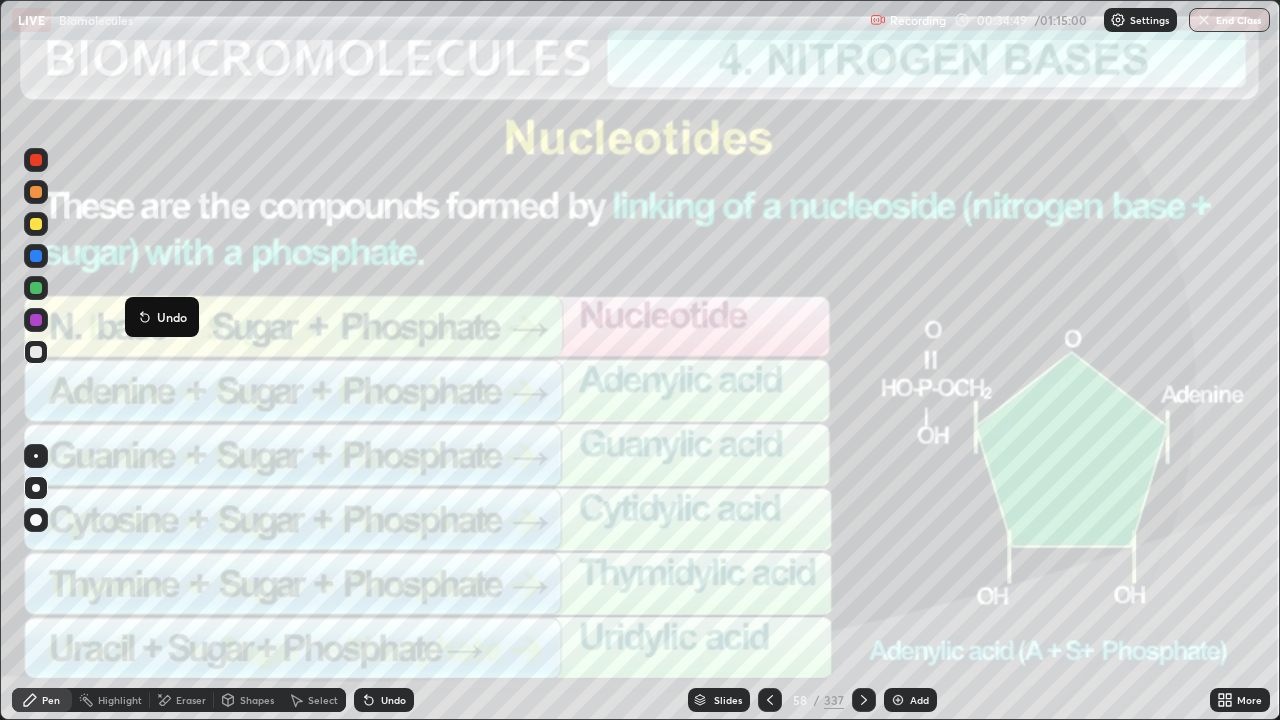 click 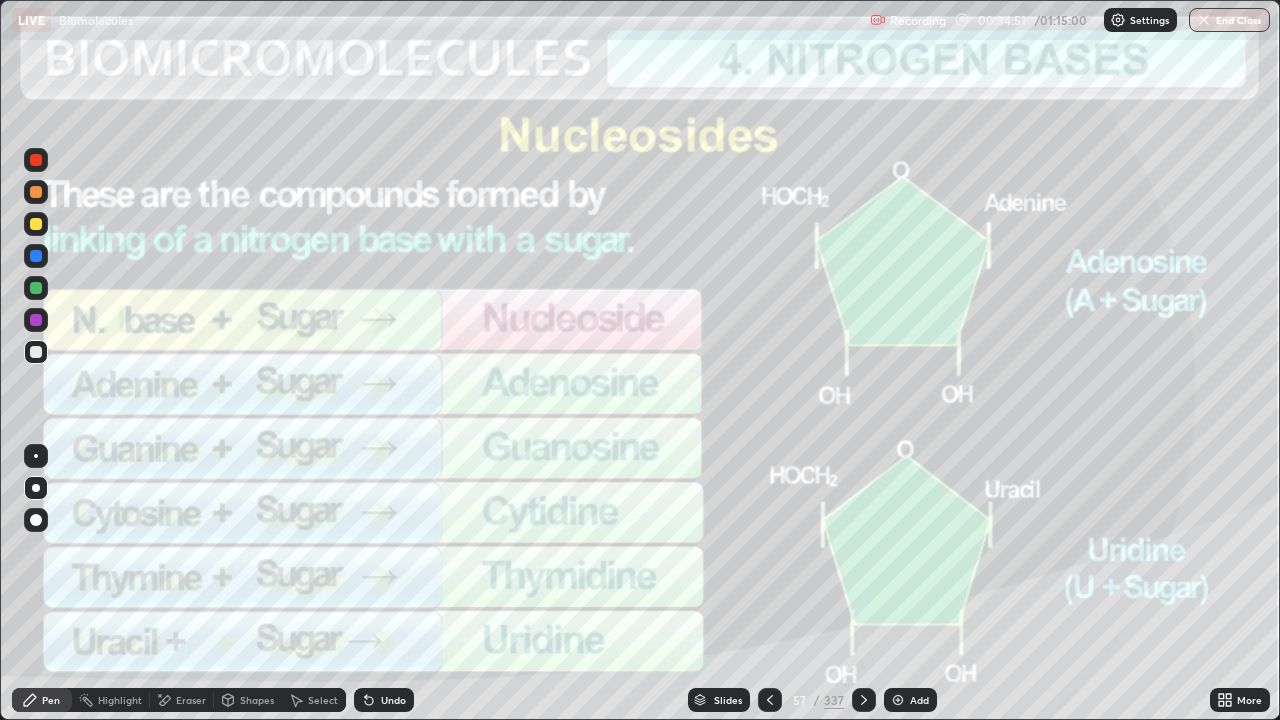 click 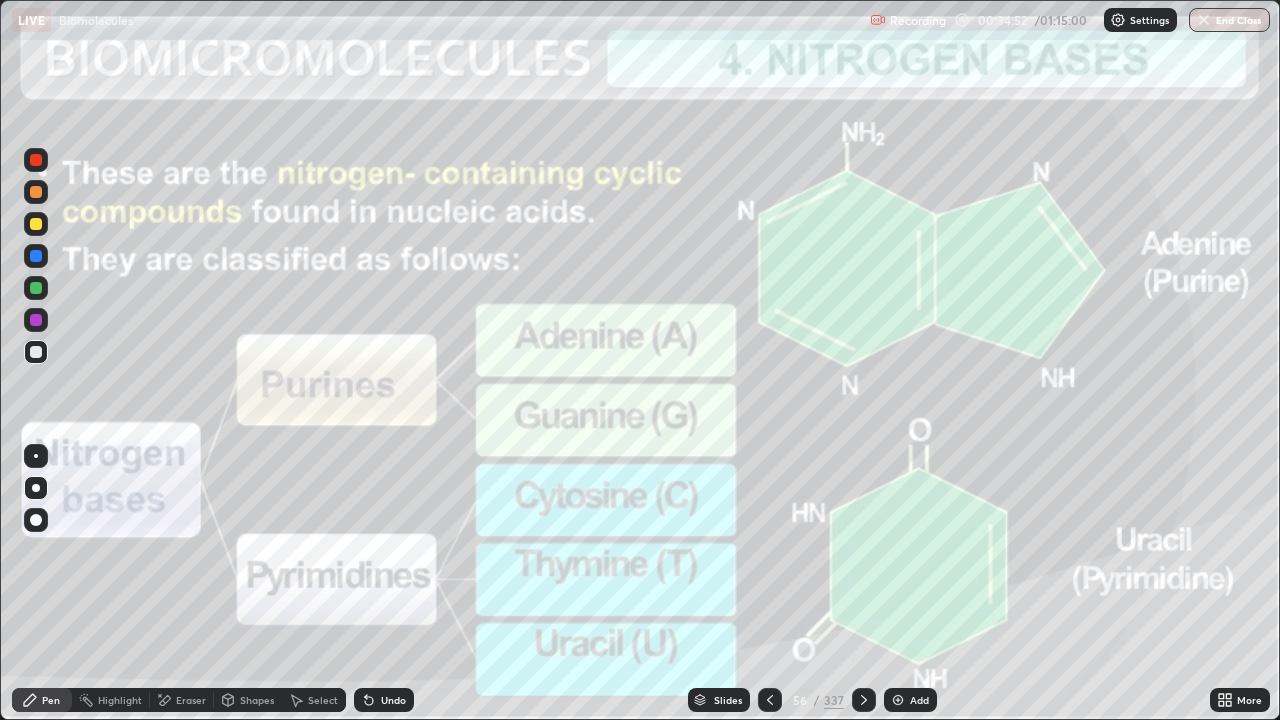 click at bounding box center [864, 700] 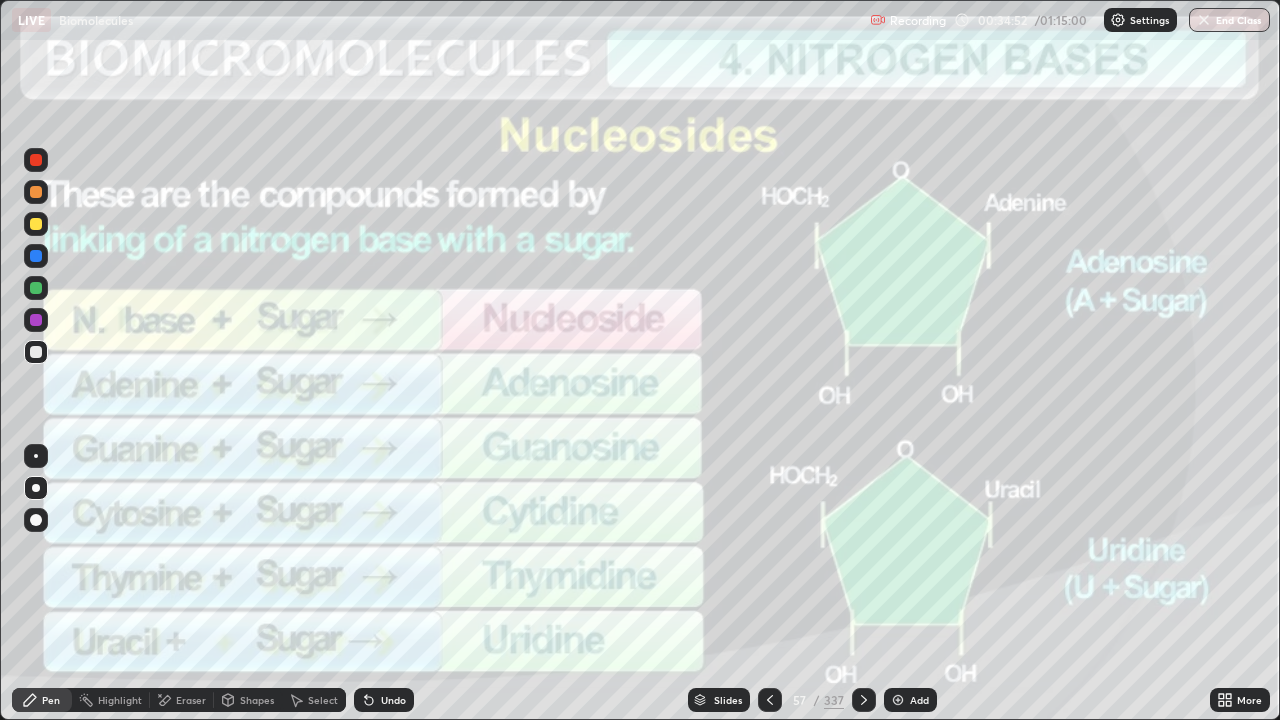 click 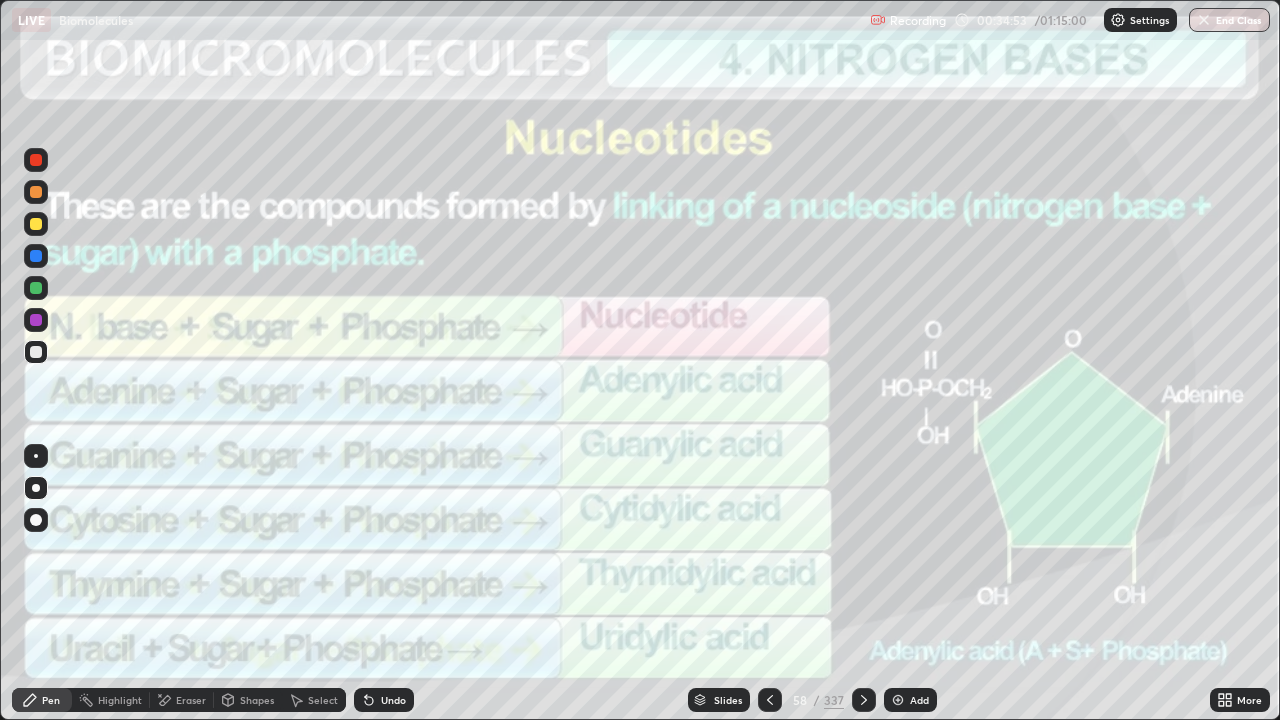 click 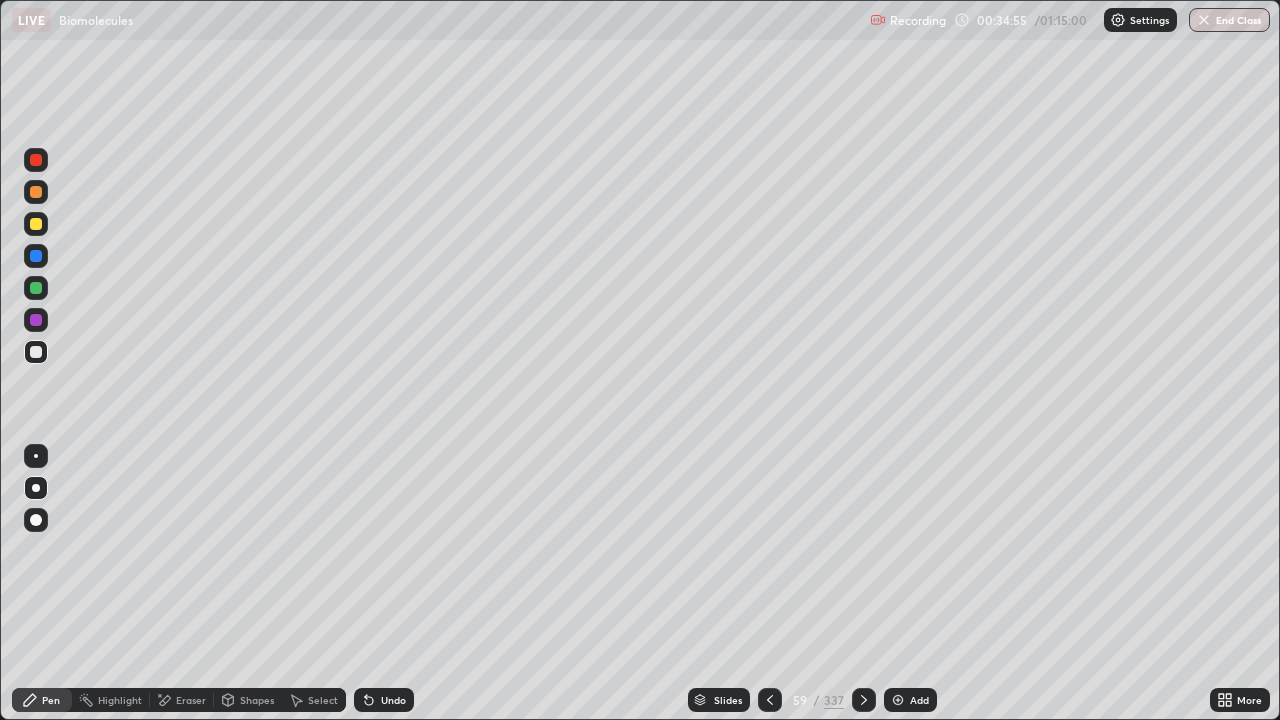 click at bounding box center [898, 700] 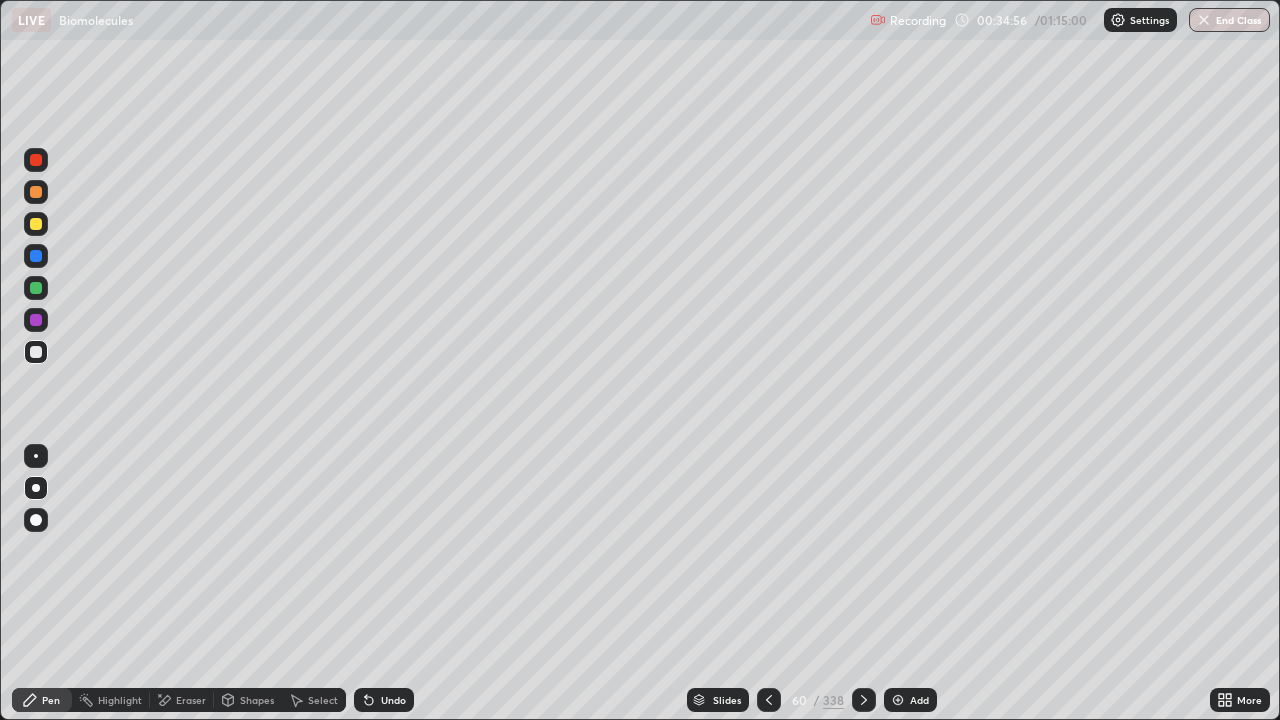 click at bounding box center [36, 224] 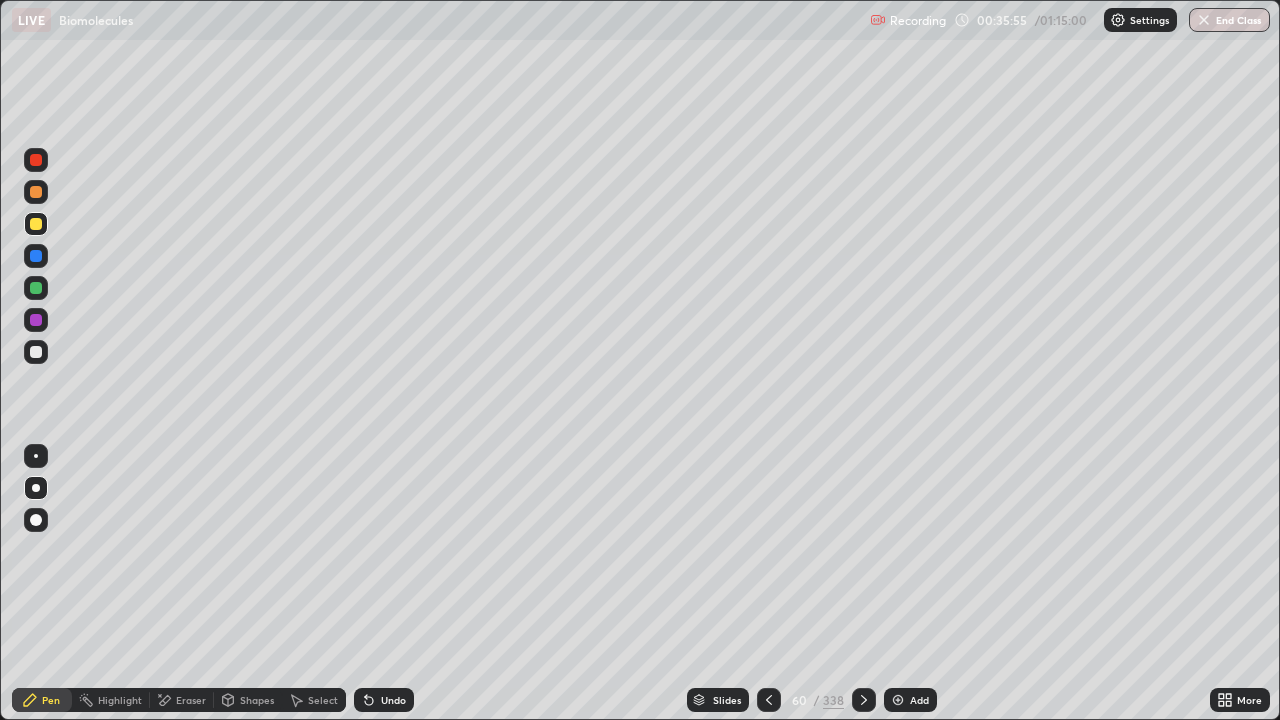 click at bounding box center (36, 192) 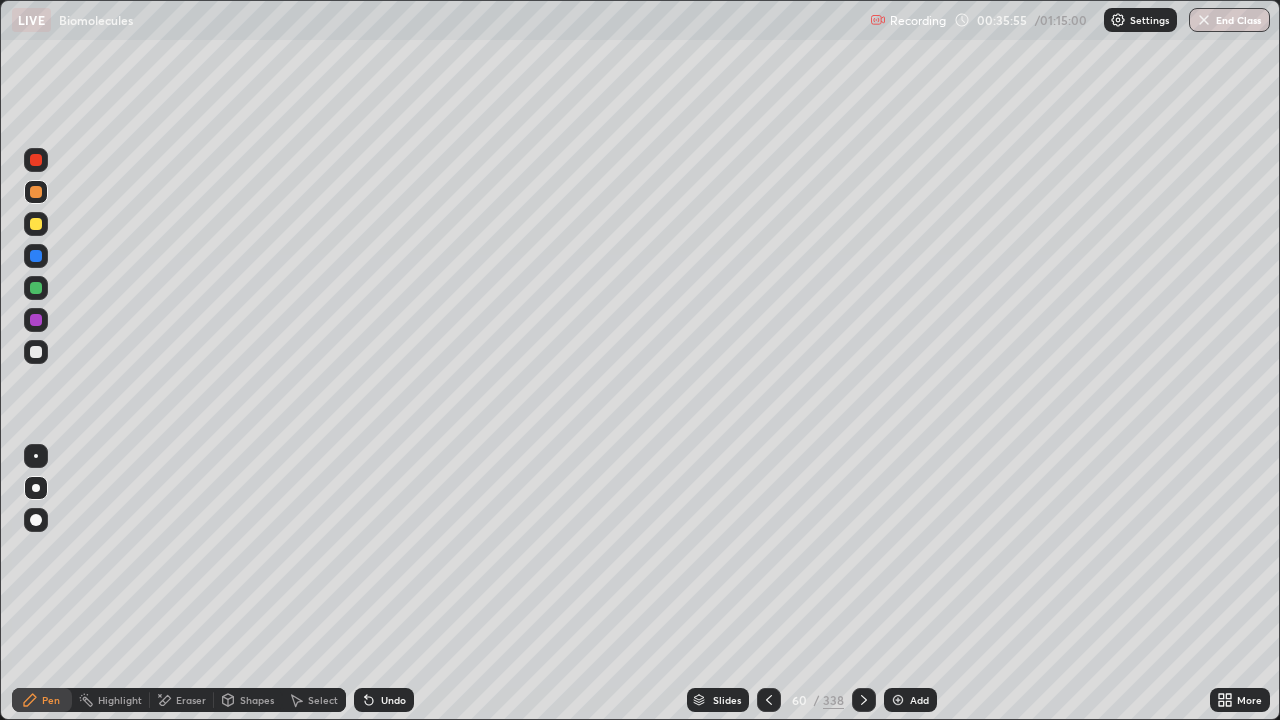 click at bounding box center [36, 192] 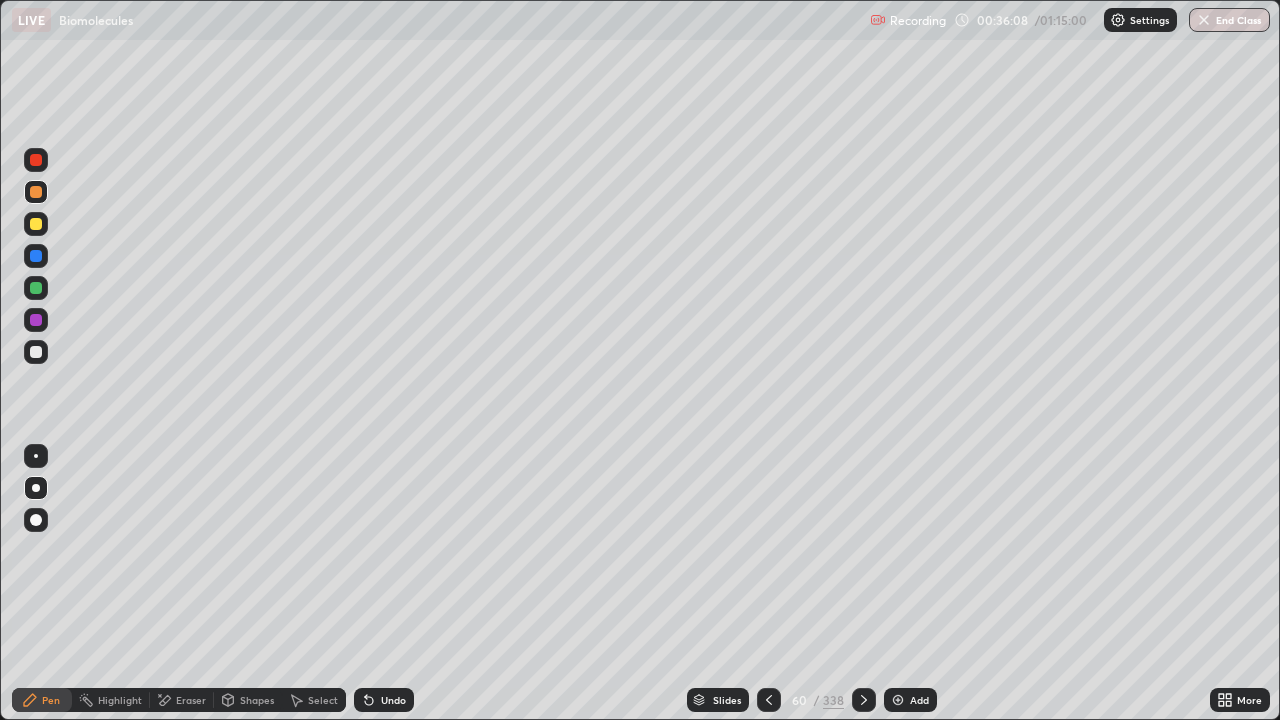 click on "Undo" at bounding box center [384, 700] 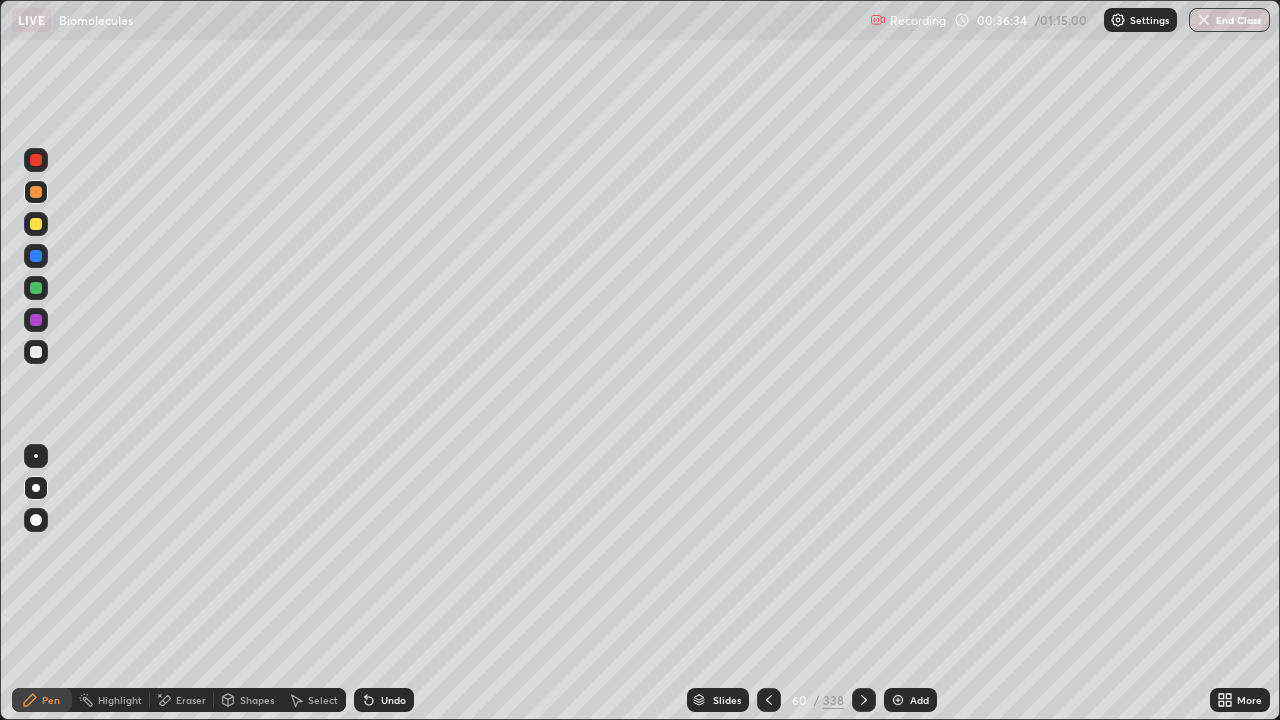 click on "Undo" at bounding box center [384, 700] 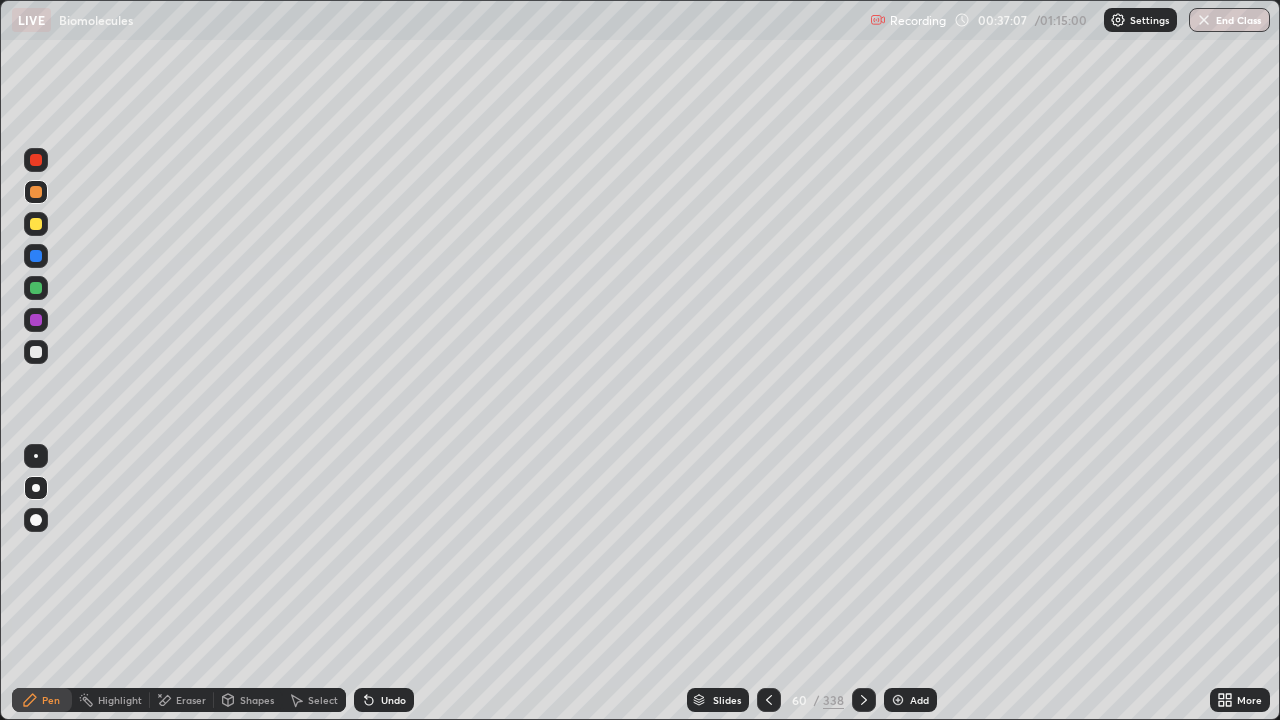 click on "Undo" at bounding box center (393, 700) 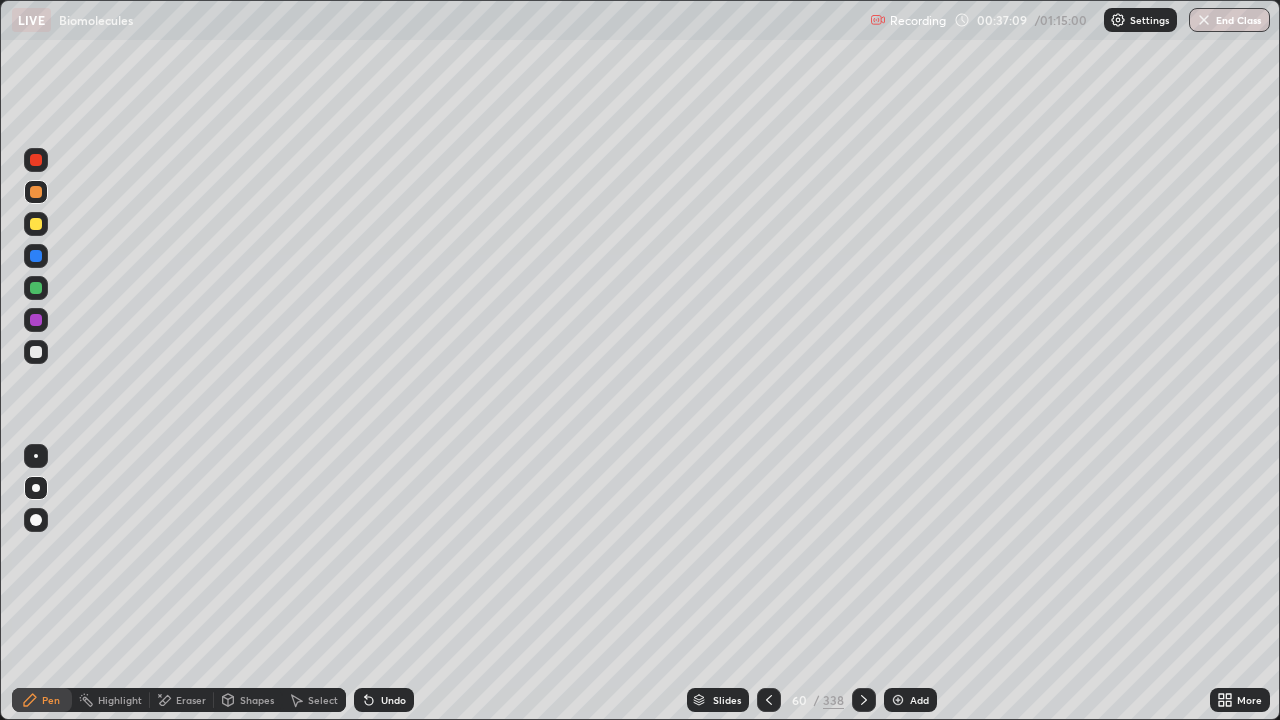 click on "Undo" at bounding box center (384, 700) 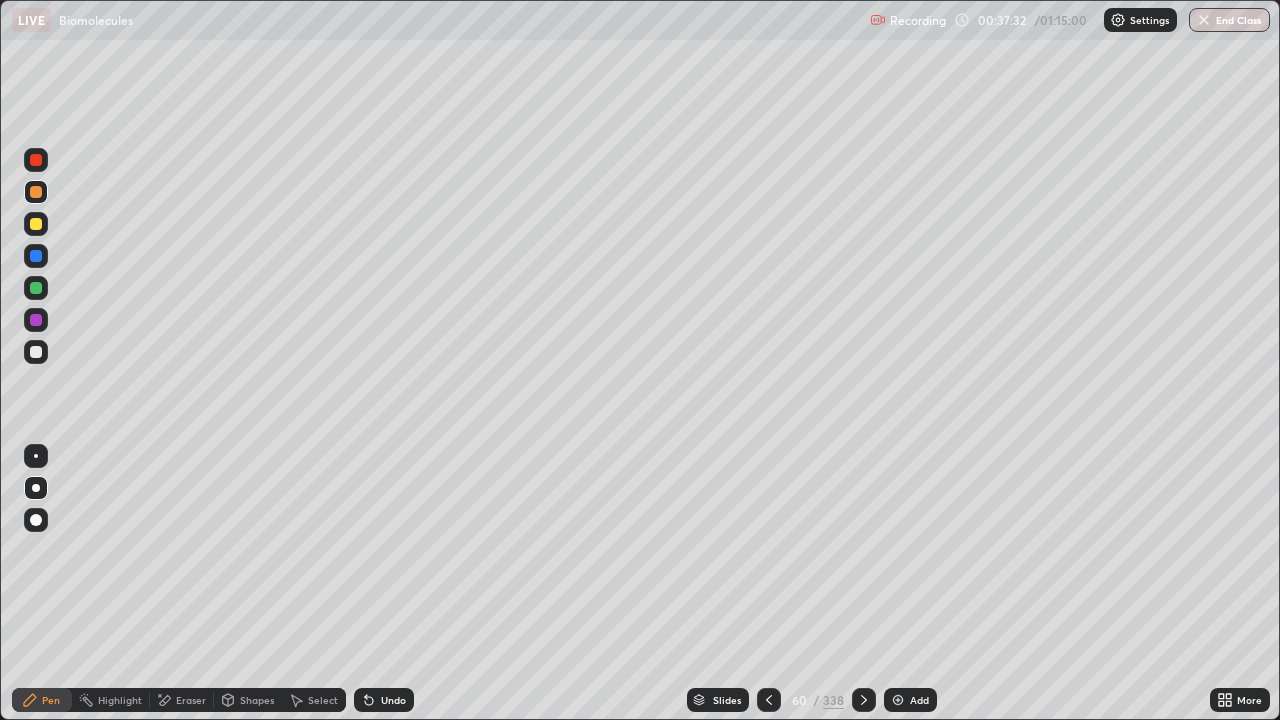 click on "Eraser" at bounding box center (191, 700) 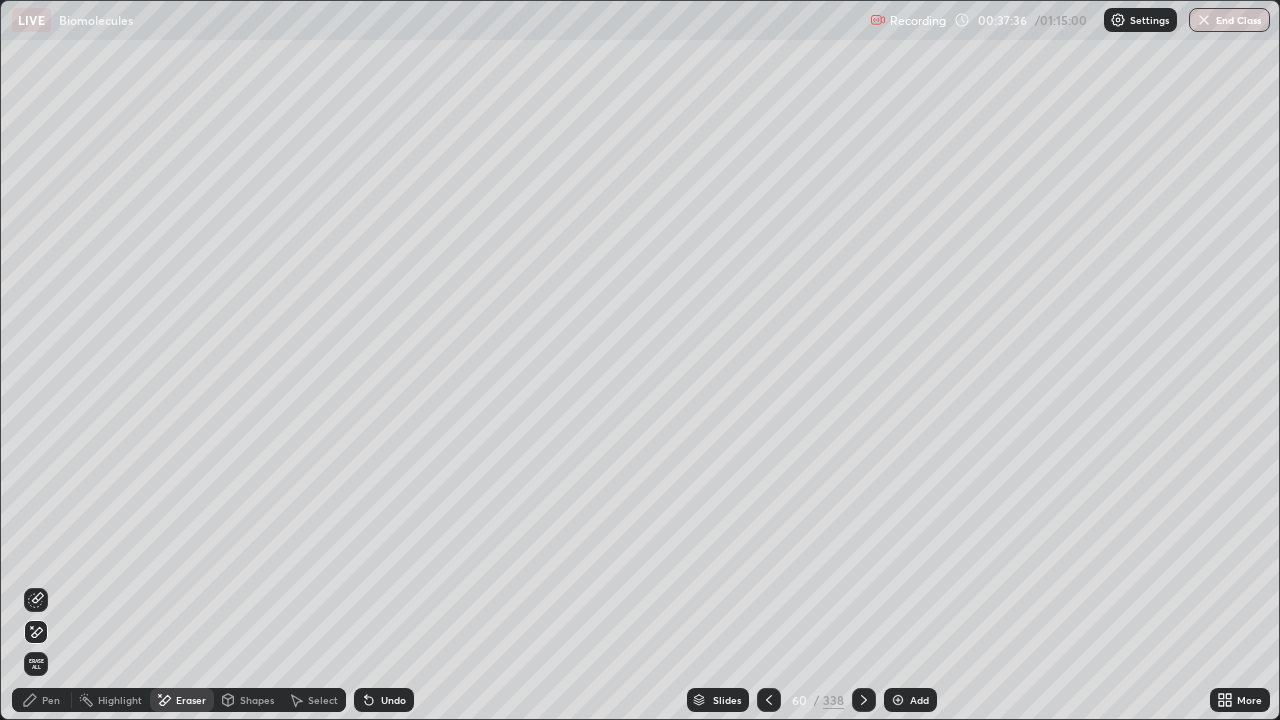 click on "Pen" at bounding box center (51, 700) 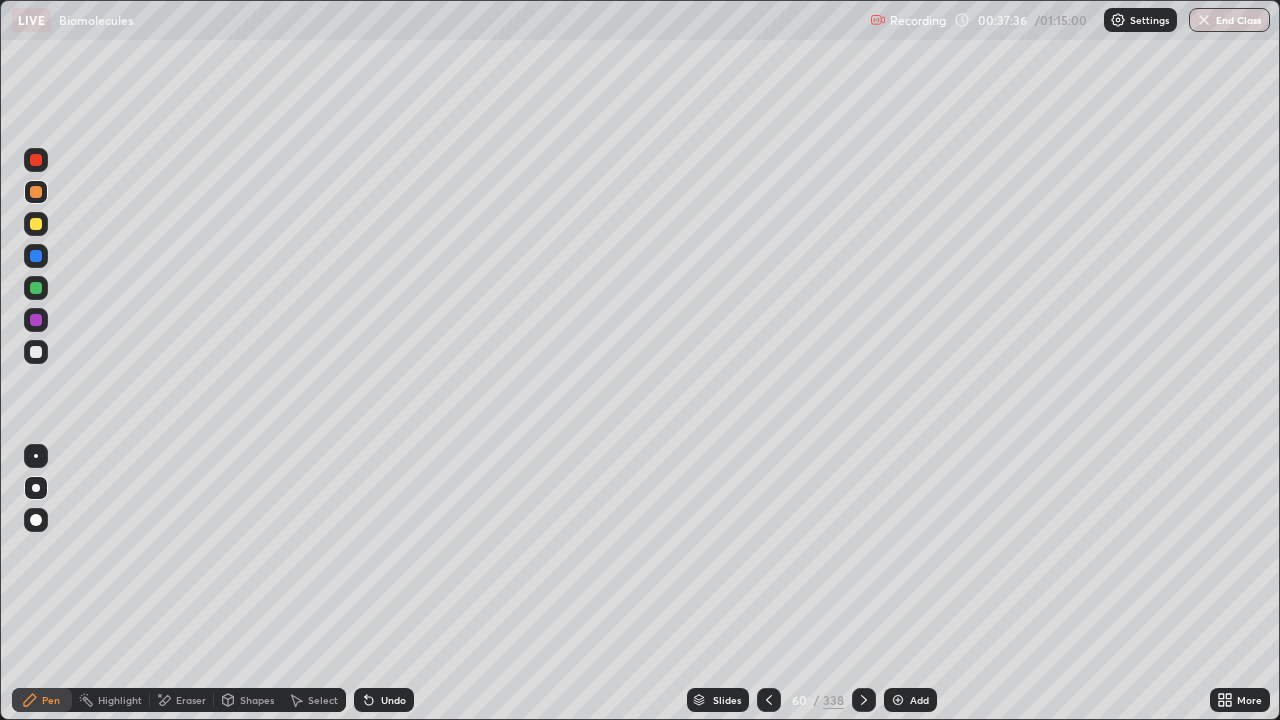 click on "Pen" at bounding box center (42, 700) 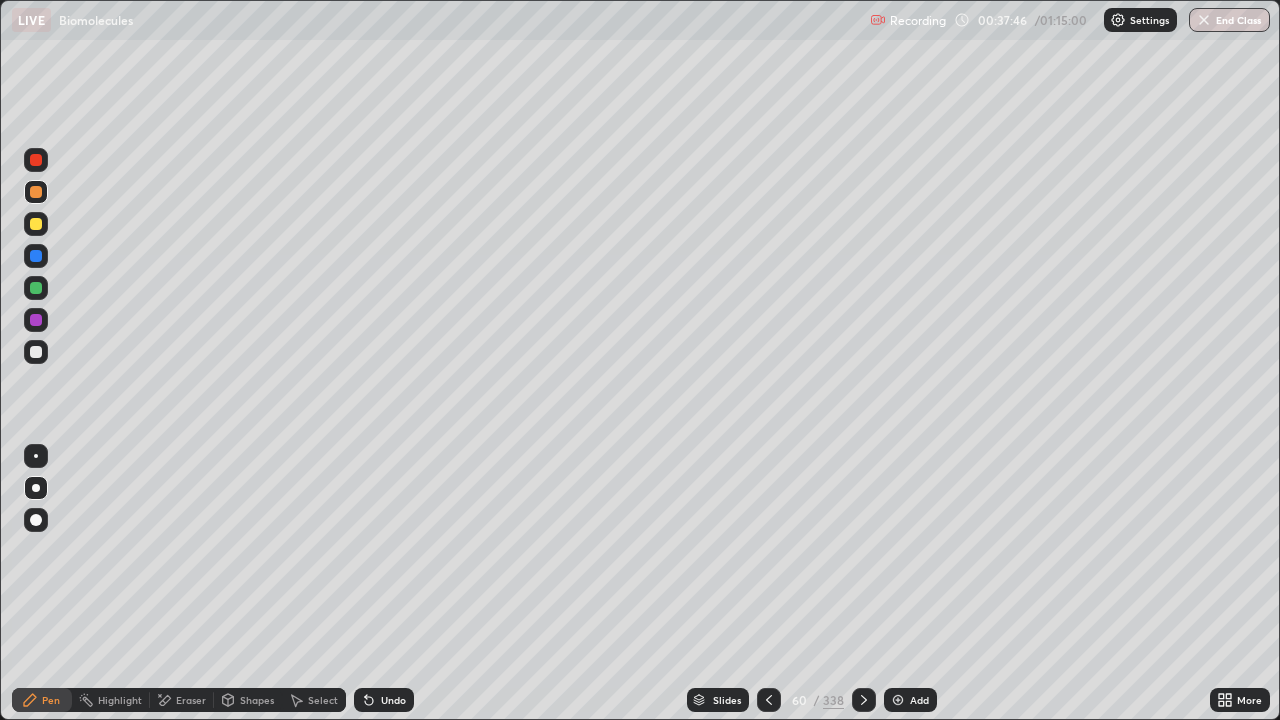 click on "Undo" at bounding box center [384, 700] 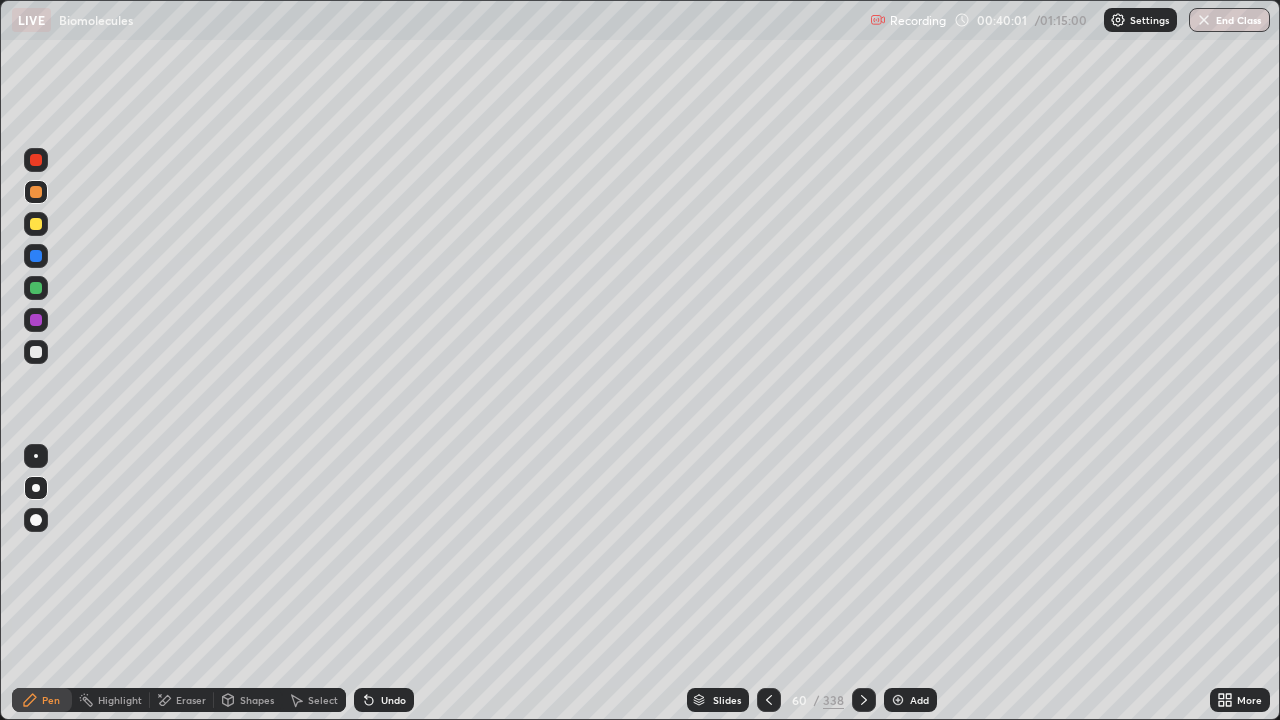 click on "Add" at bounding box center (910, 700) 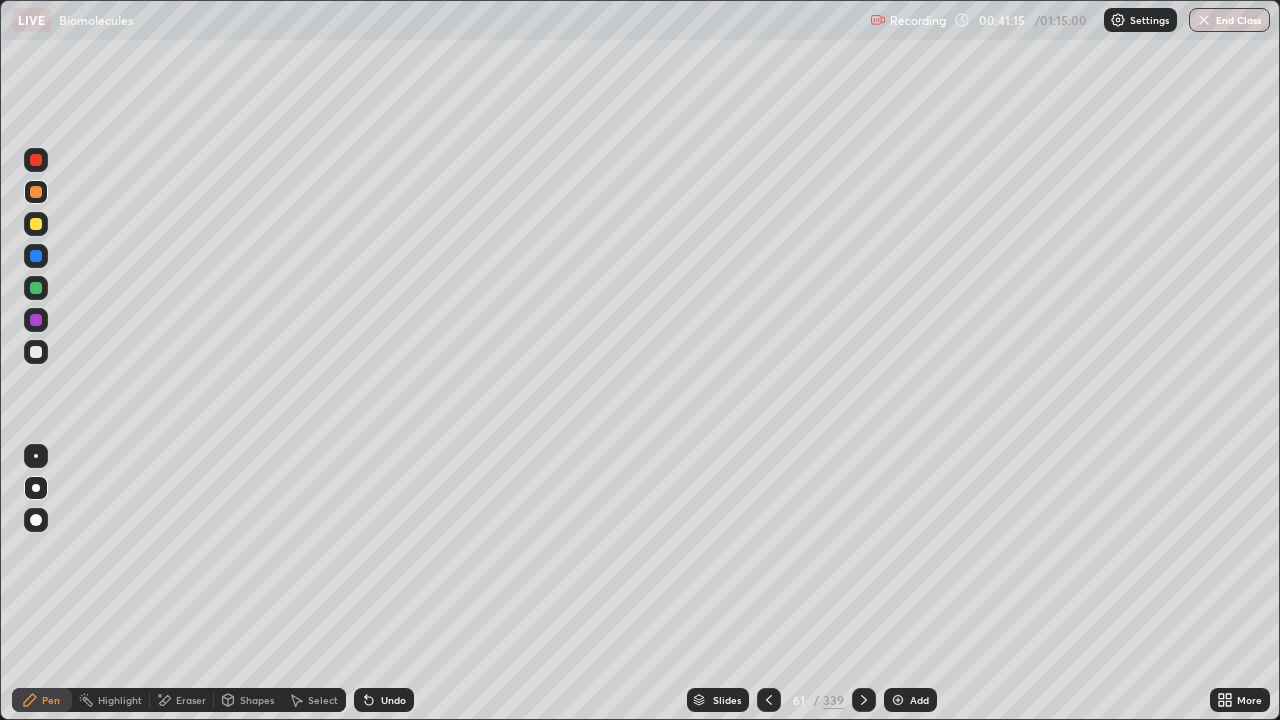 click on "Undo" at bounding box center (384, 700) 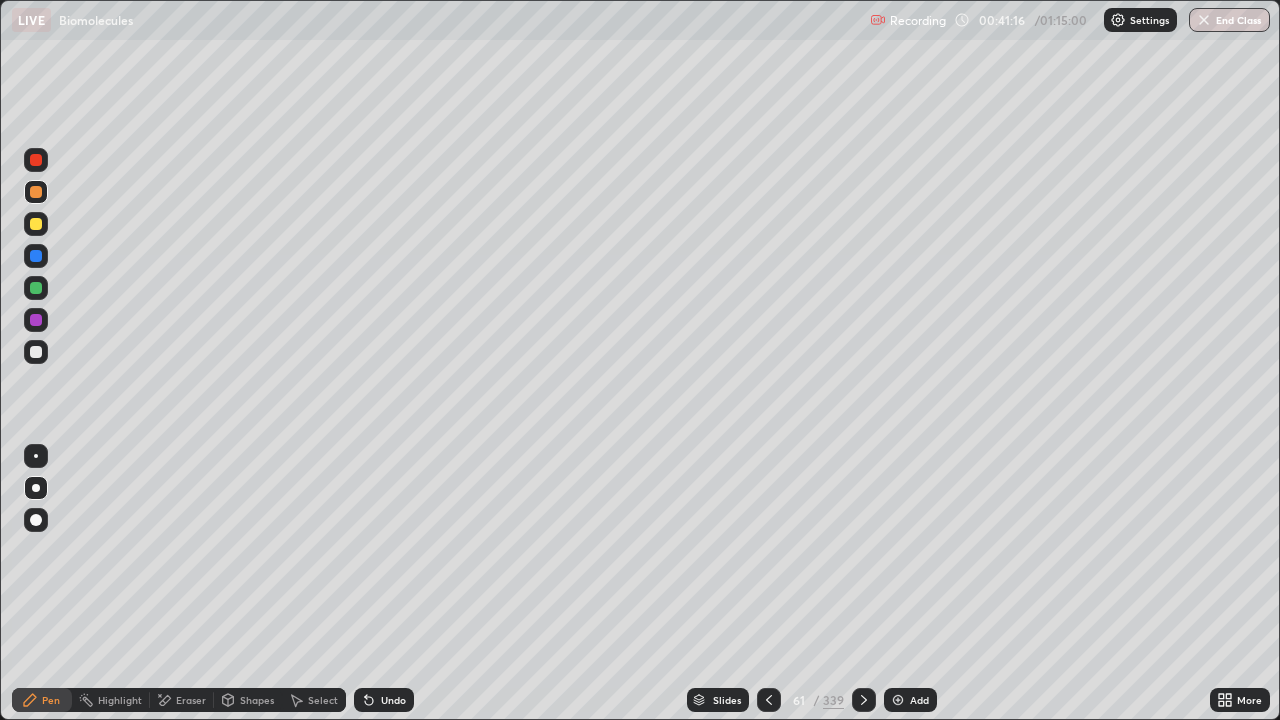 click on "Undo" at bounding box center (384, 700) 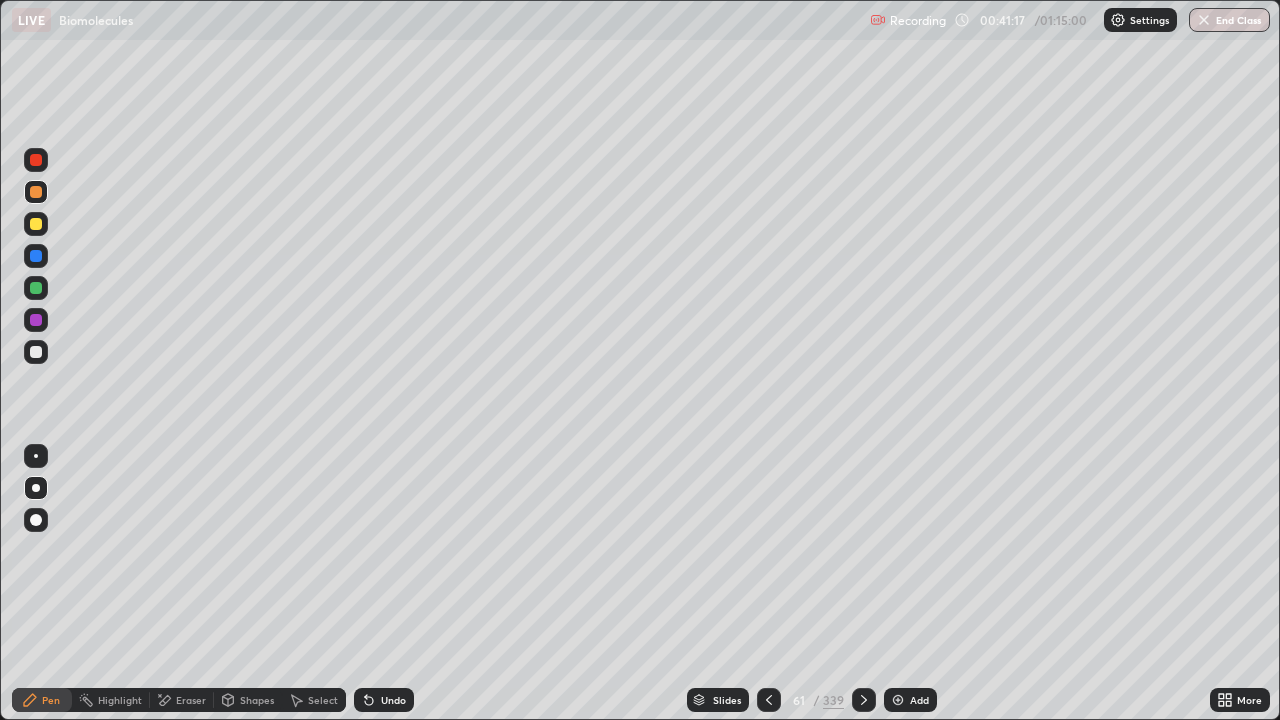 click on "Undo" at bounding box center (384, 700) 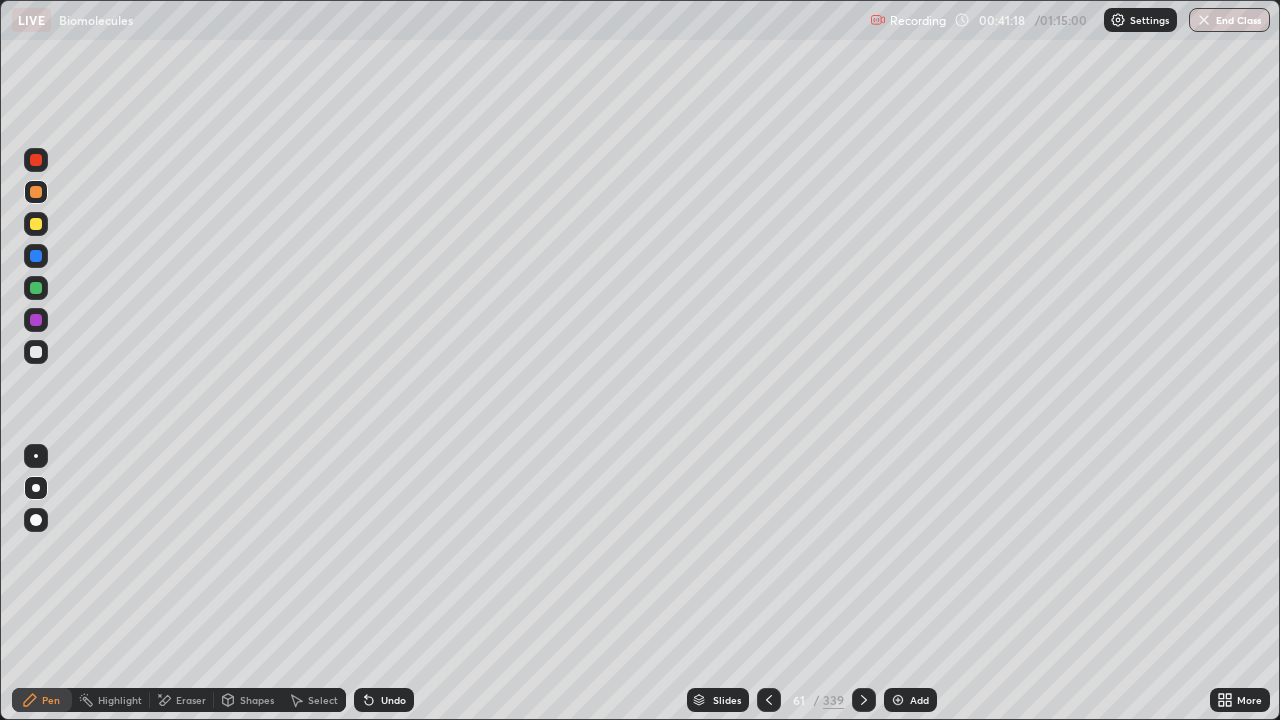 click on "Undo" at bounding box center [384, 700] 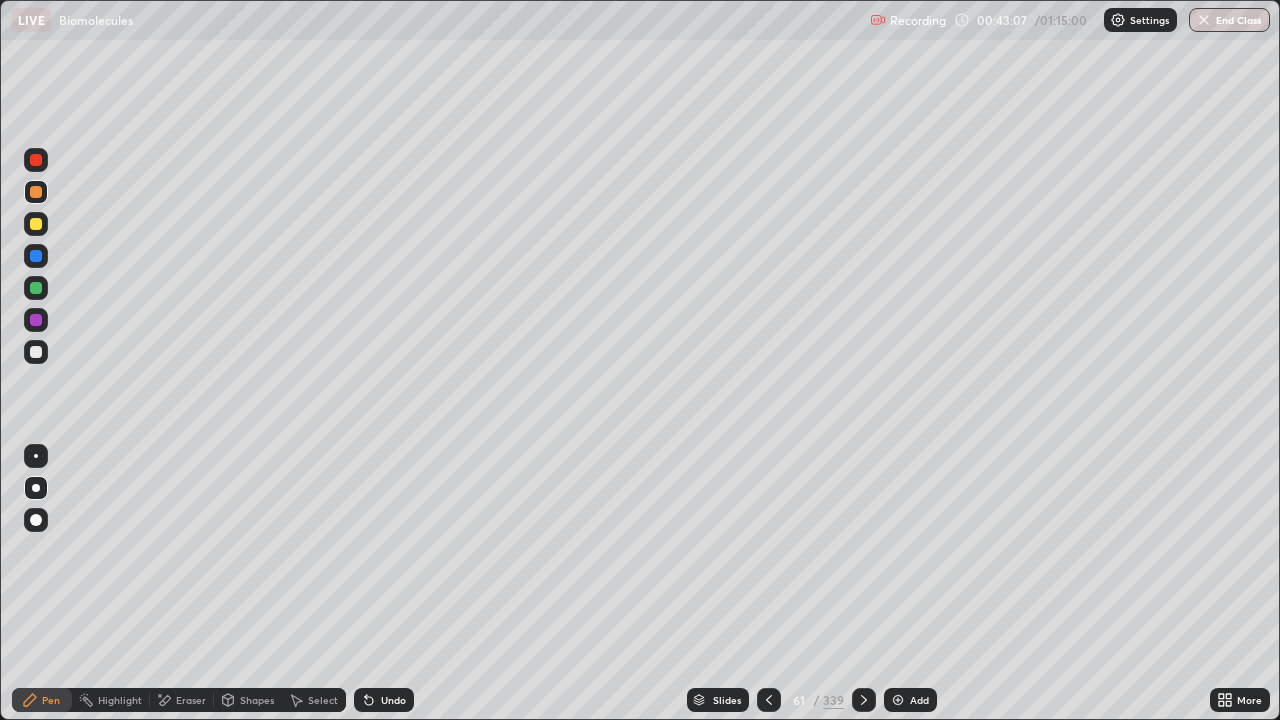 click on "Add" at bounding box center [910, 700] 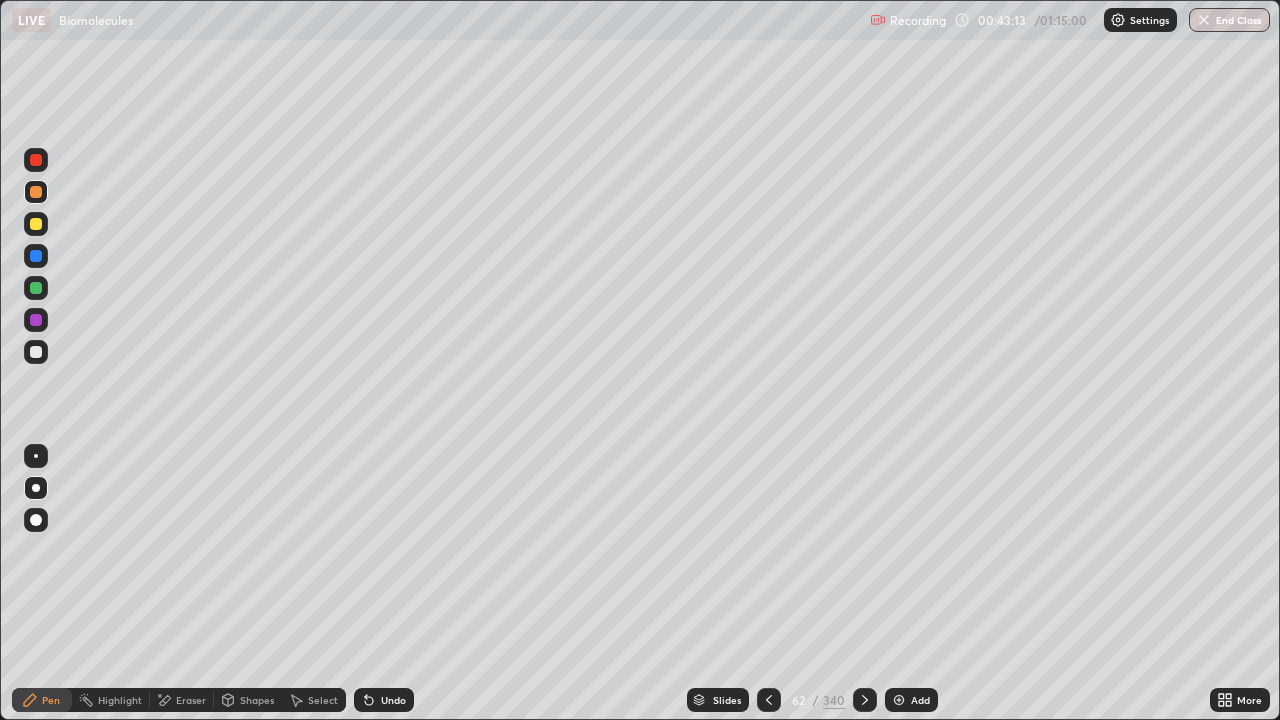 click on "Undo" at bounding box center (393, 700) 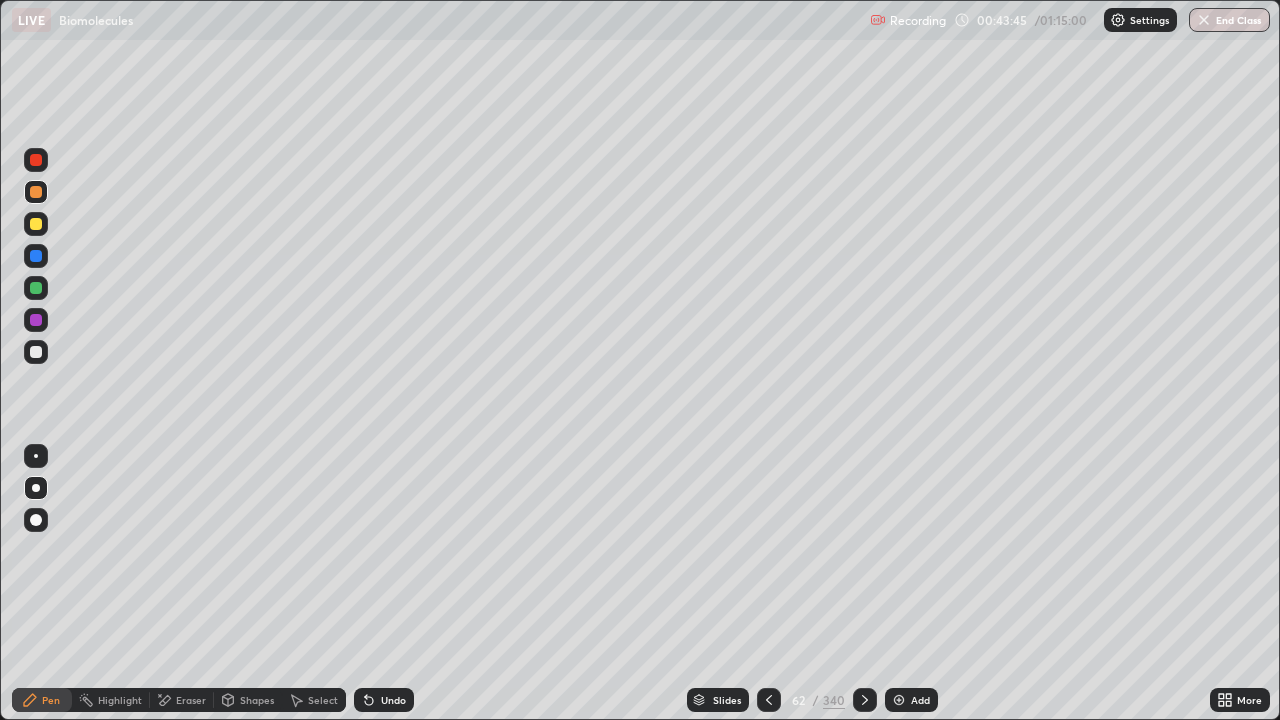 click at bounding box center [36, 320] 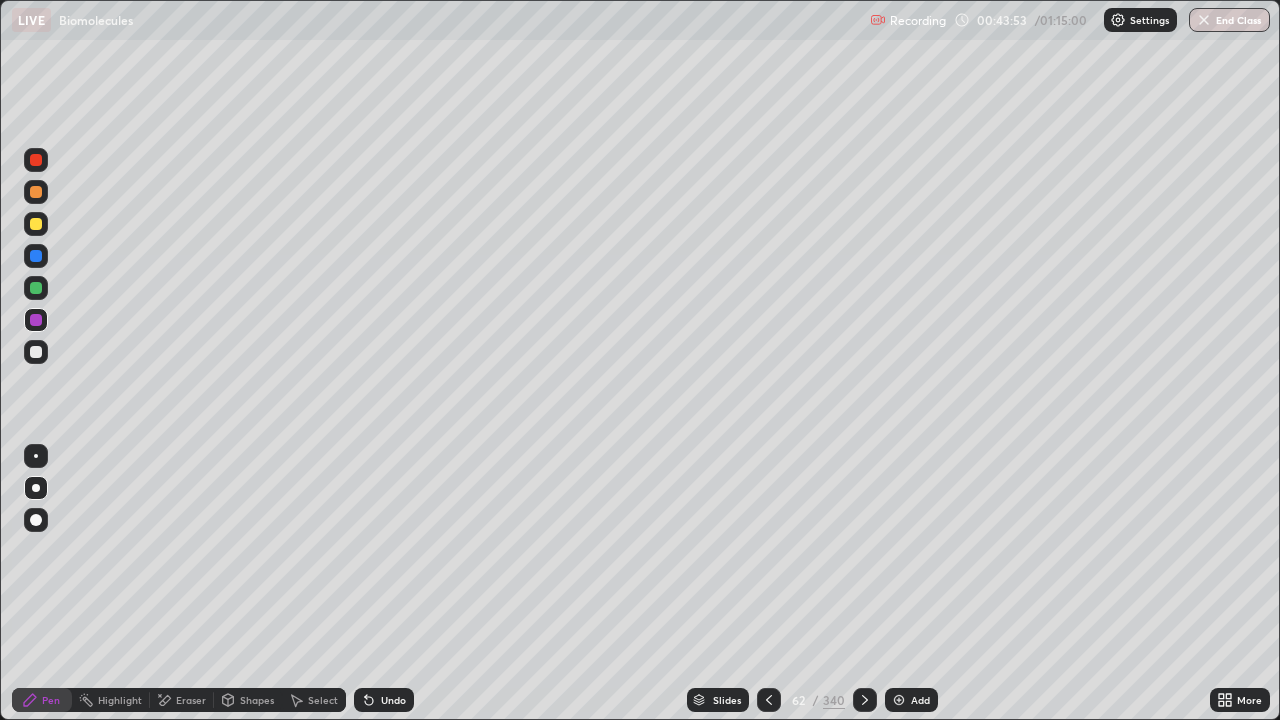 click at bounding box center (36, 192) 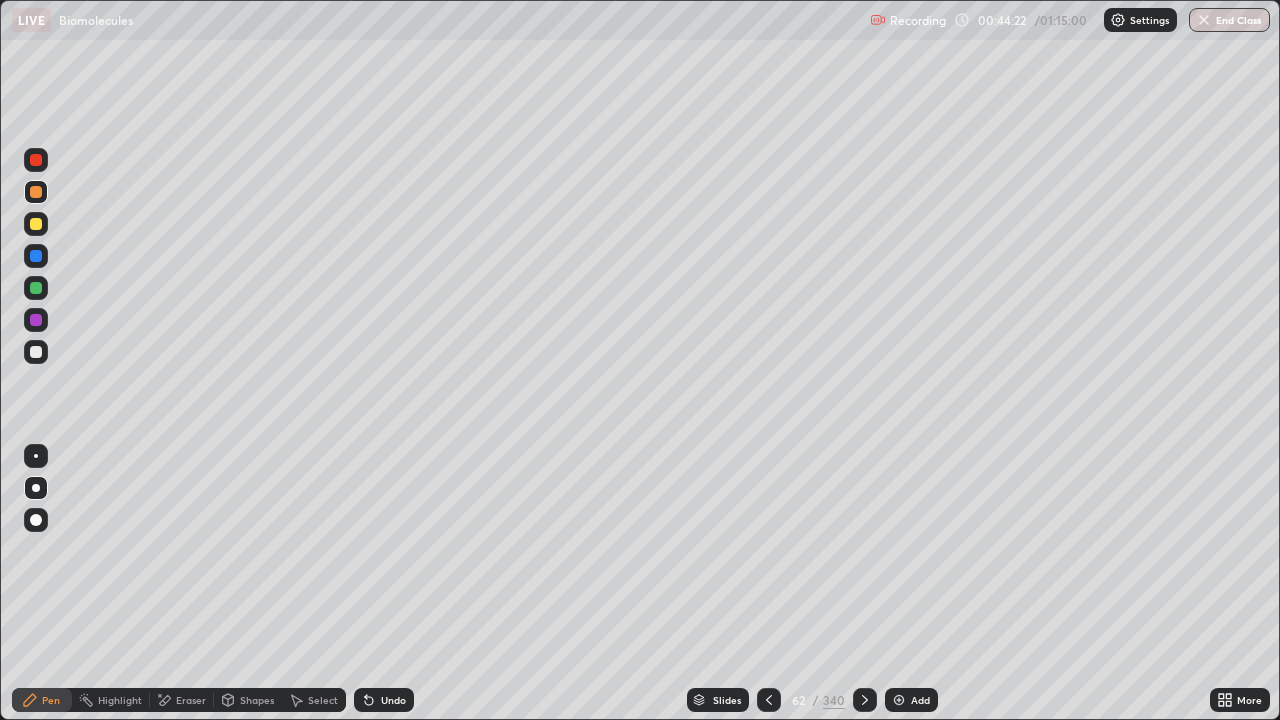 click at bounding box center [36, 320] 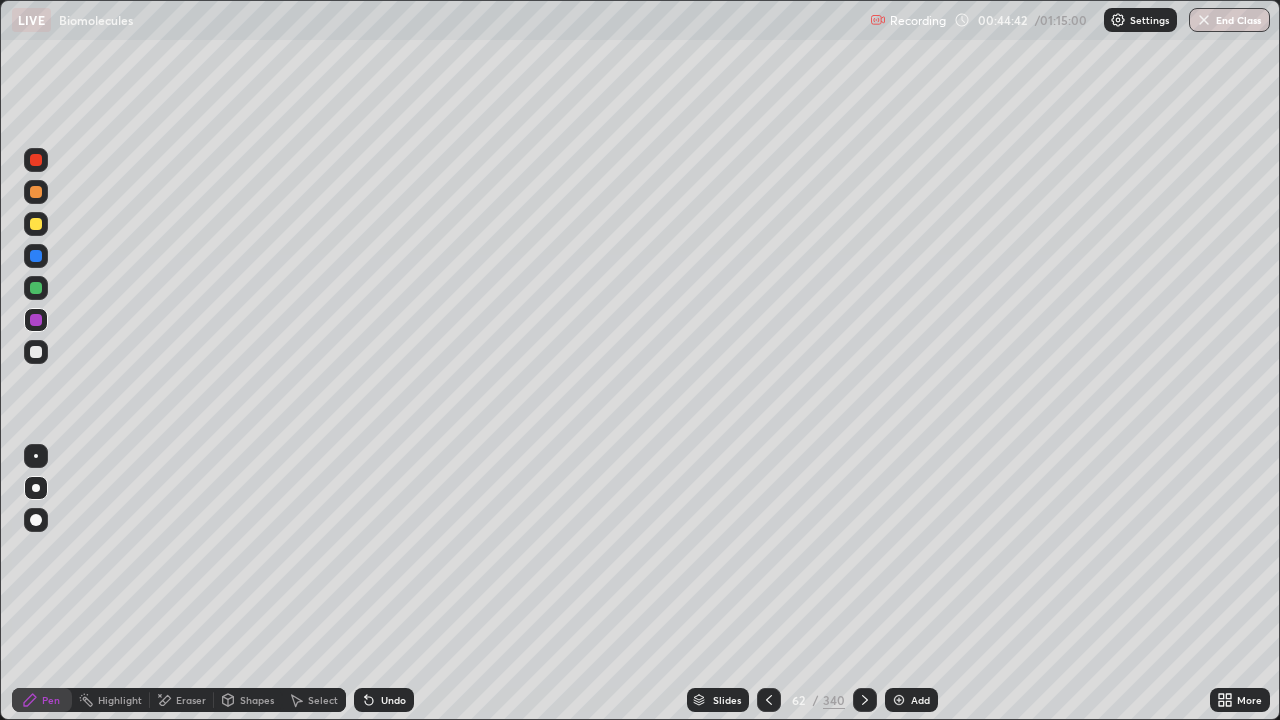 click at bounding box center (36, 224) 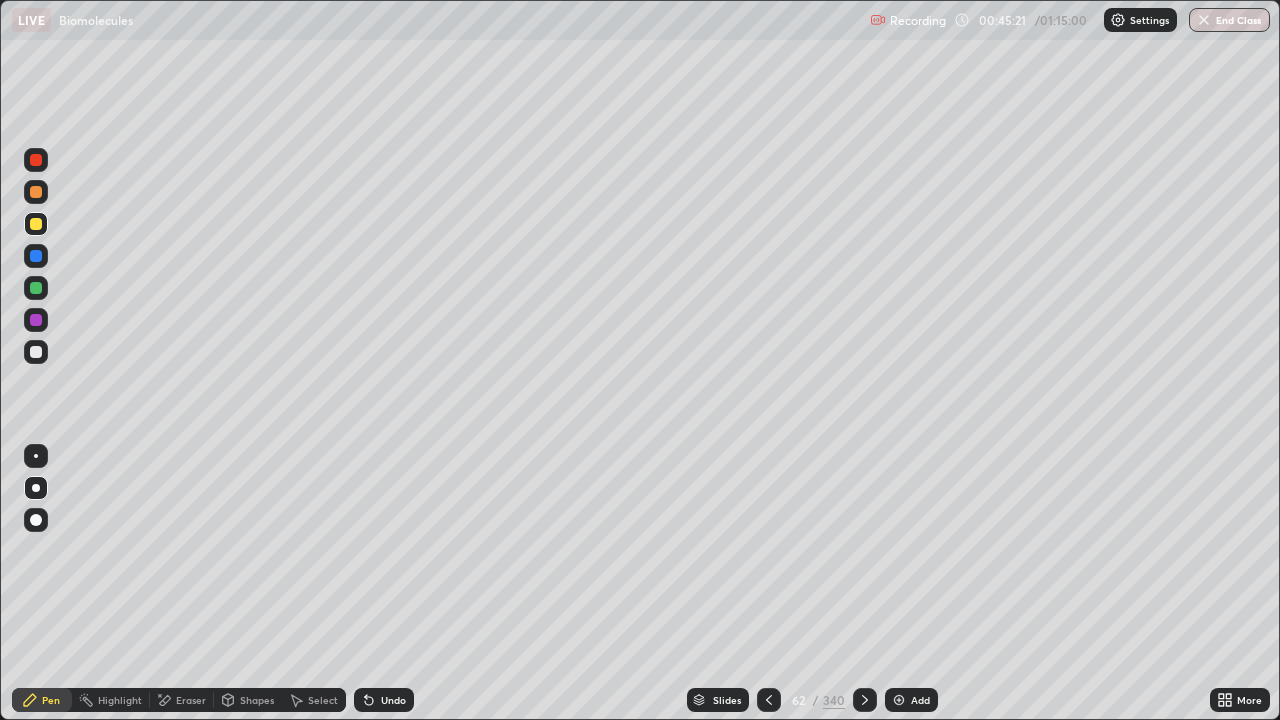 click on "Eraser" at bounding box center [191, 700] 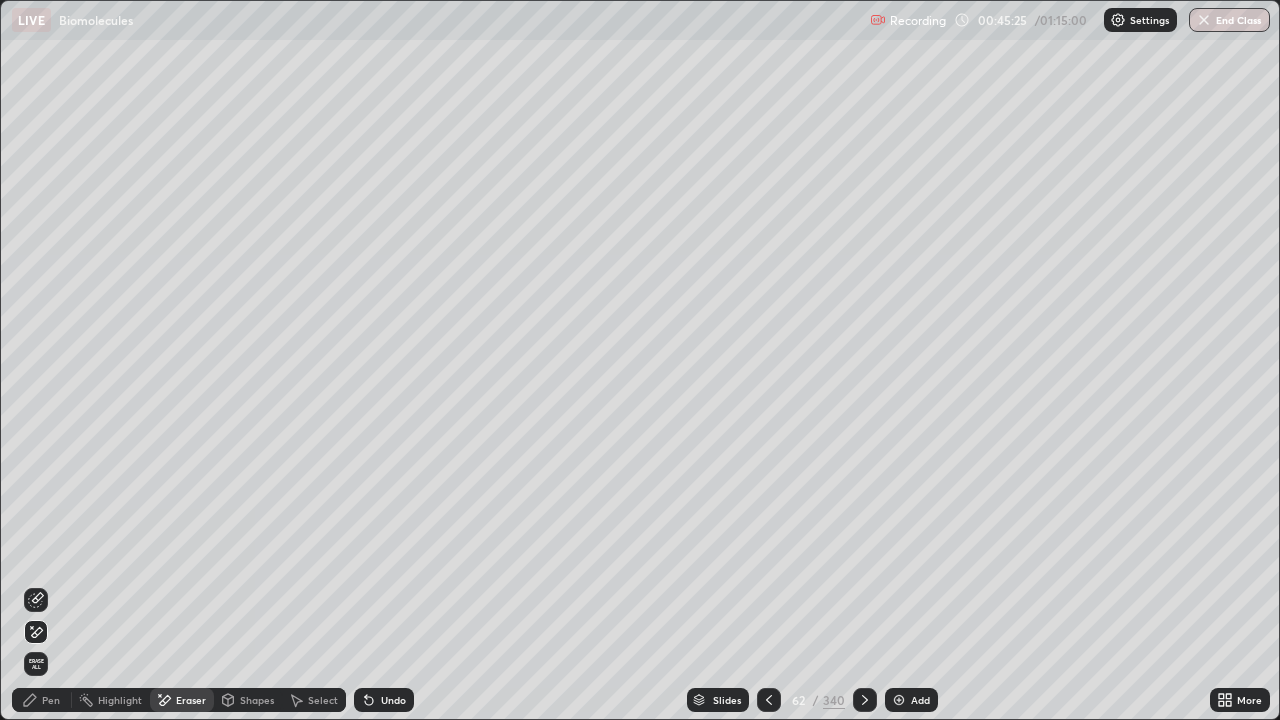 click on "Pen" at bounding box center [42, 700] 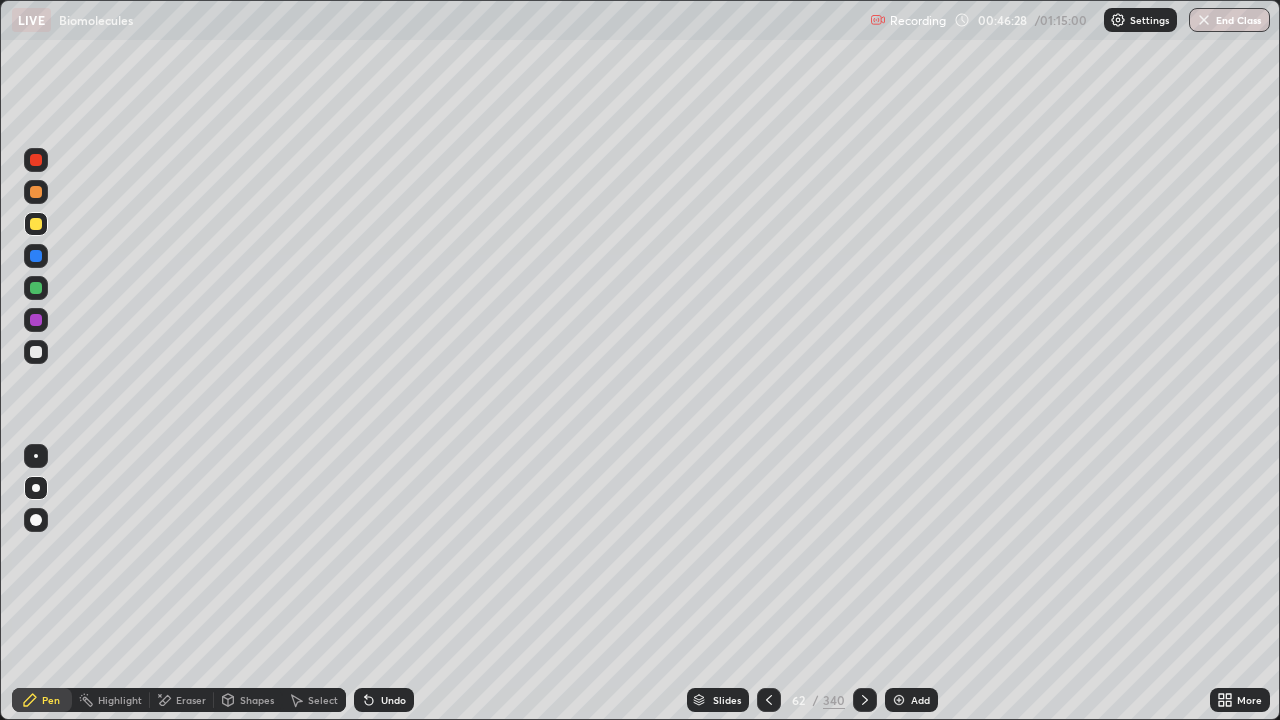 click at bounding box center [36, 224] 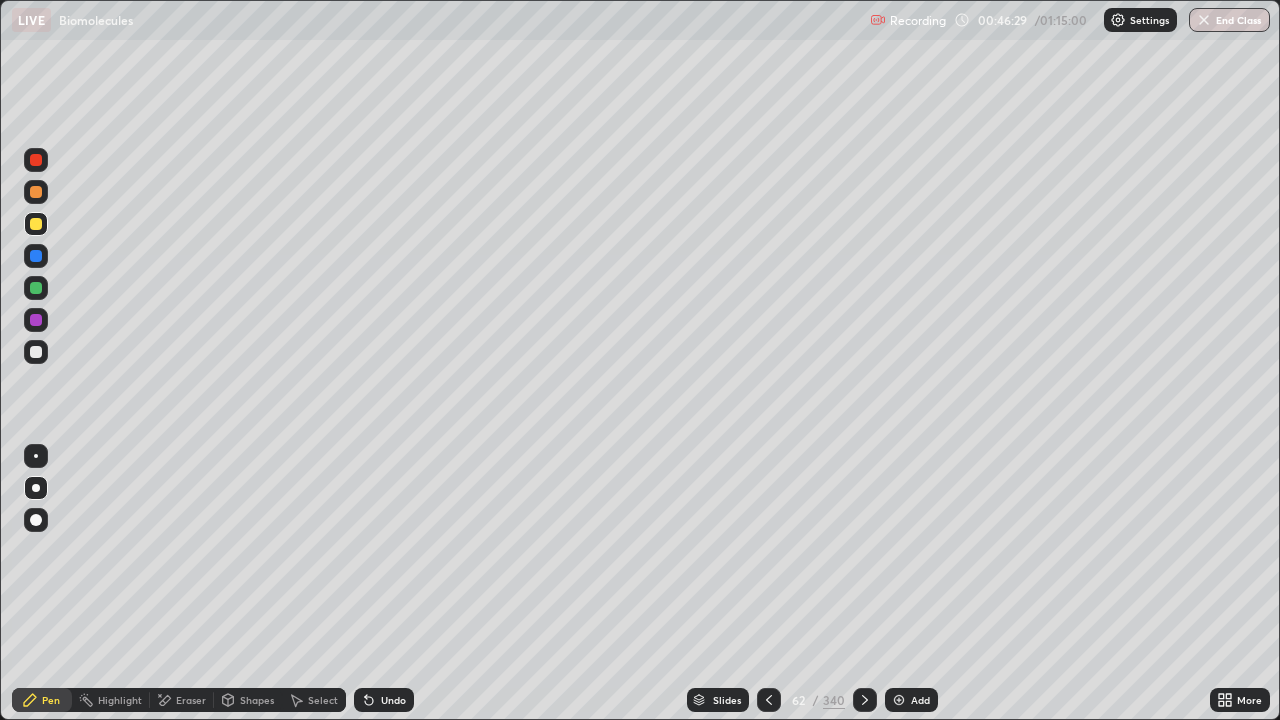 click at bounding box center (36, 320) 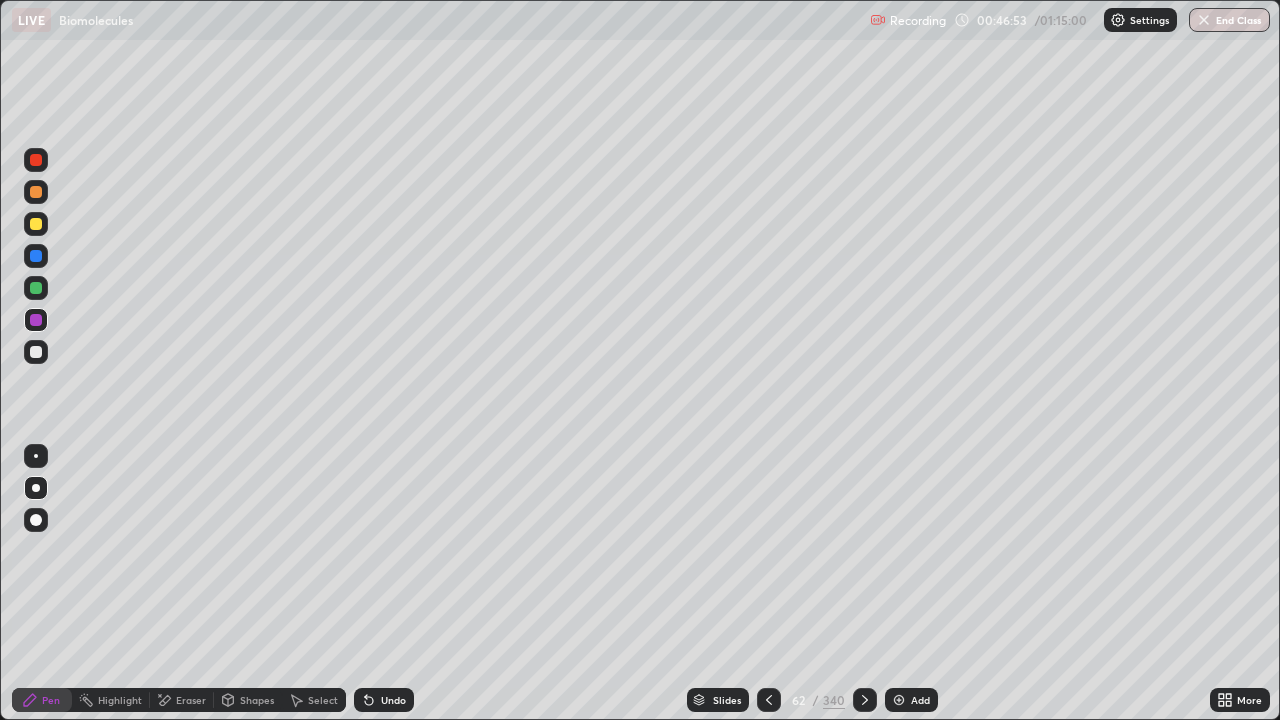 click 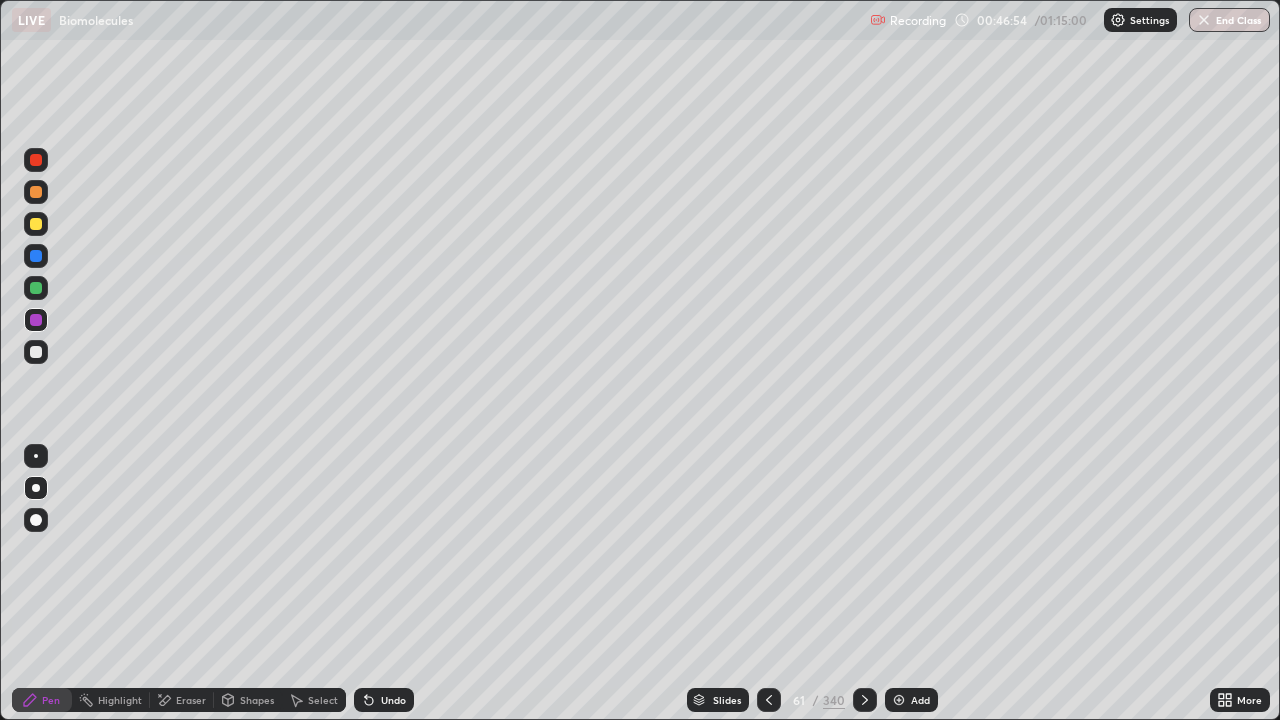 click 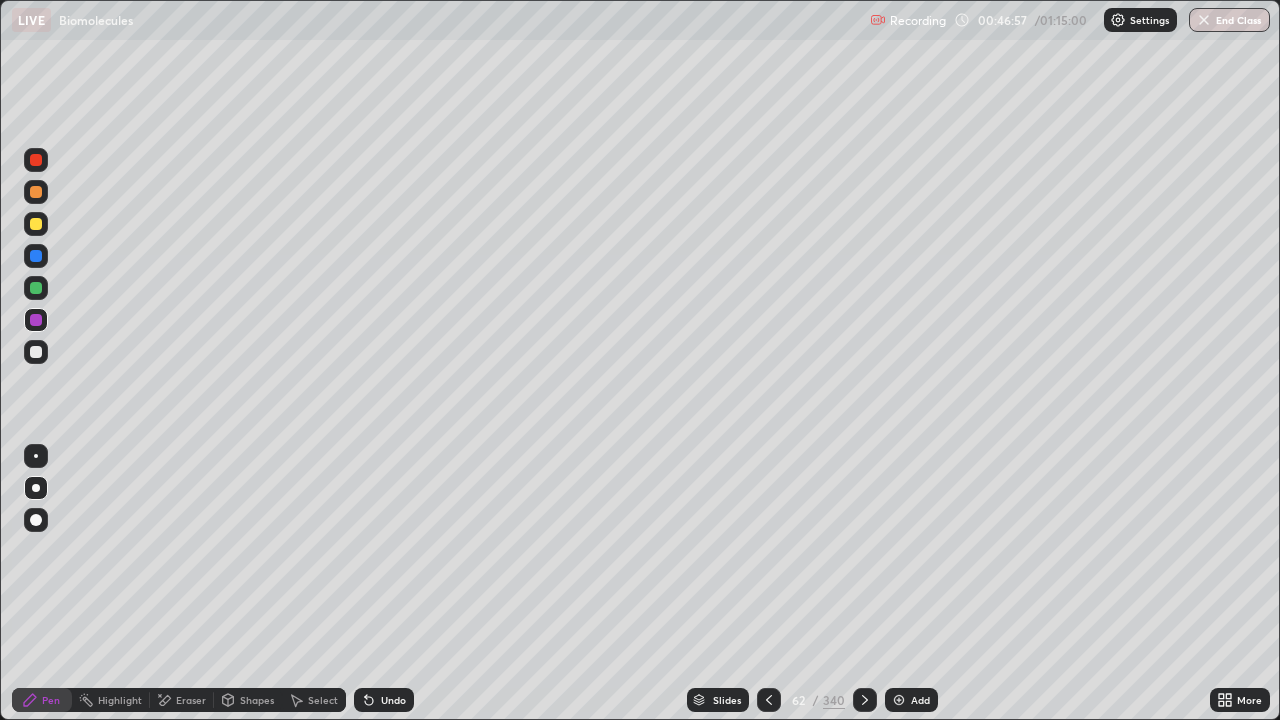 click 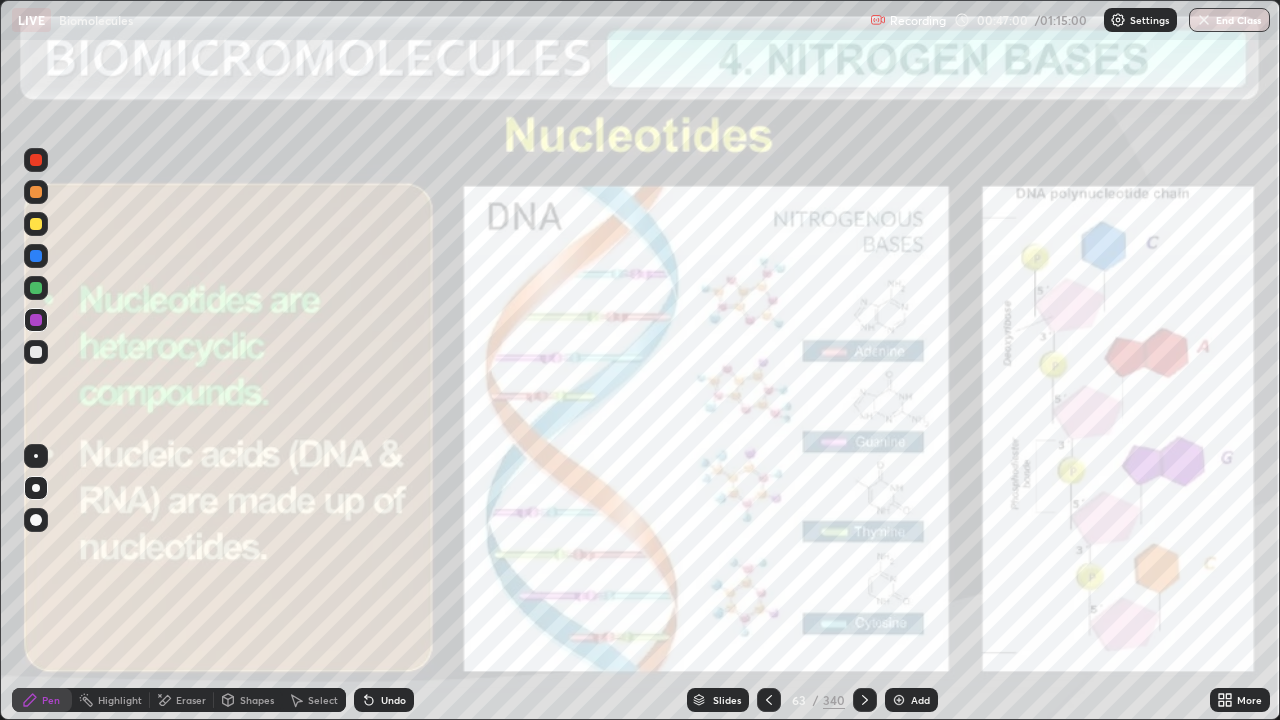 click on "Add" at bounding box center [920, 700] 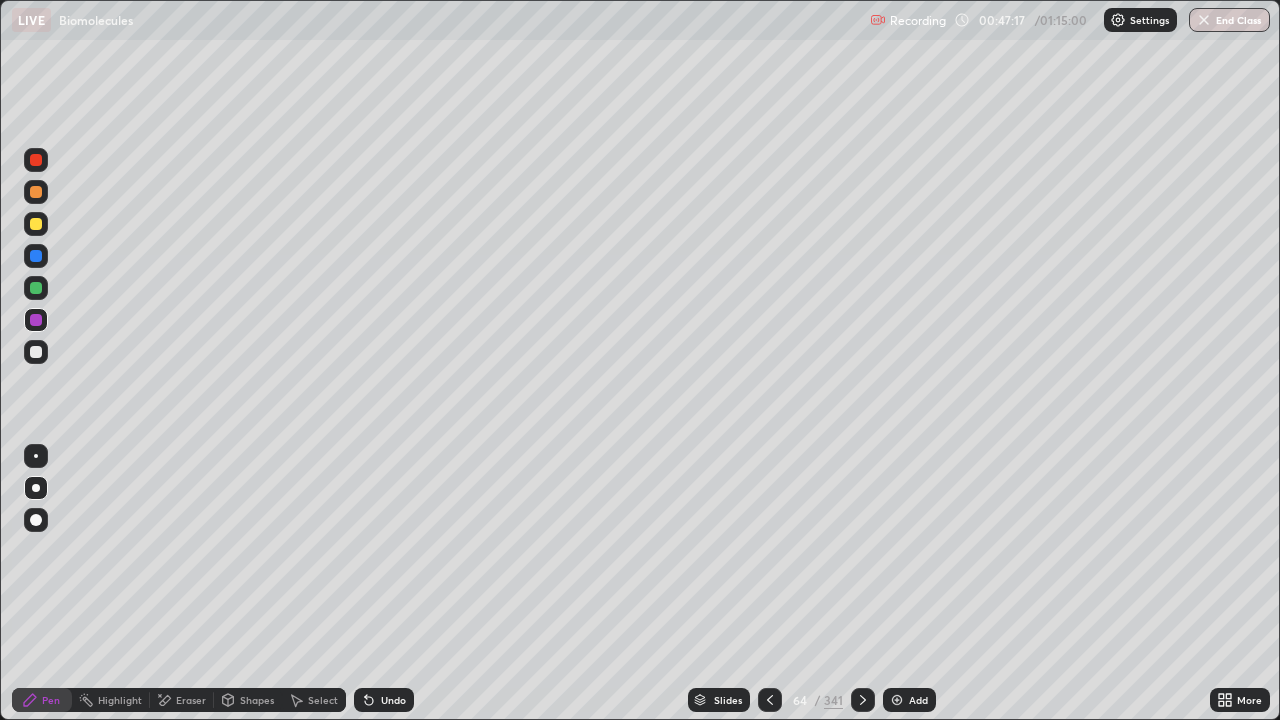 click at bounding box center [36, 224] 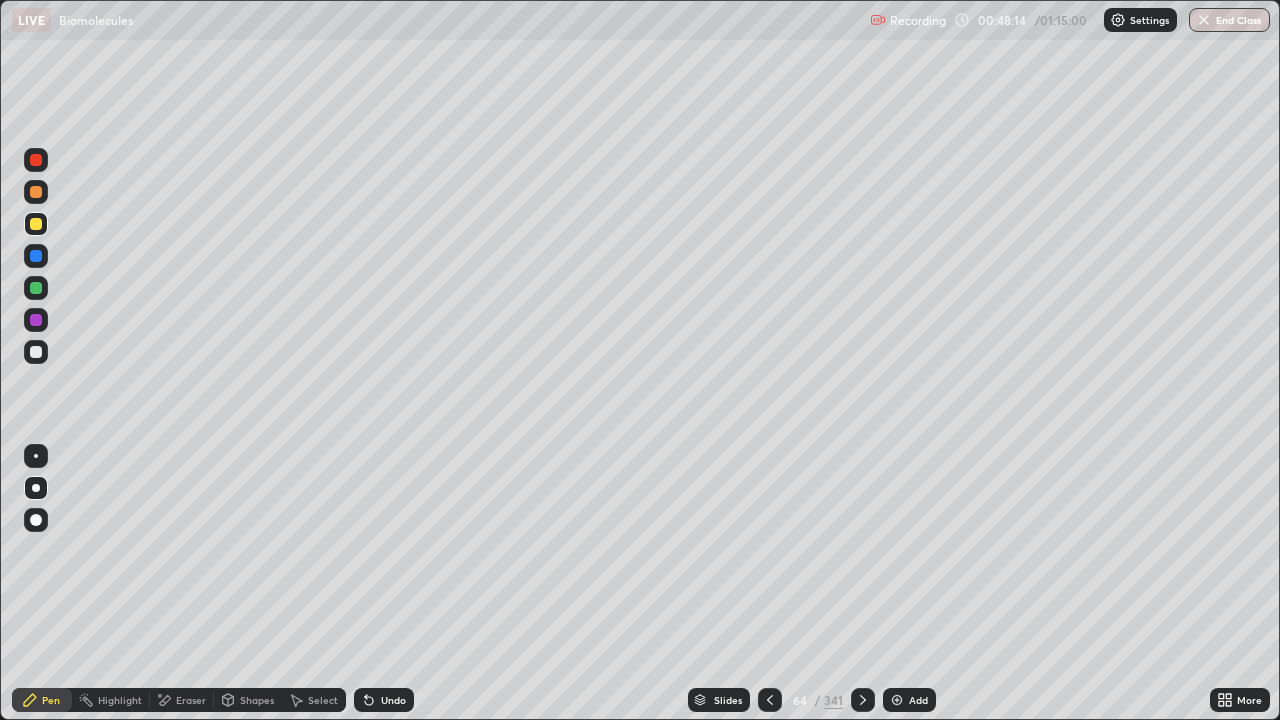click at bounding box center [36, 224] 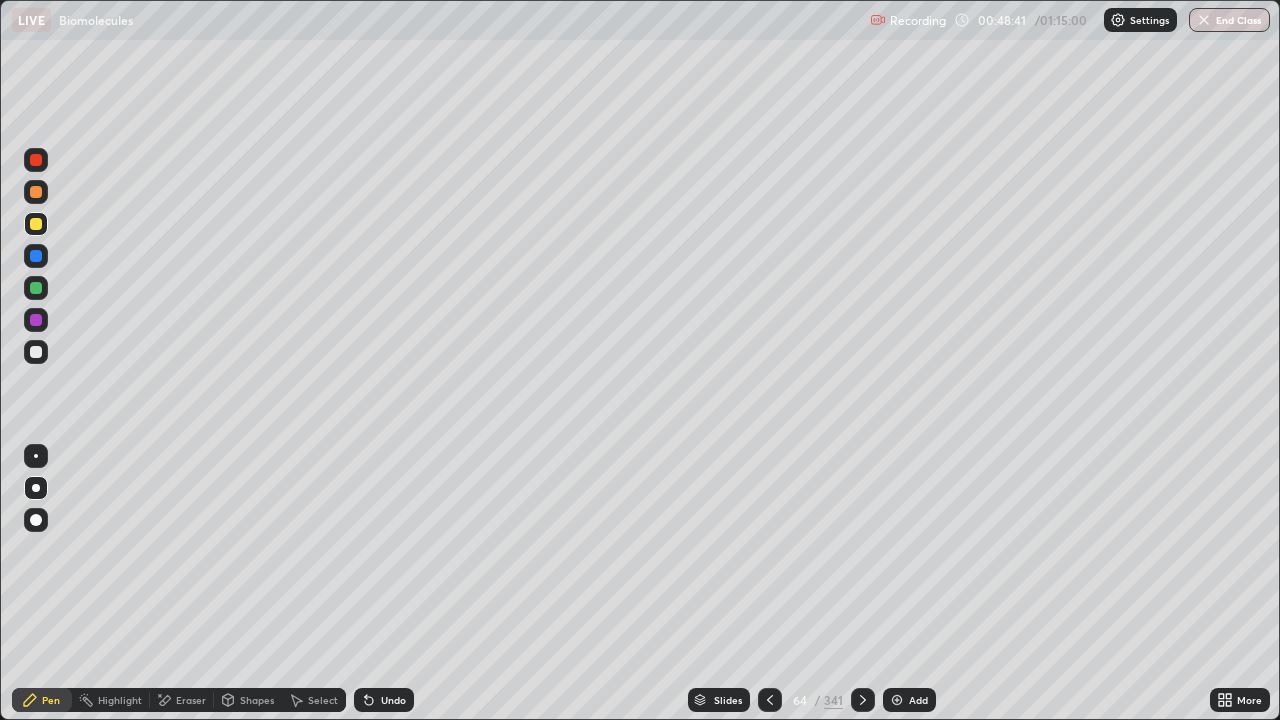 click on "Undo" at bounding box center [384, 700] 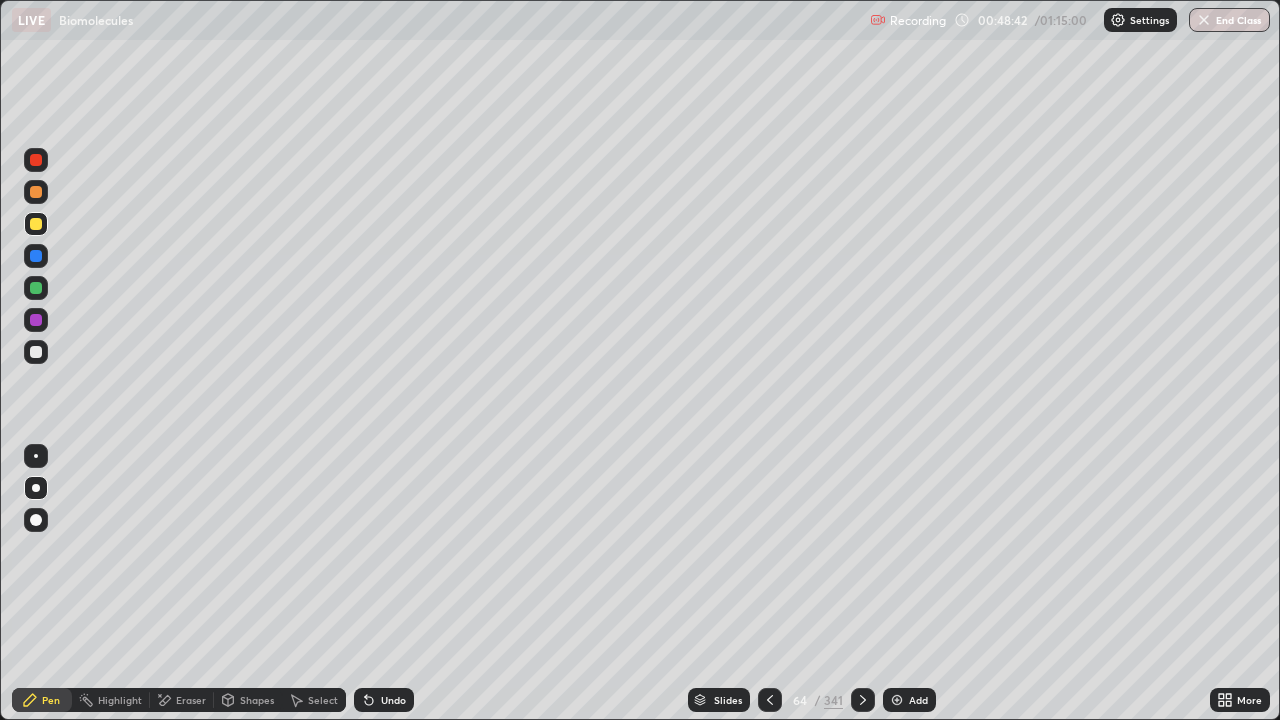 click on "Undo" at bounding box center (393, 700) 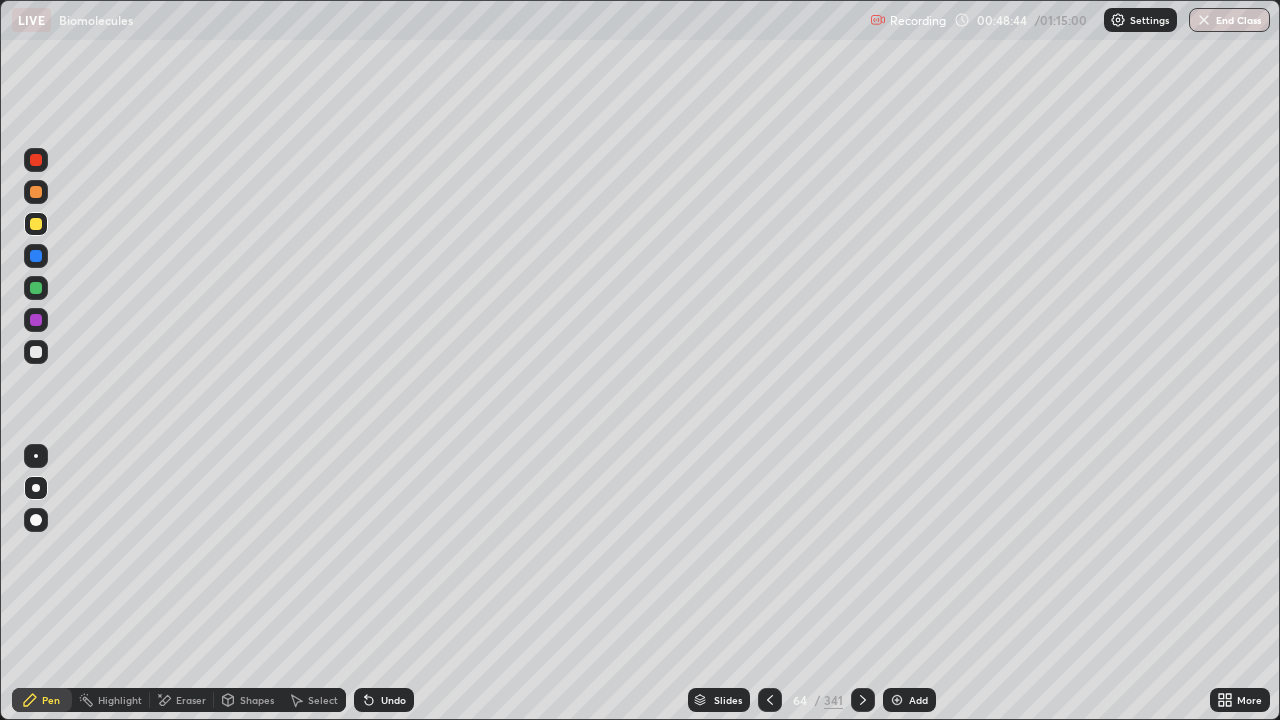click 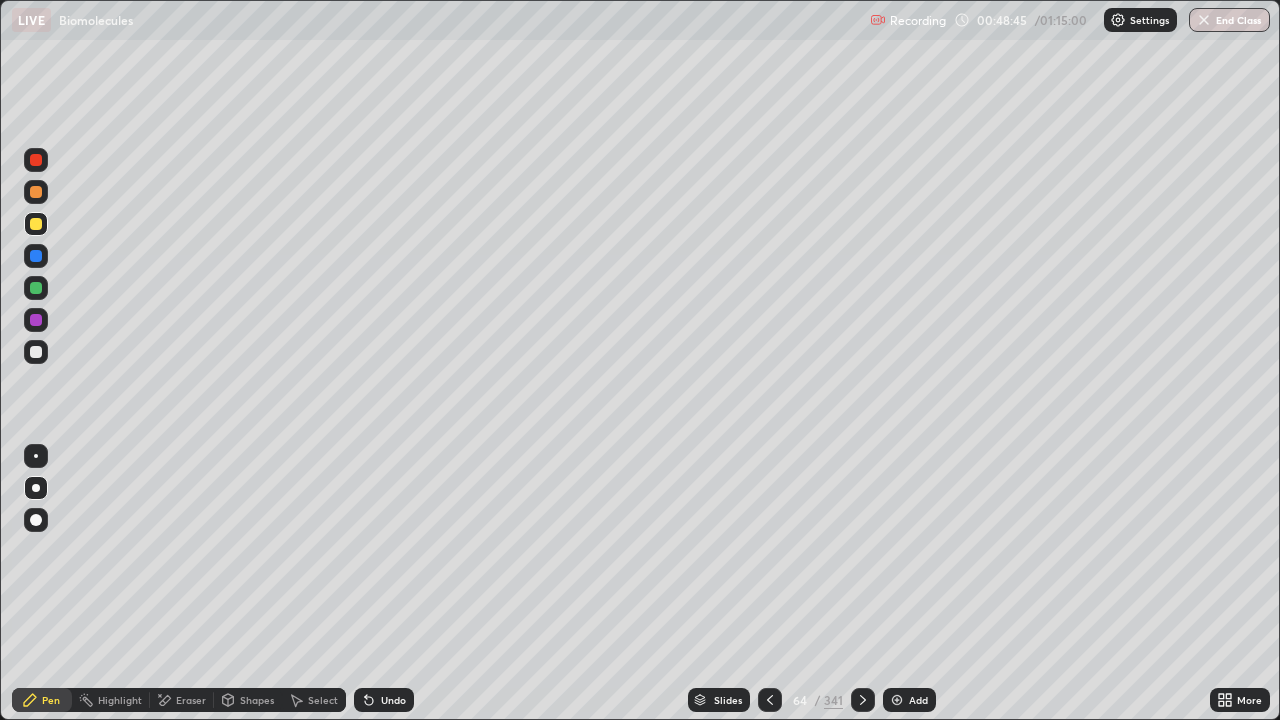 click 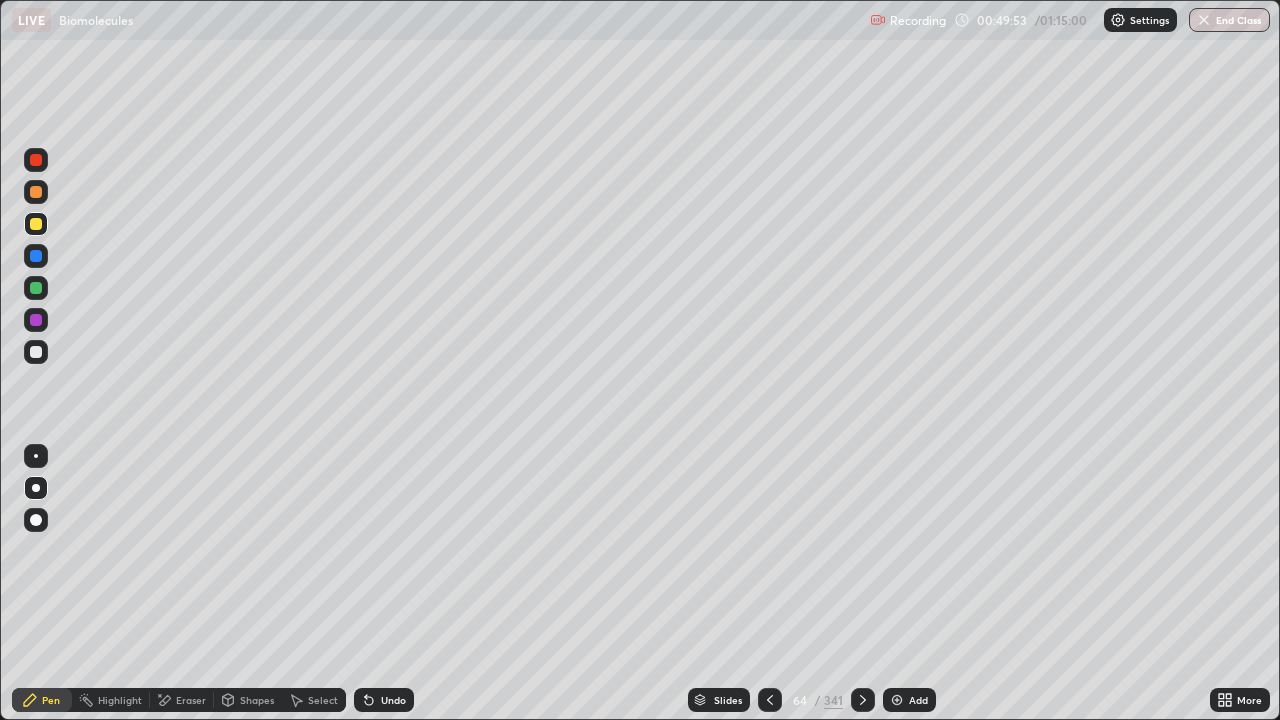 click at bounding box center (36, 192) 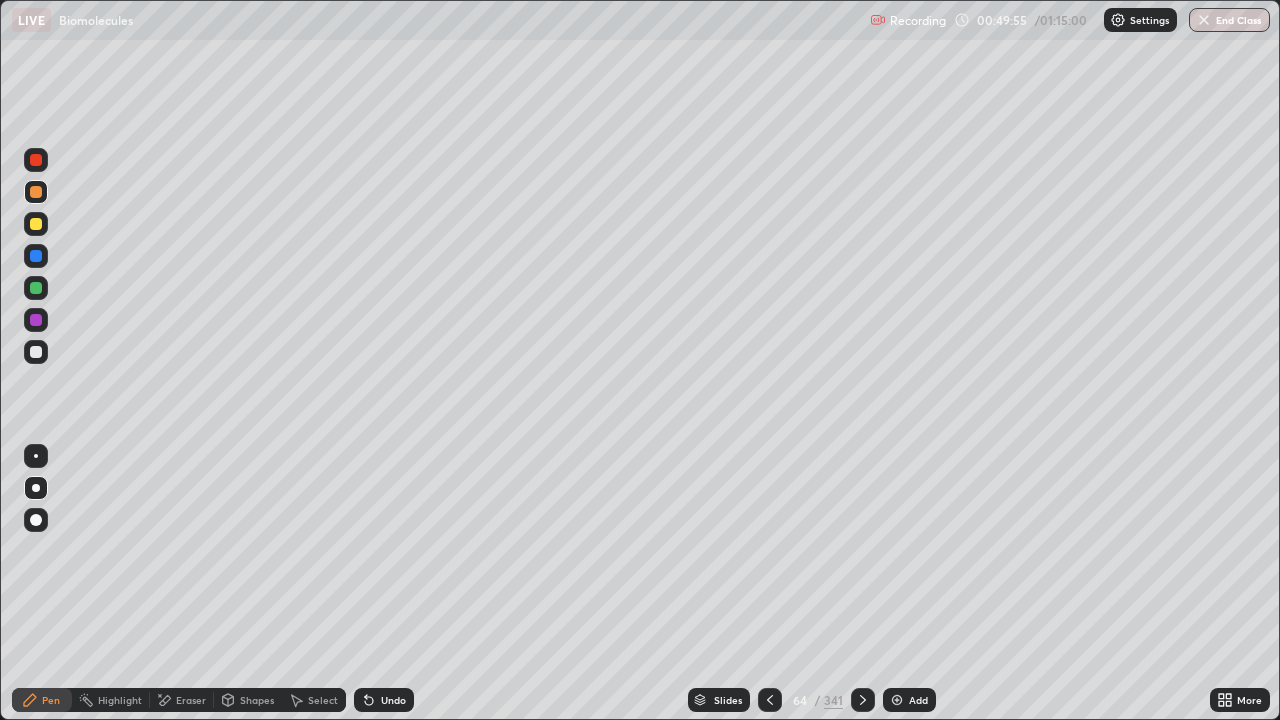 click at bounding box center (36, 224) 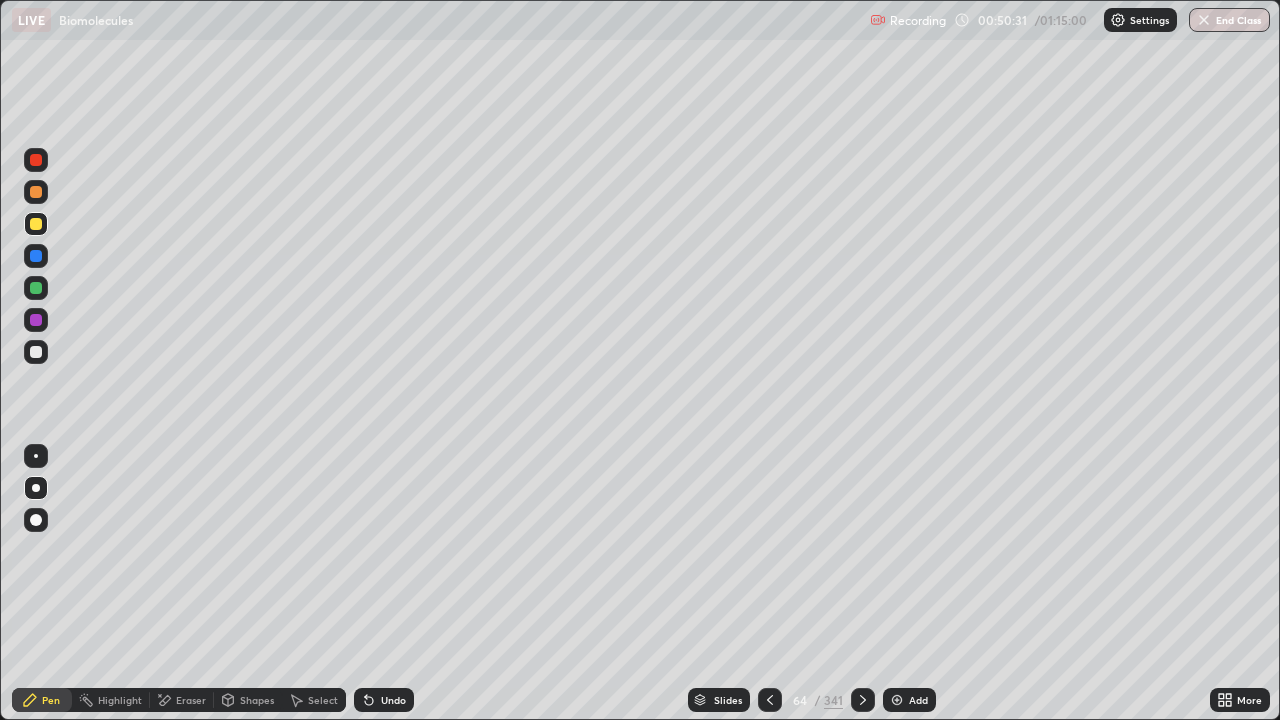 click on "Slides" at bounding box center [728, 700] 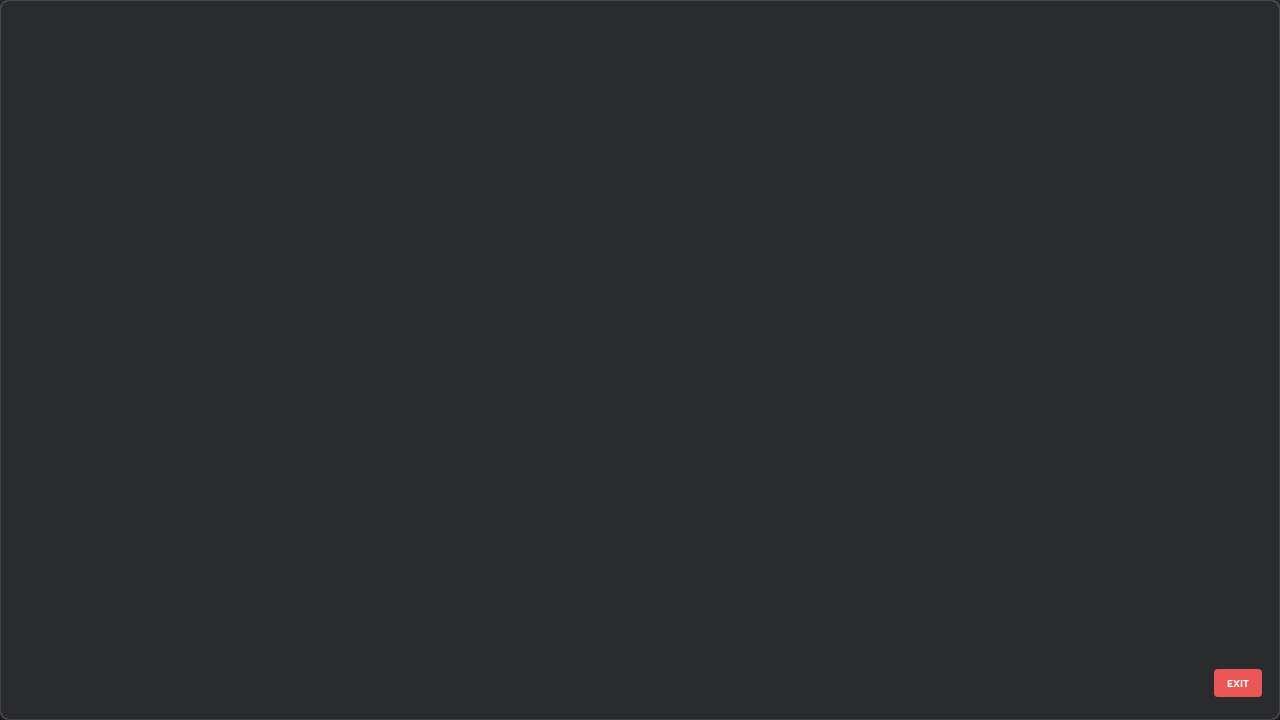 scroll, scrollTop: 4223, scrollLeft: 0, axis: vertical 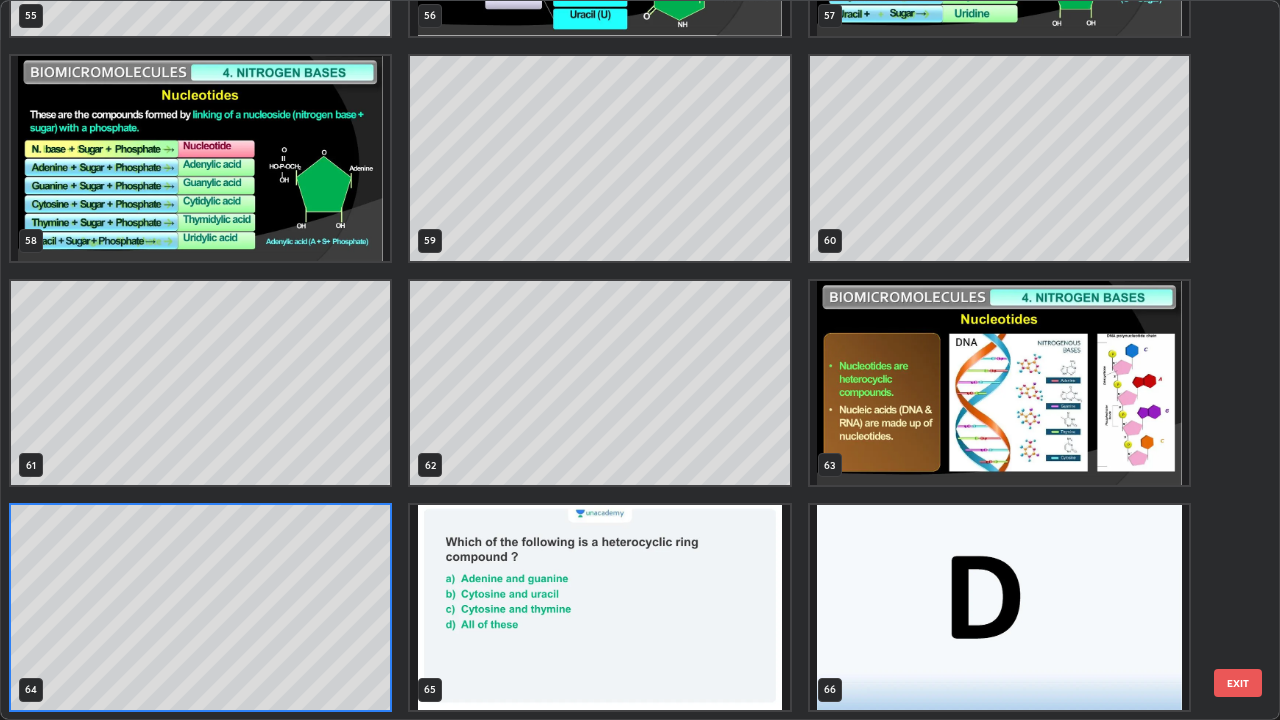 click at bounding box center (599, 607) 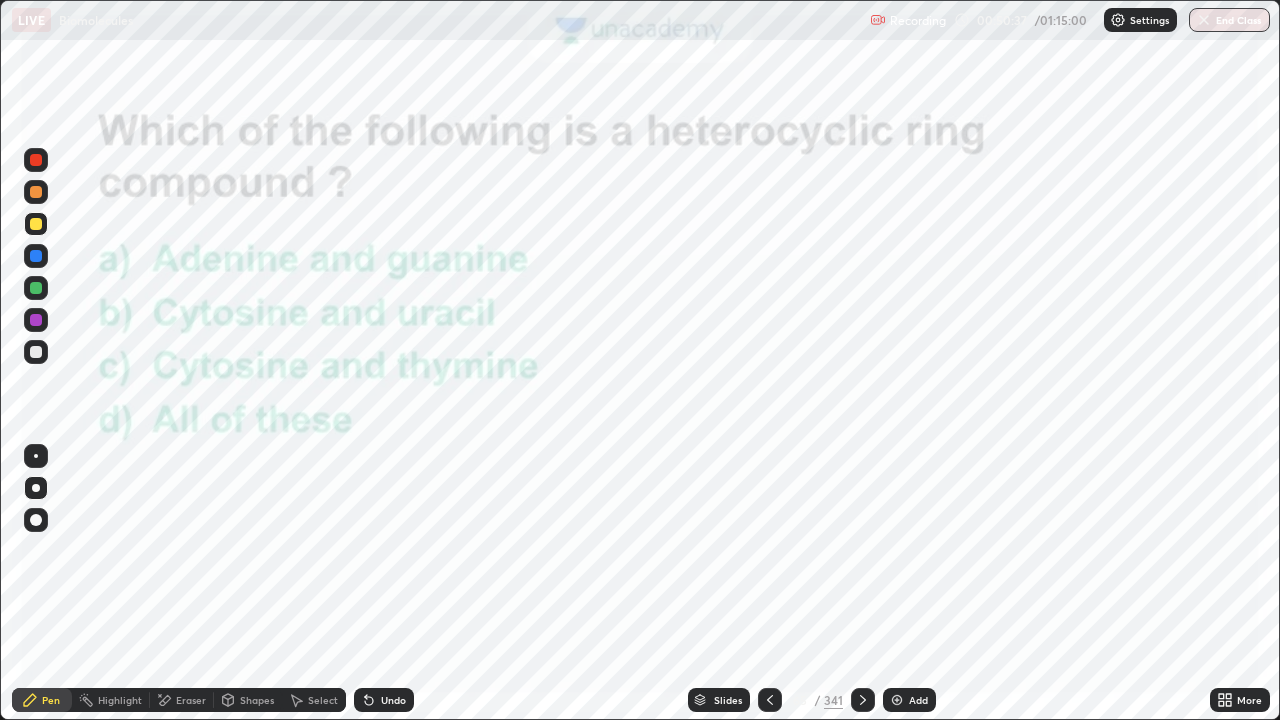 click on "Slides" at bounding box center (719, 700) 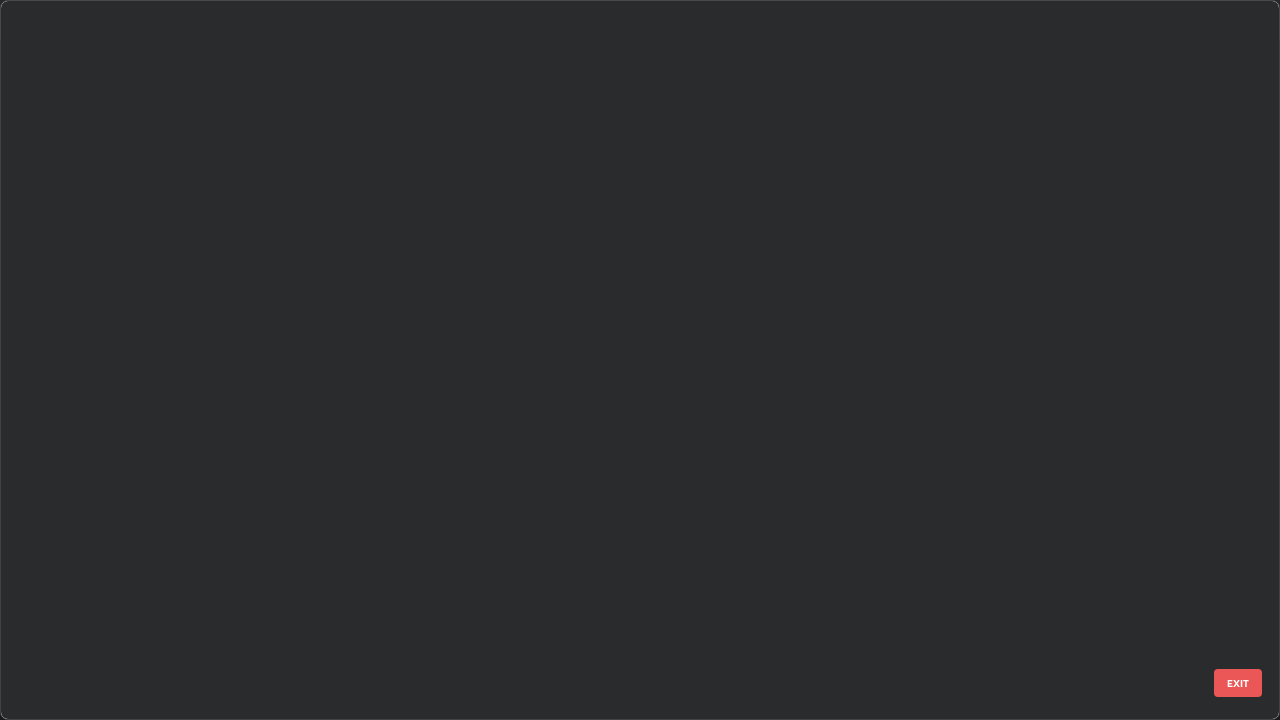 scroll, scrollTop: 4223, scrollLeft: 0, axis: vertical 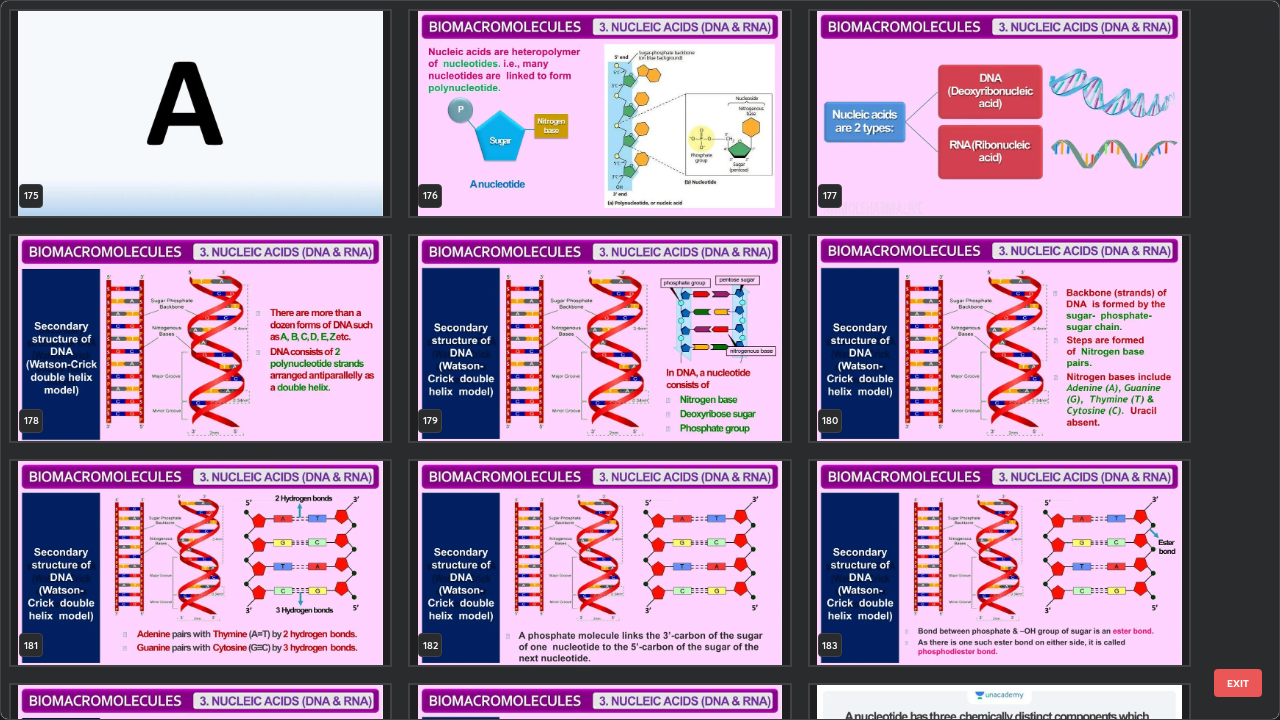 click on "172 173 174 175 176 177 178 179 180 181 182 183 184 185 186" at bounding box center (622, 360) 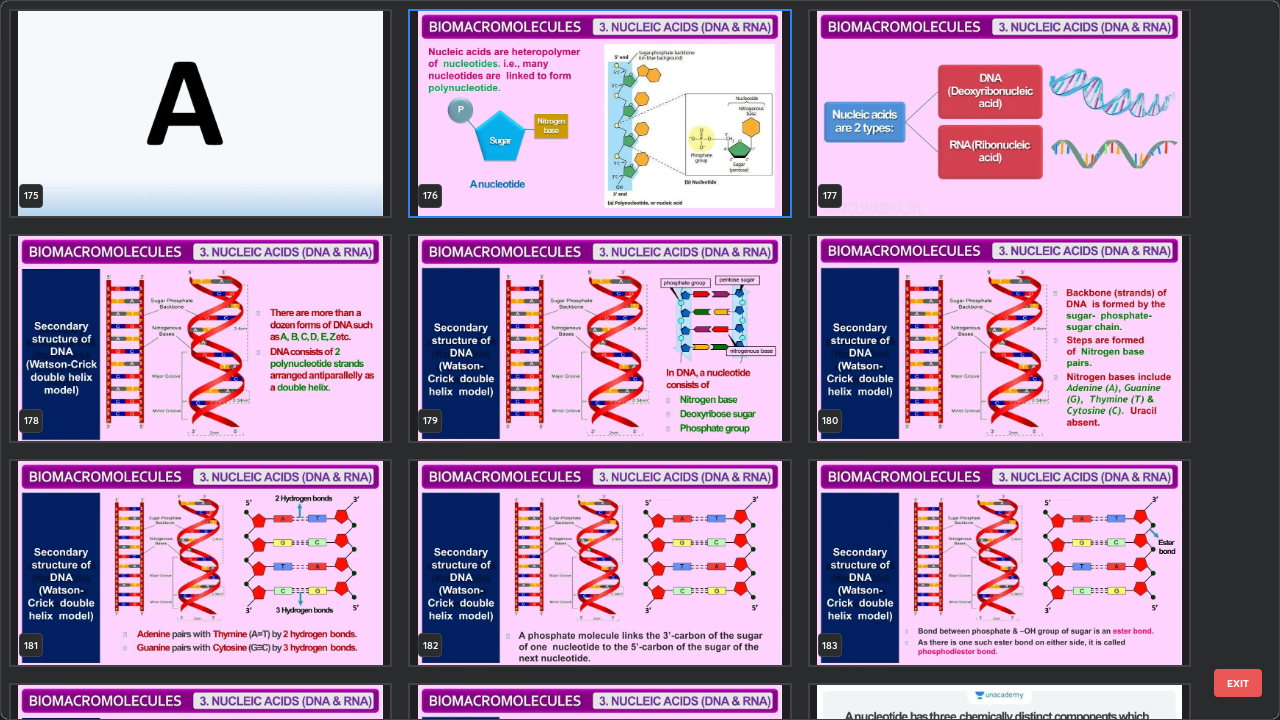 click at bounding box center [599, 113] 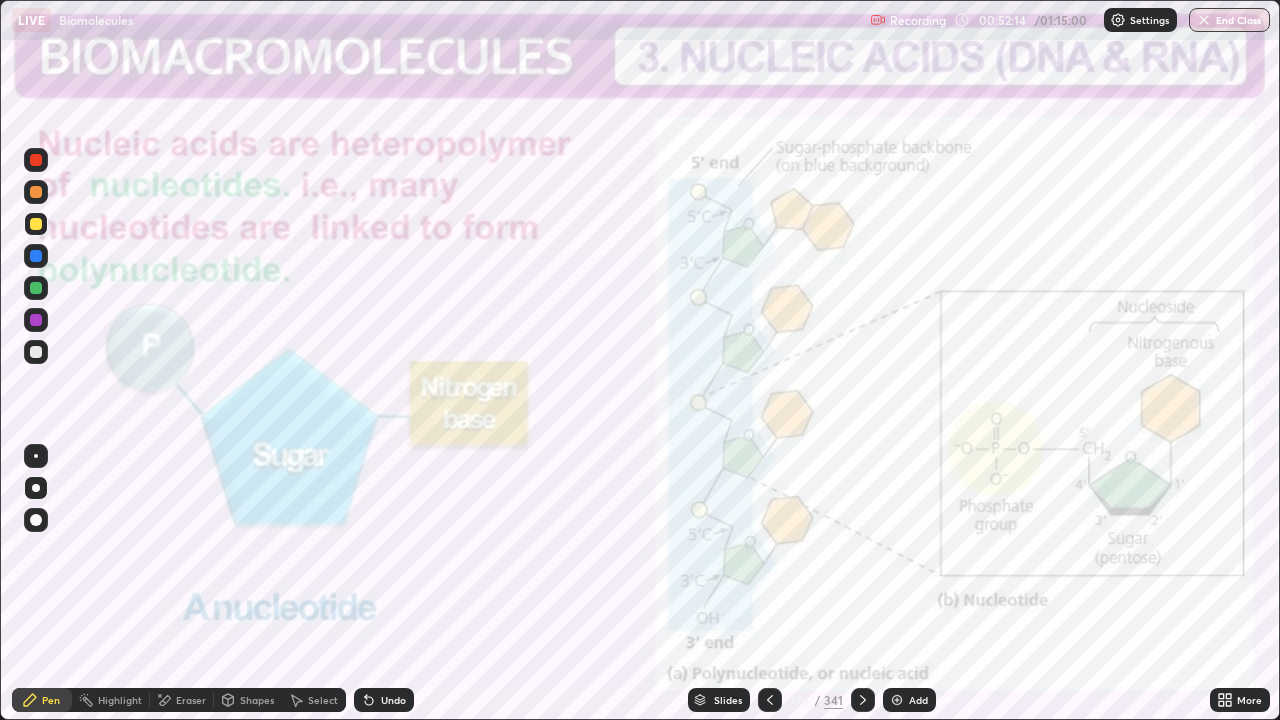 click 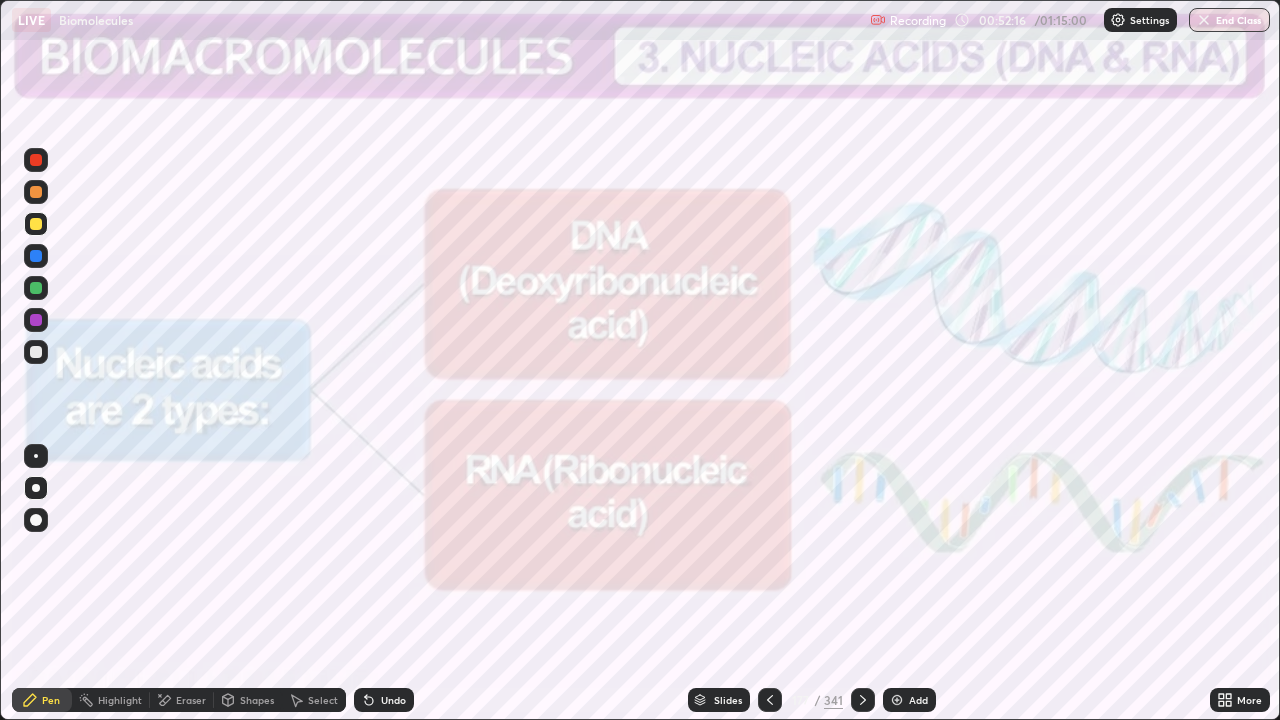 click at bounding box center (863, 700) 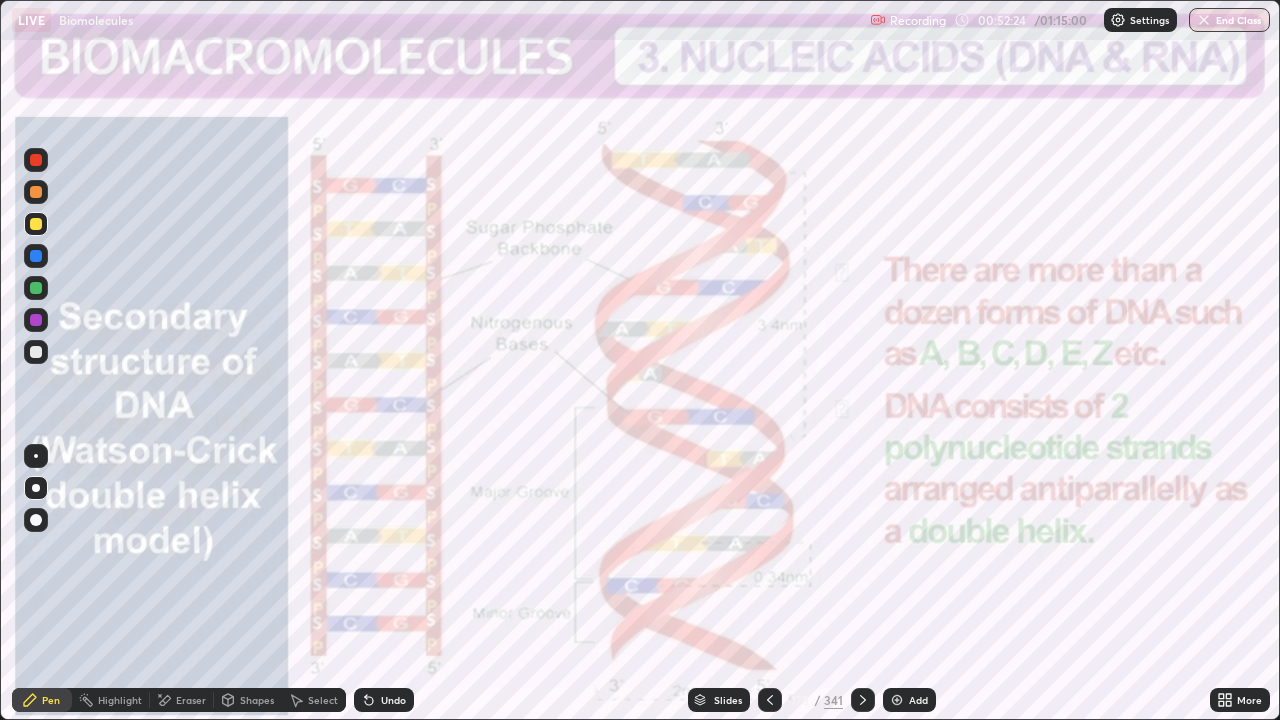 click at bounding box center [36, 160] 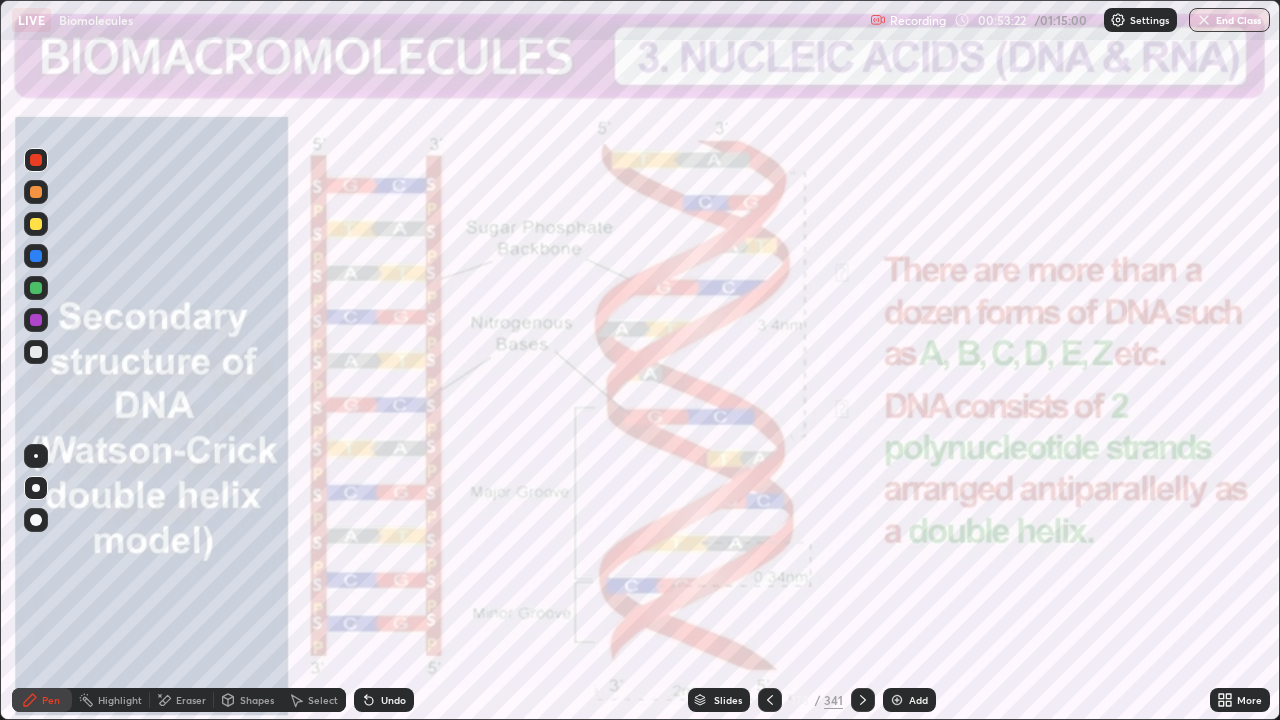 click 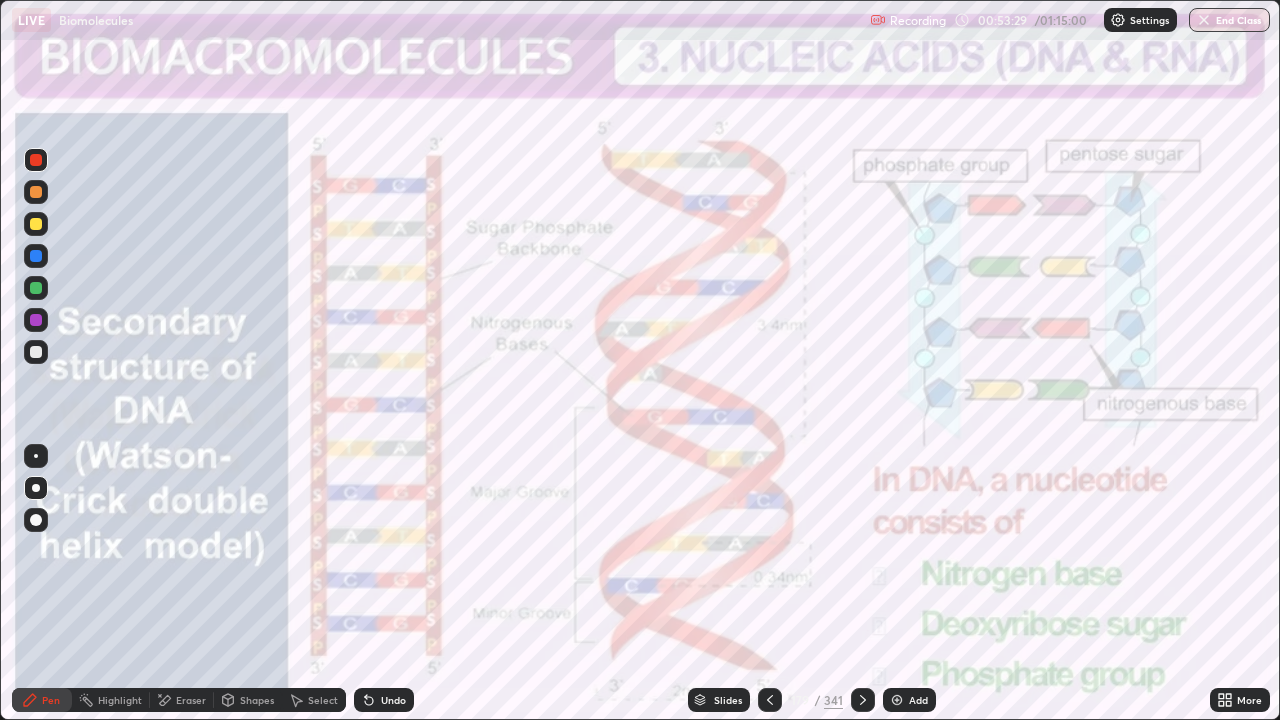click on "Add" at bounding box center (918, 700) 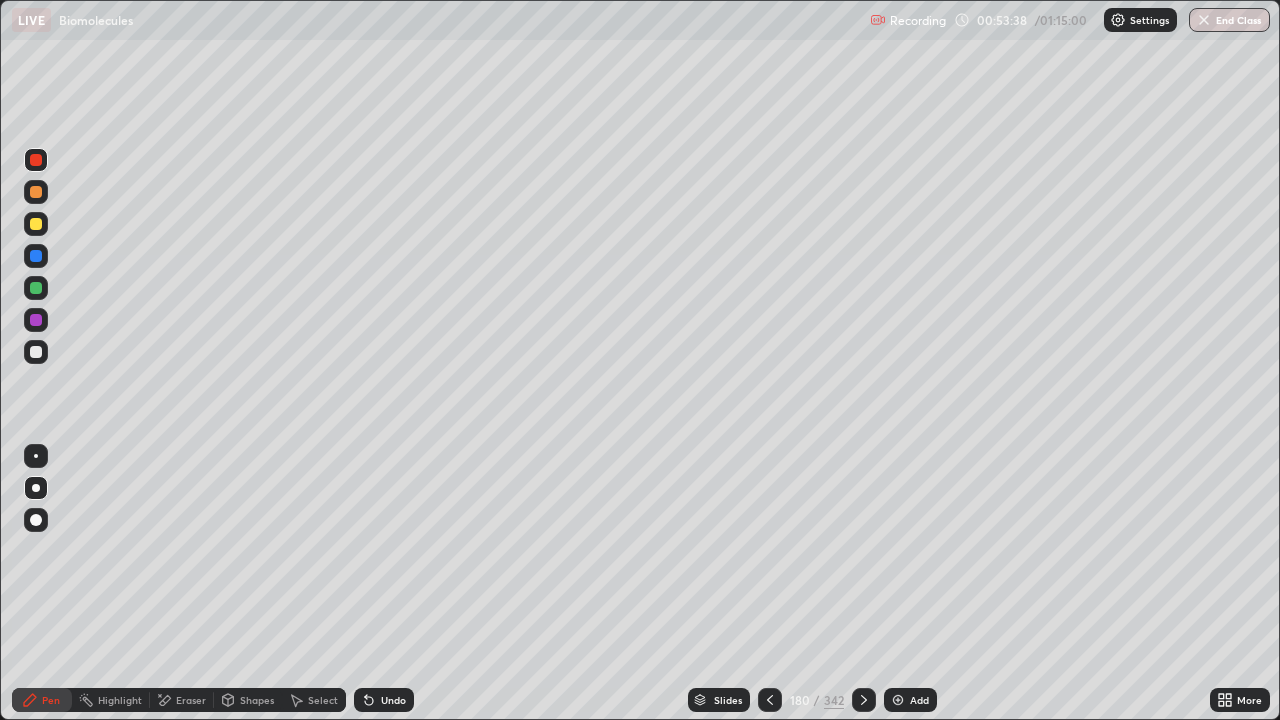 click at bounding box center (36, 224) 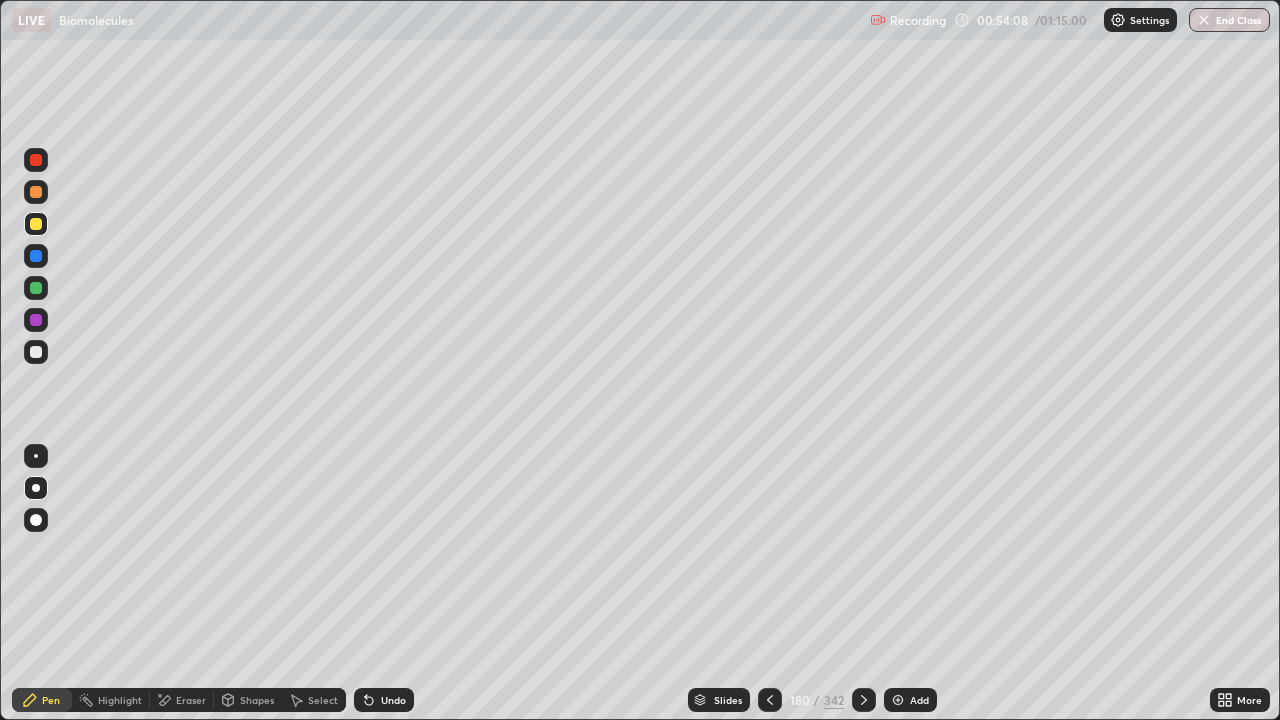 click at bounding box center [36, 224] 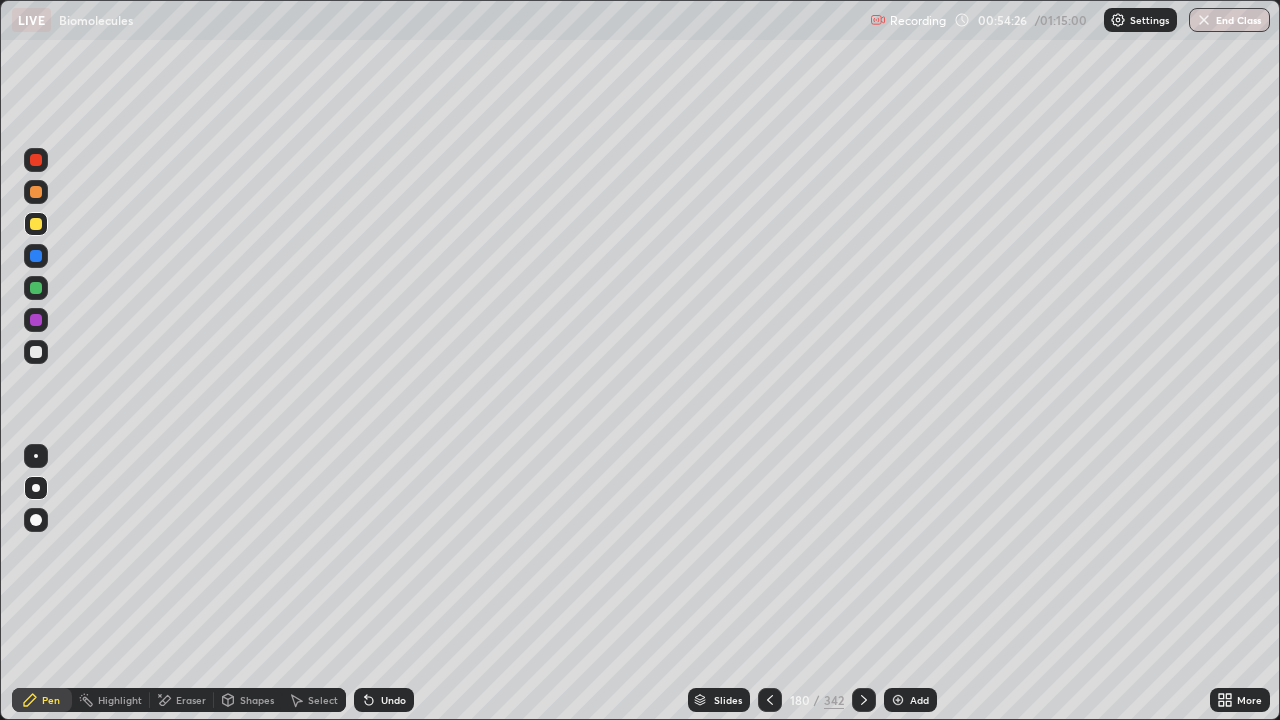 click on "Eraser" at bounding box center (182, 700) 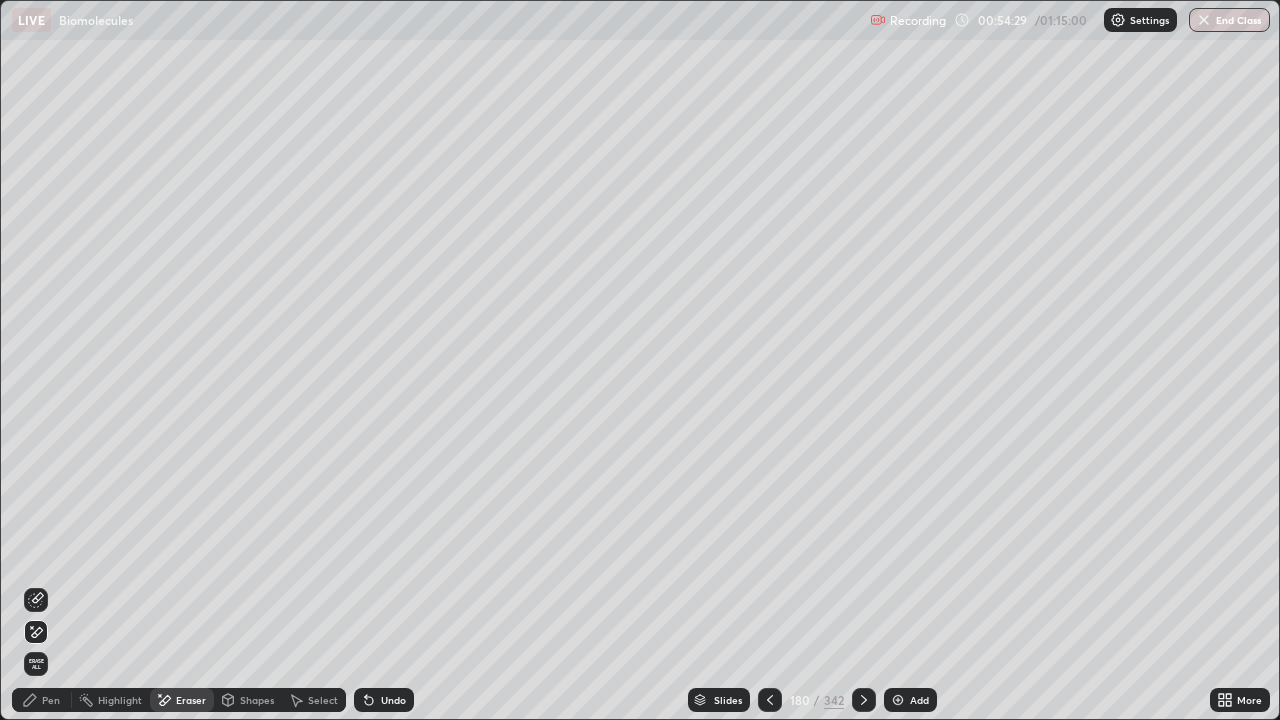click on "Undo" at bounding box center [384, 700] 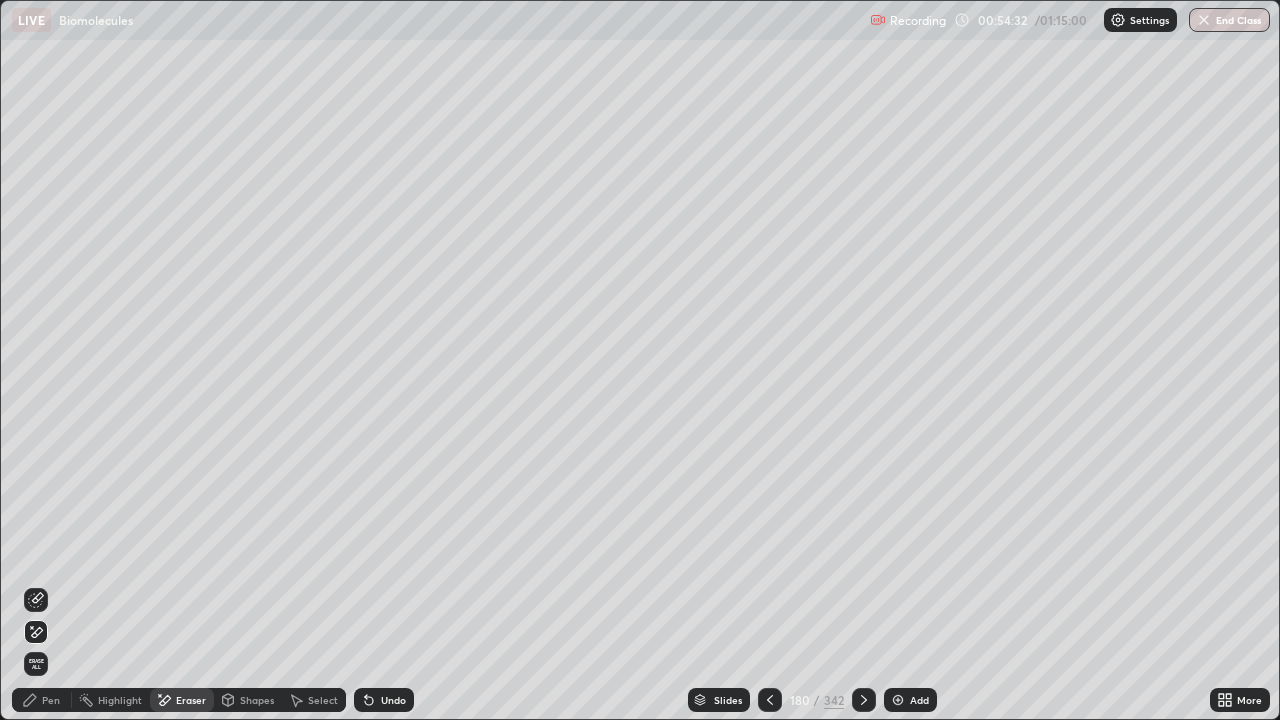 click 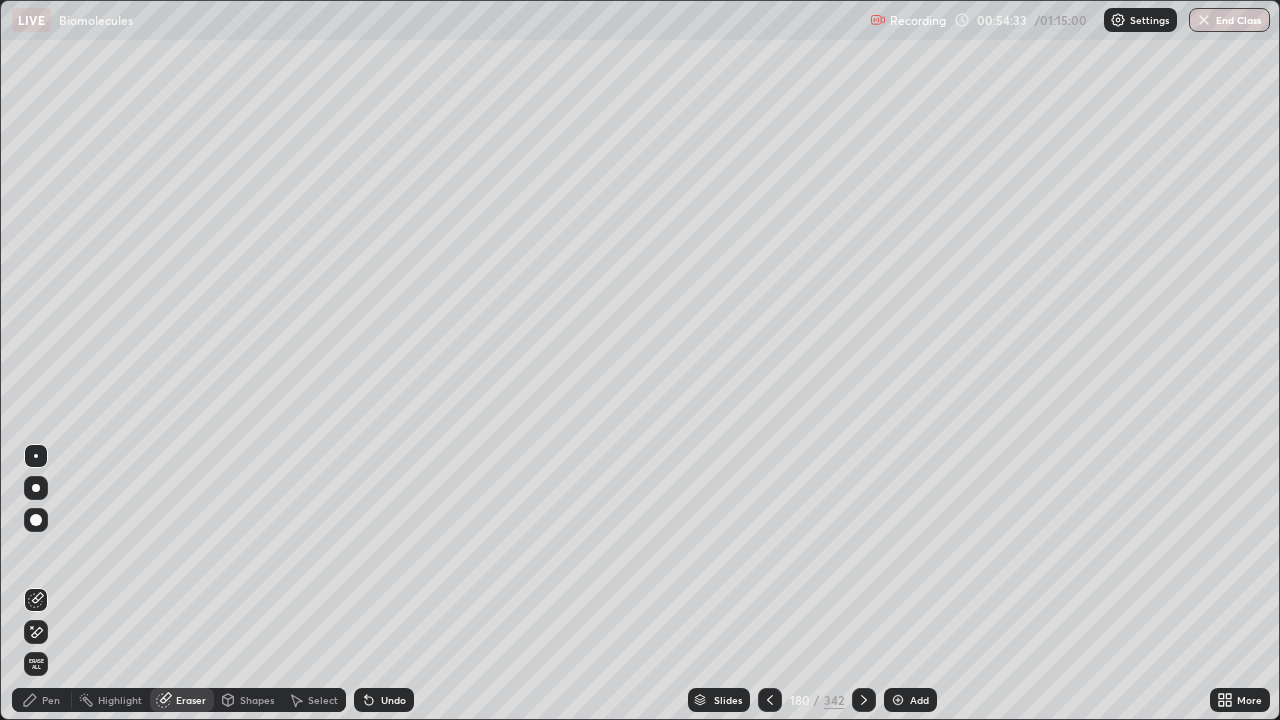 click at bounding box center (36, 456) 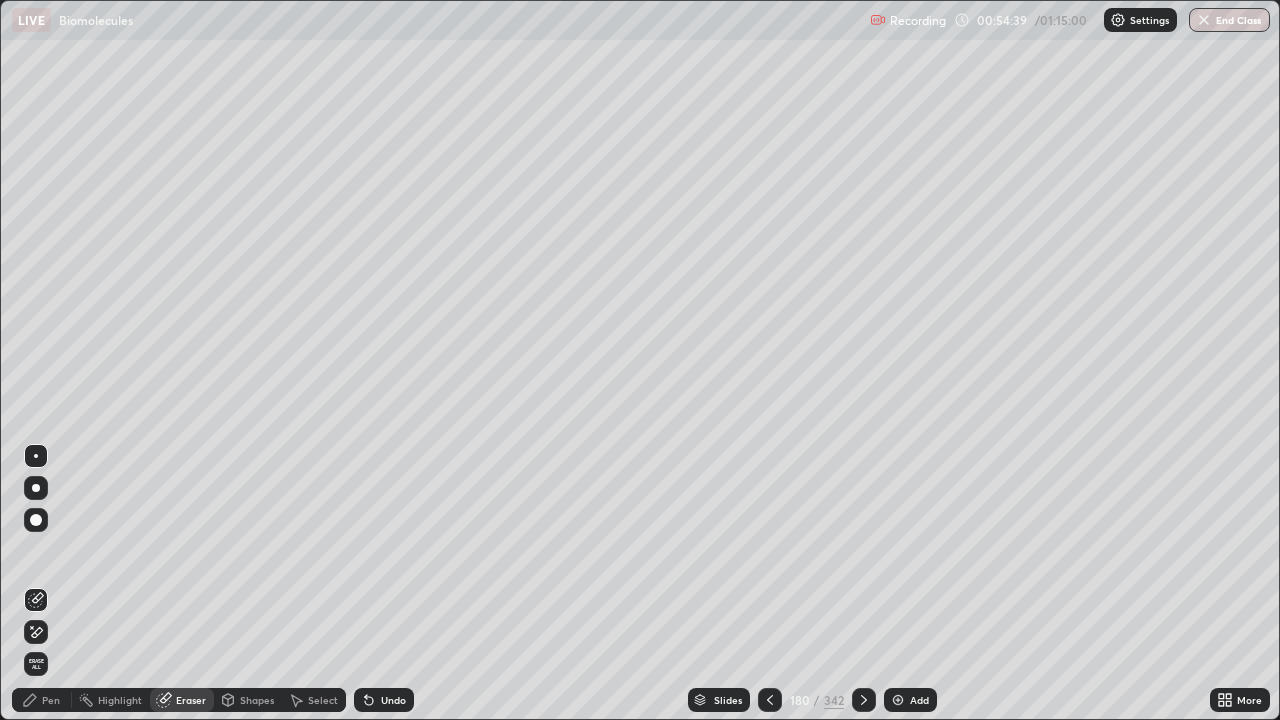 click 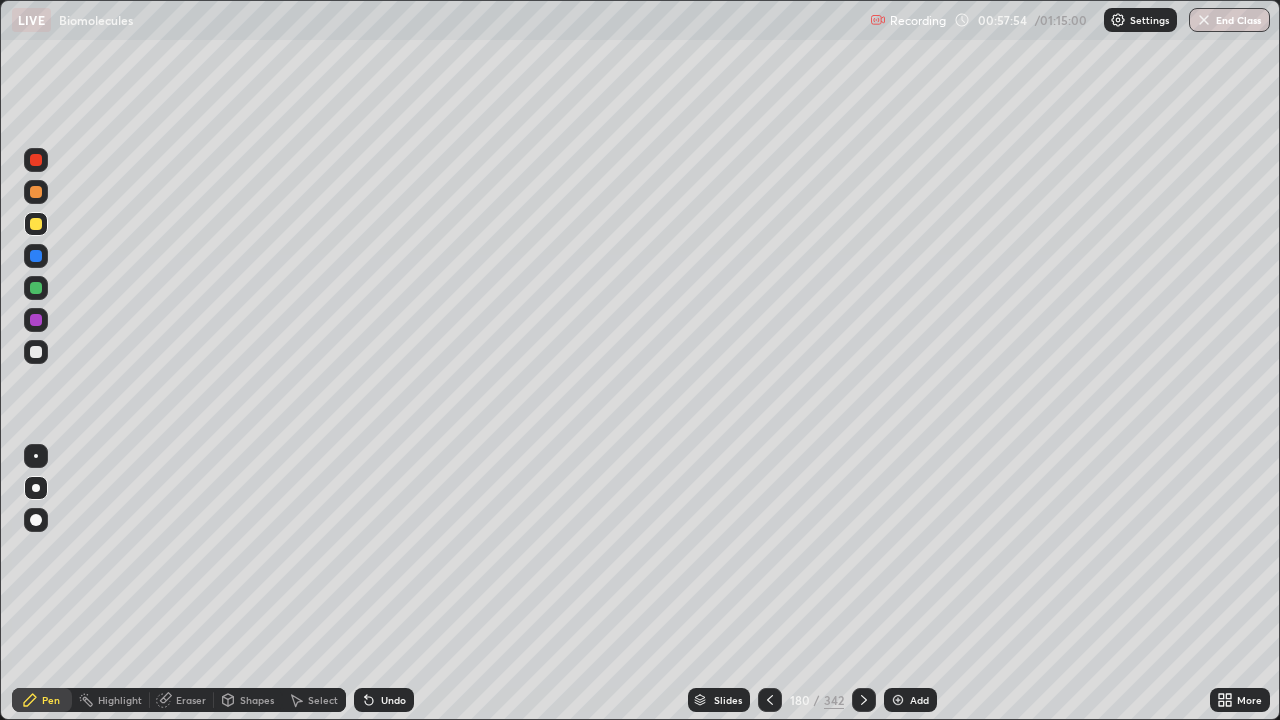 click 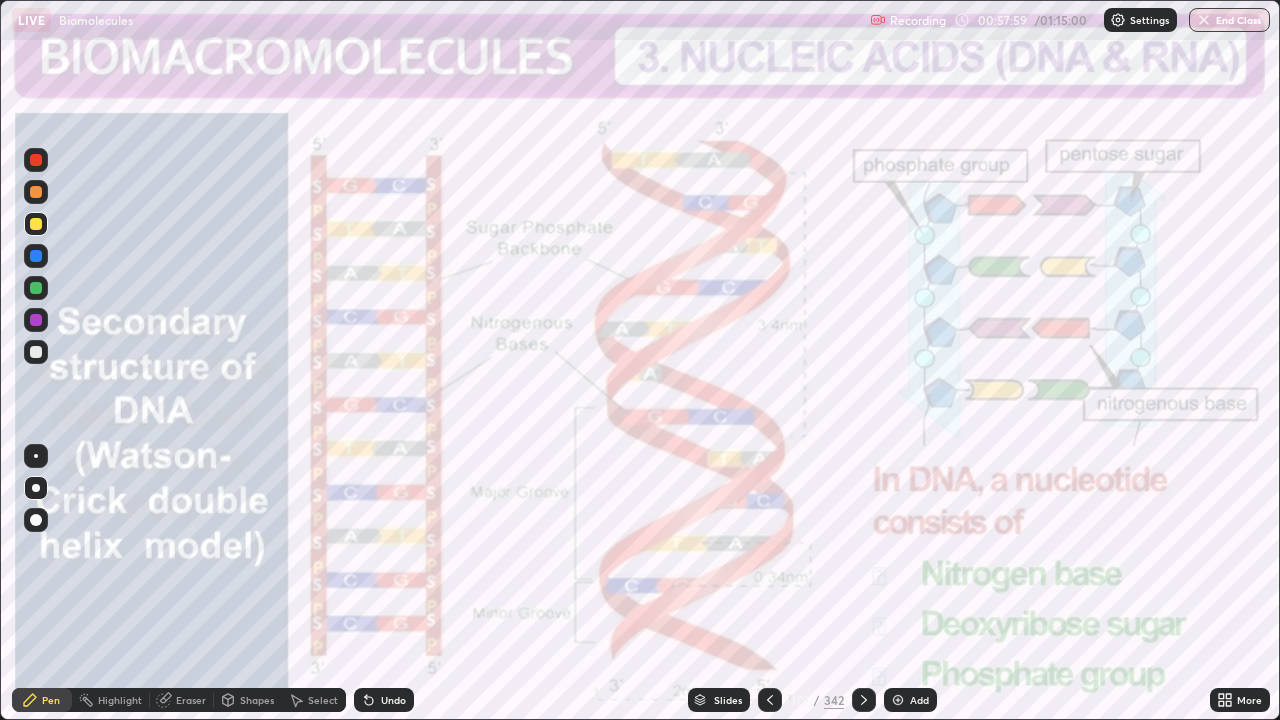 click 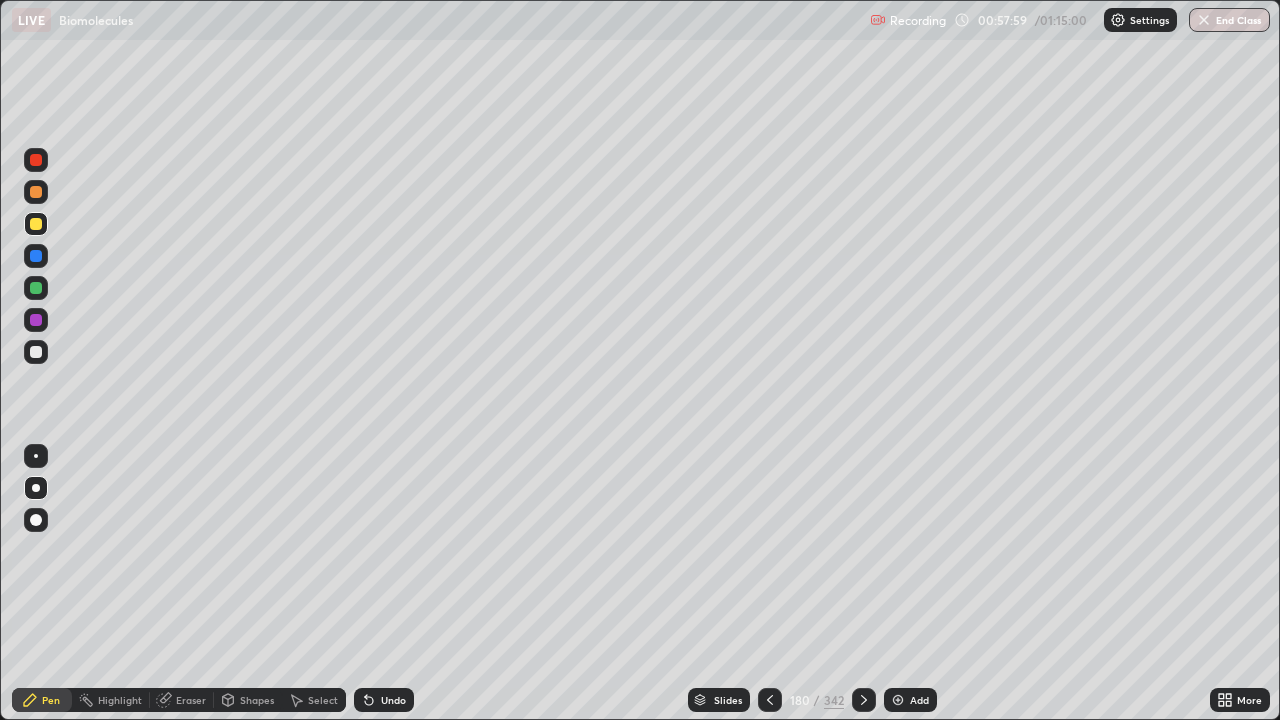 click 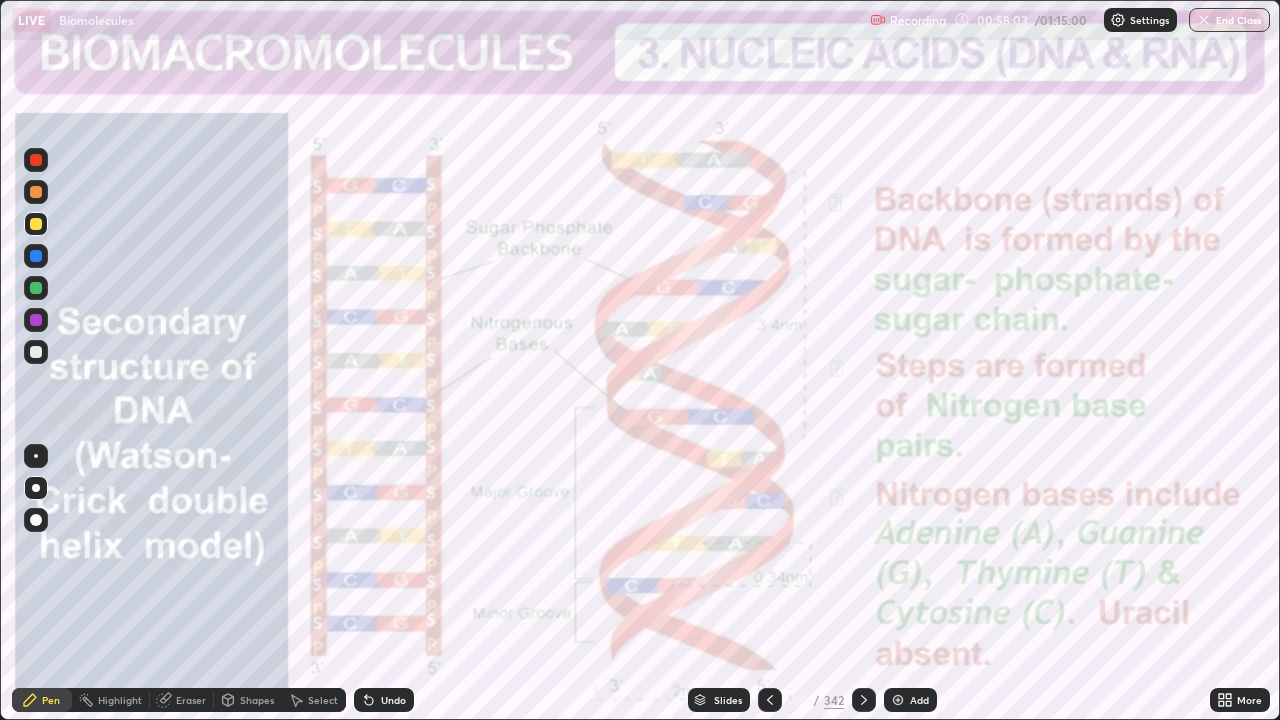 click 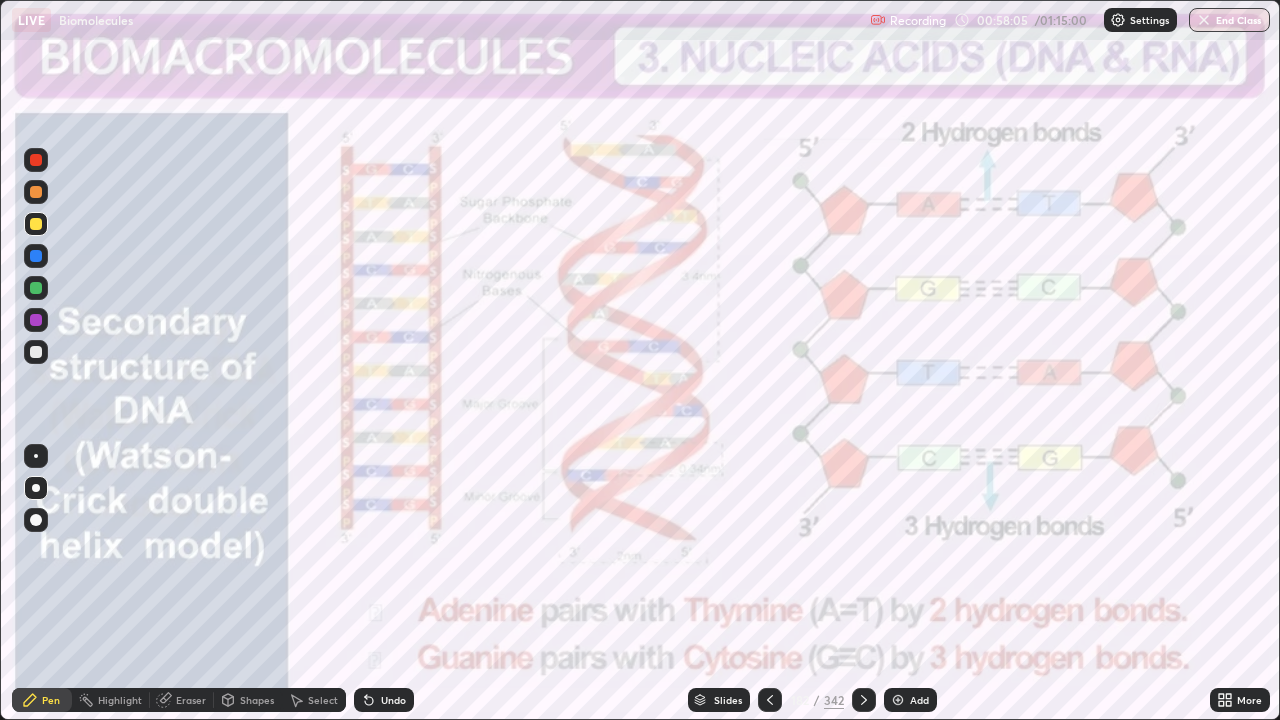 click at bounding box center [864, 700] 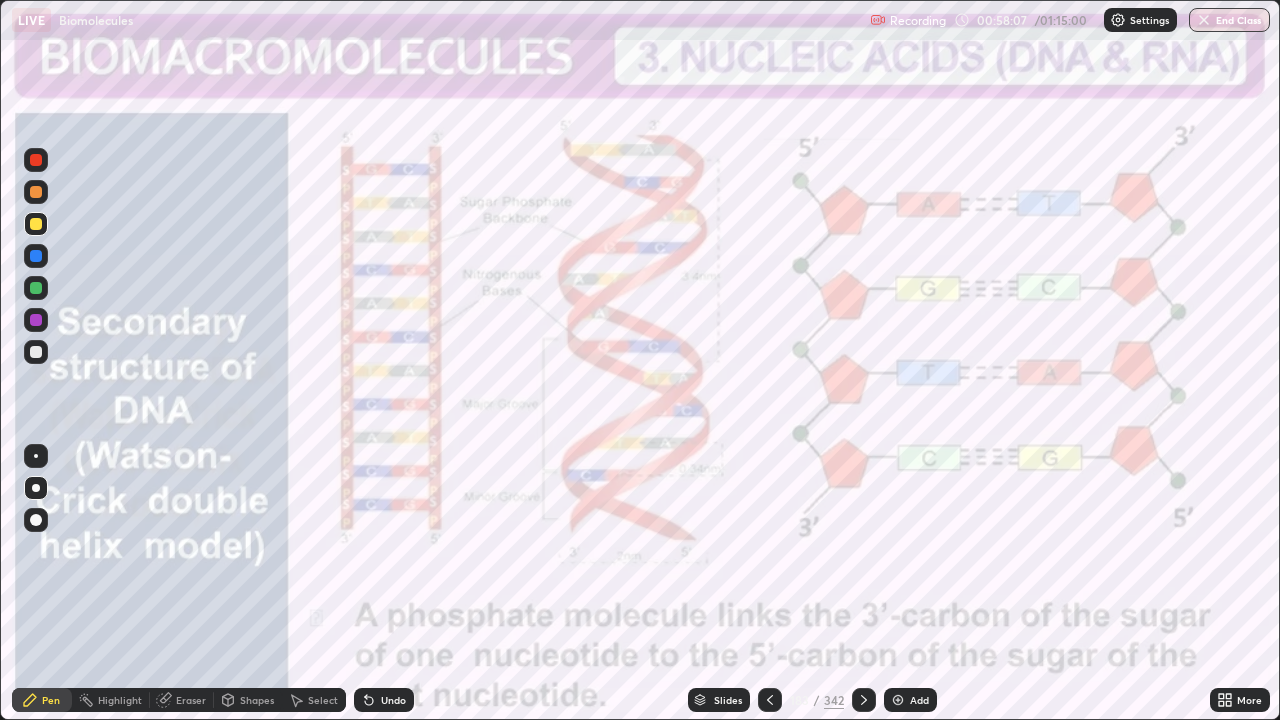 click 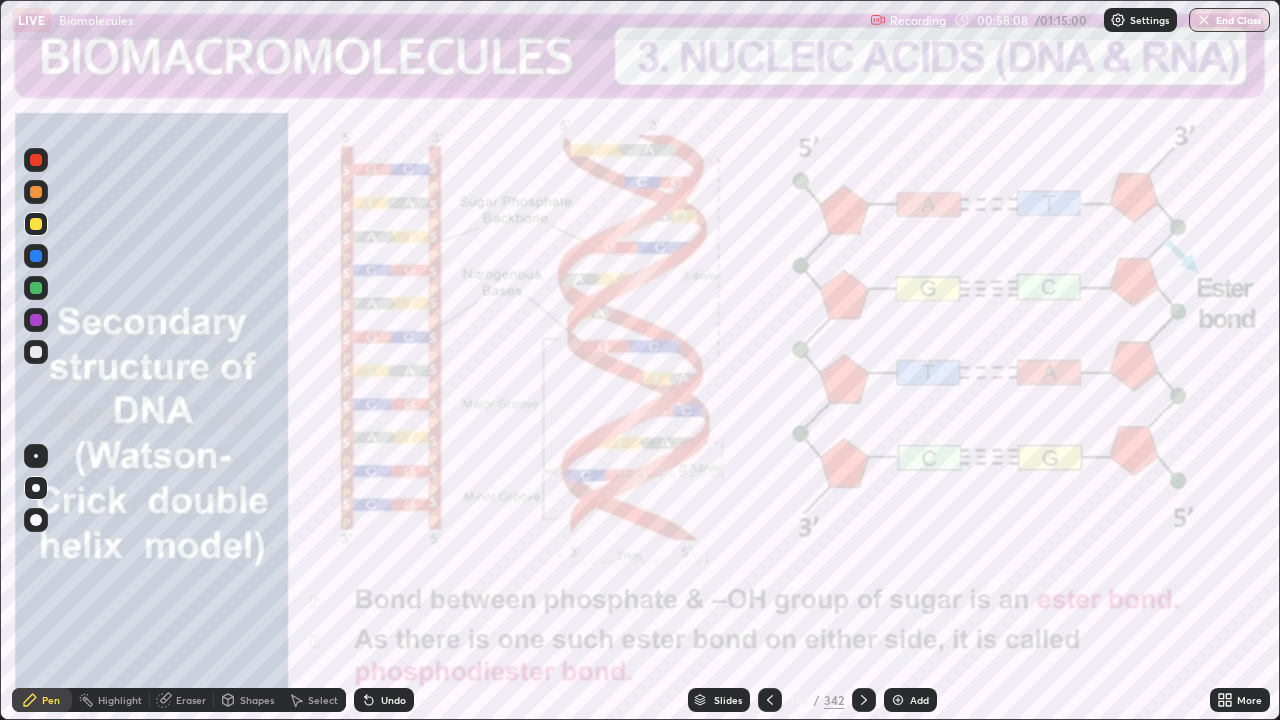 click 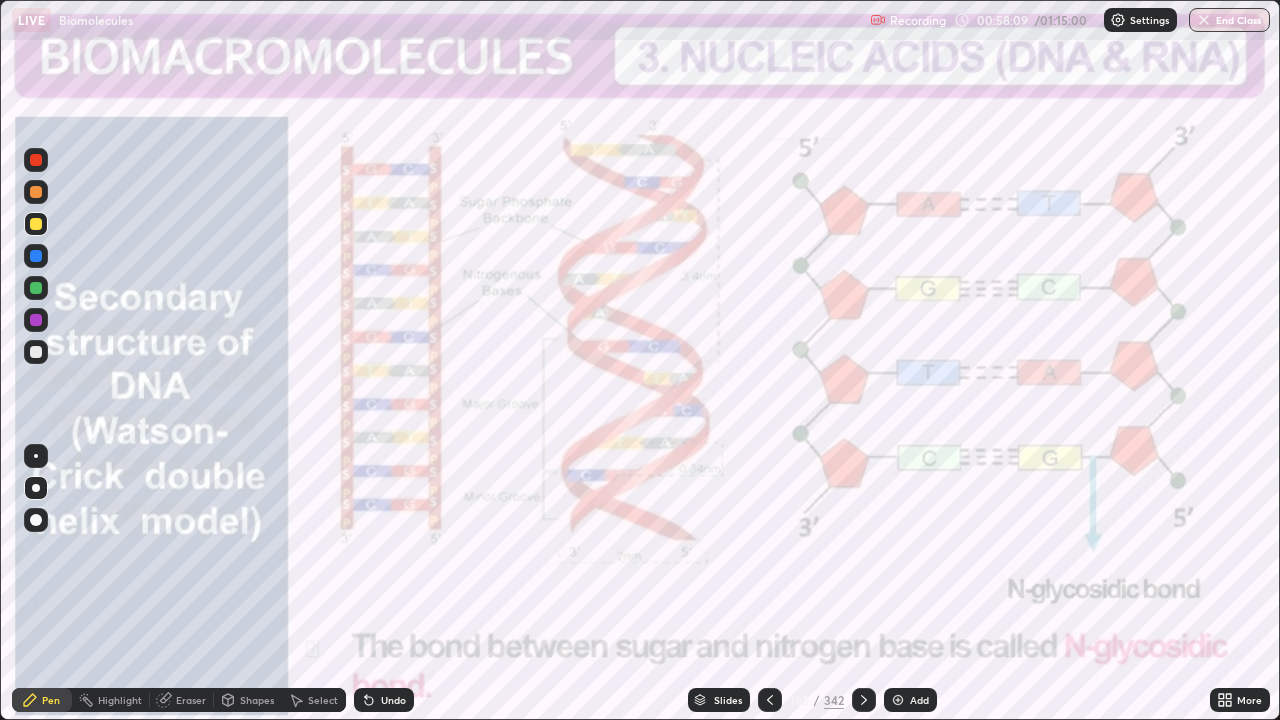 click at bounding box center (864, 700) 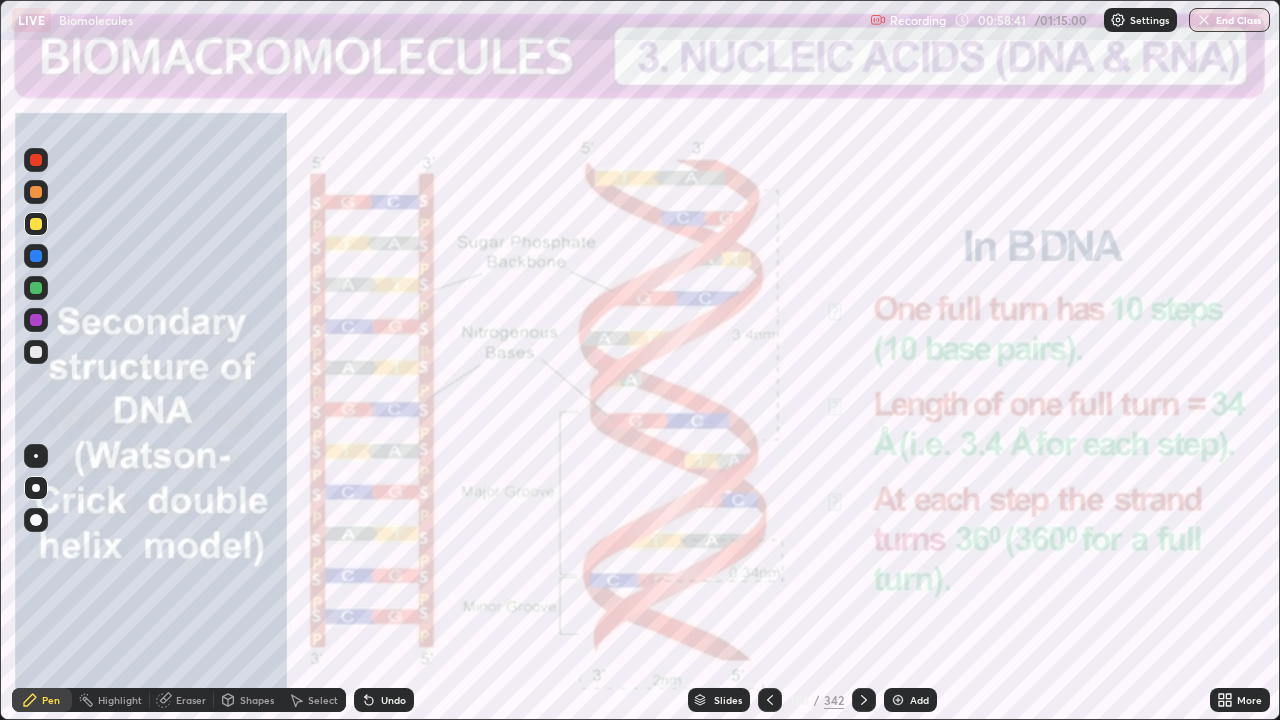 click 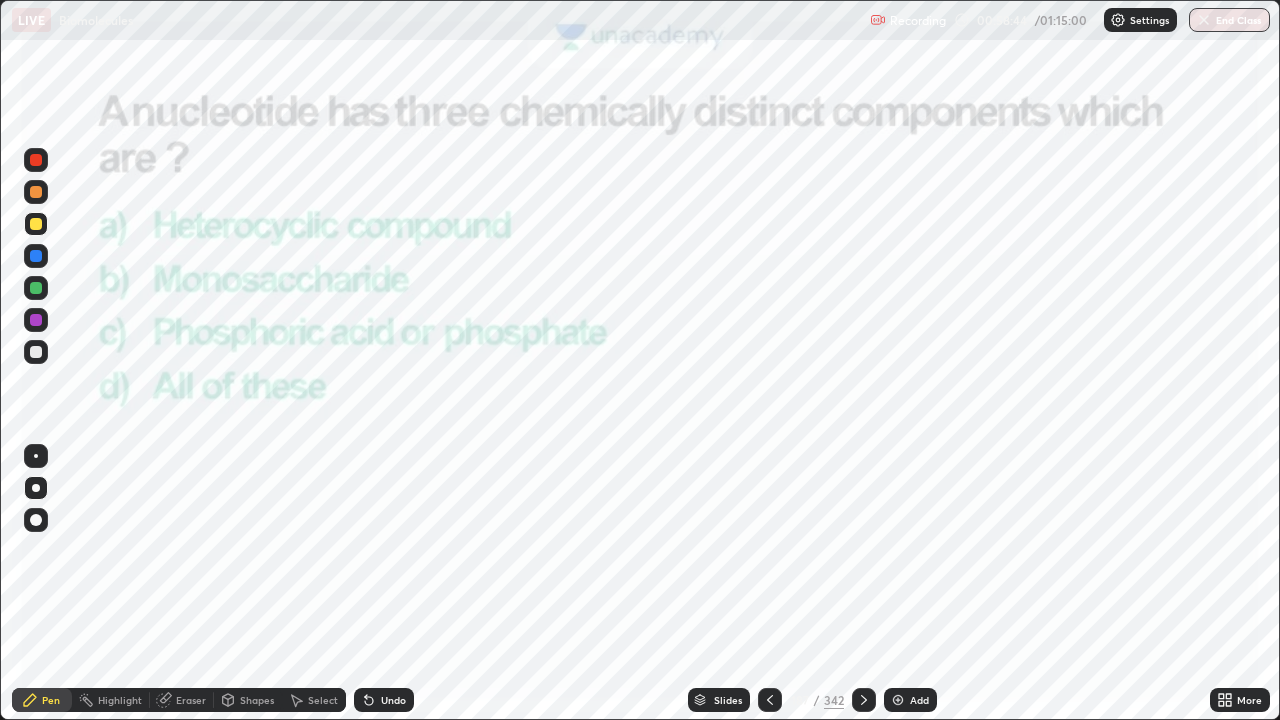 click 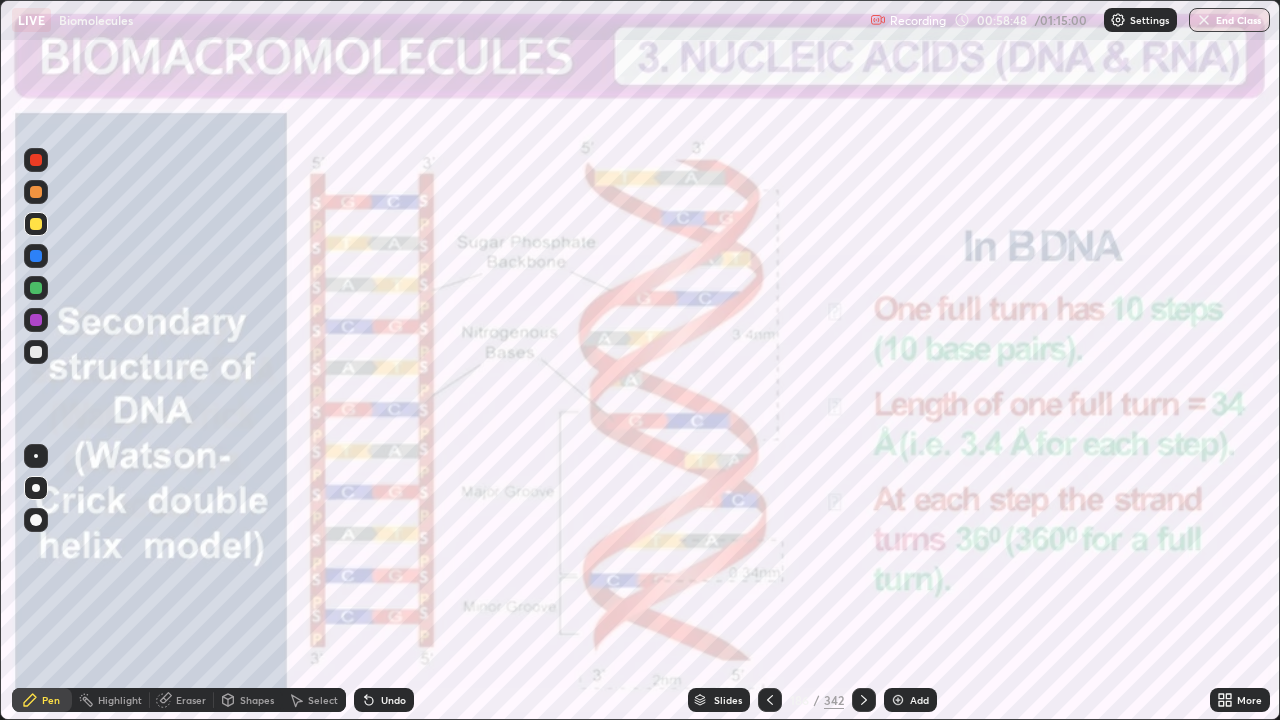 click on "Slides" at bounding box center [728, 700] 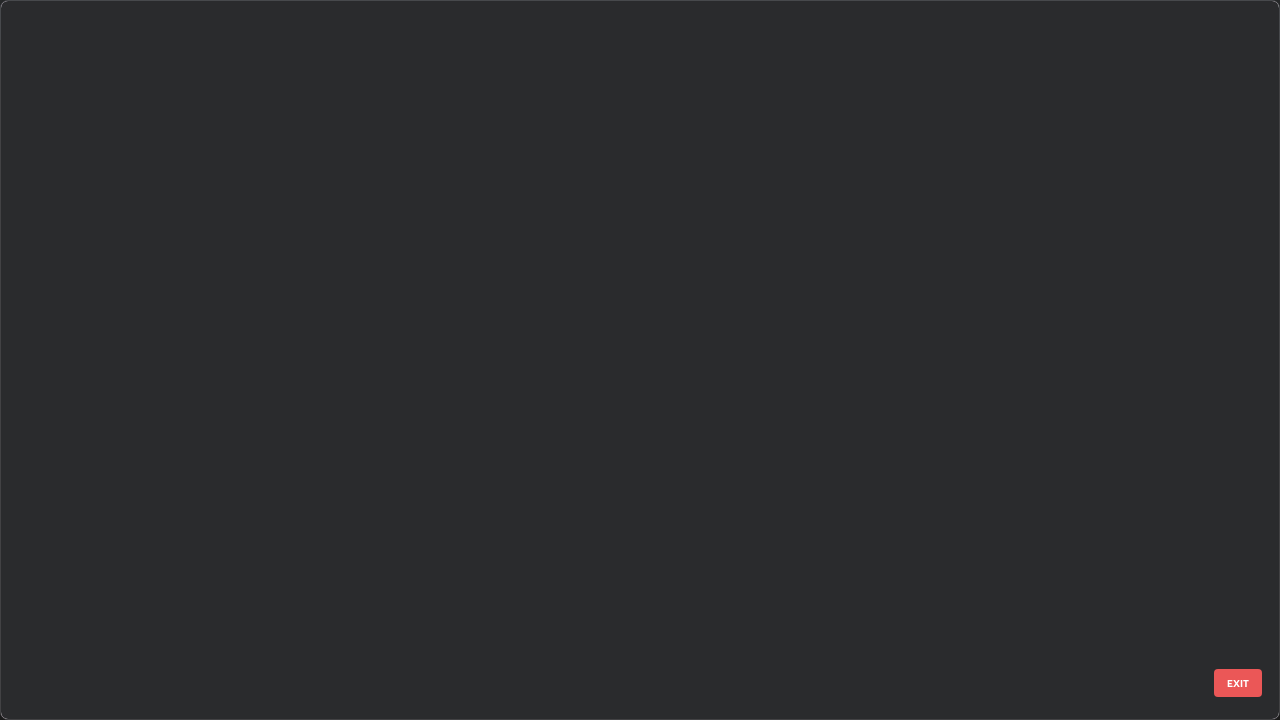 scroll, scrollTop: 712, scrollLeft: 1268, axis: both 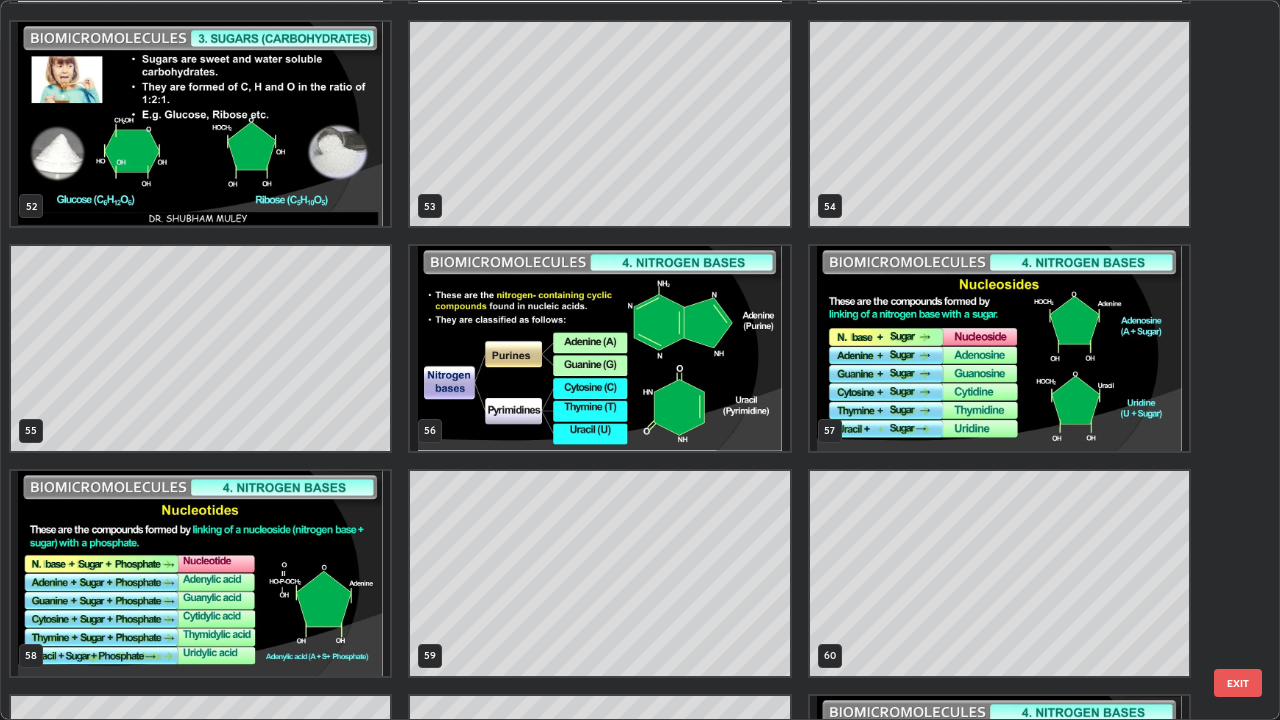 click at bounding box center [599, 348] 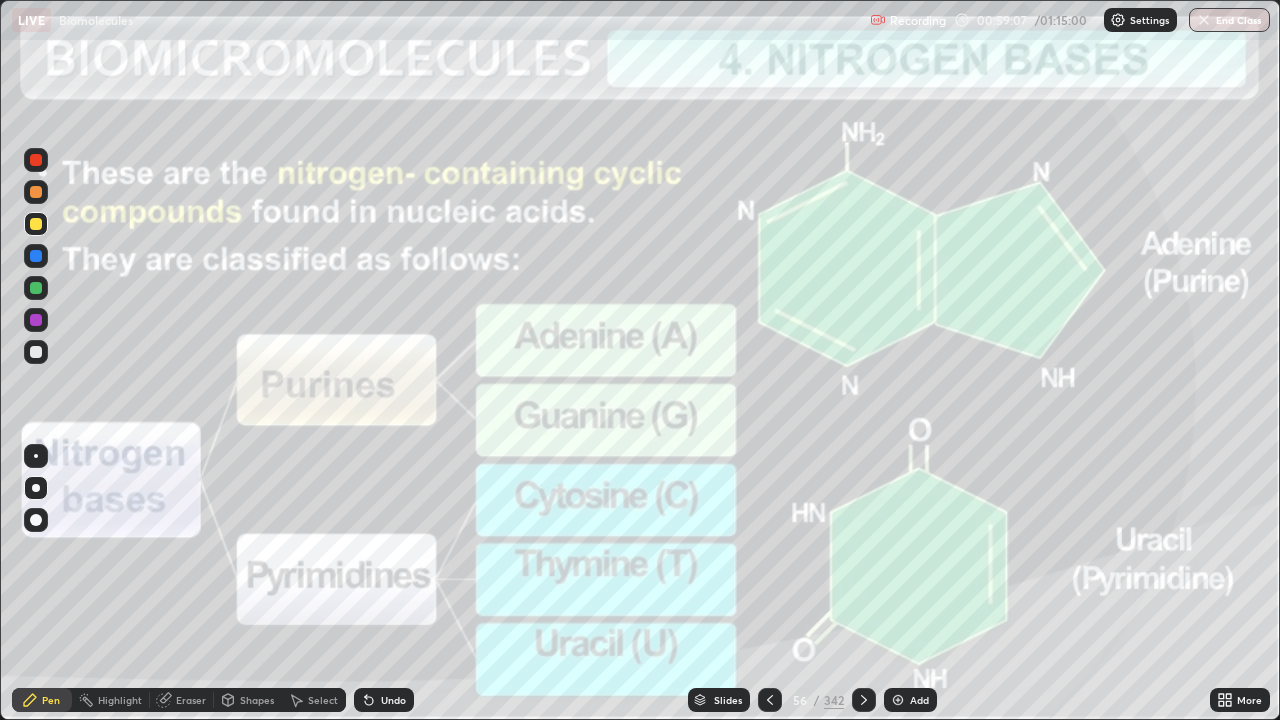 click 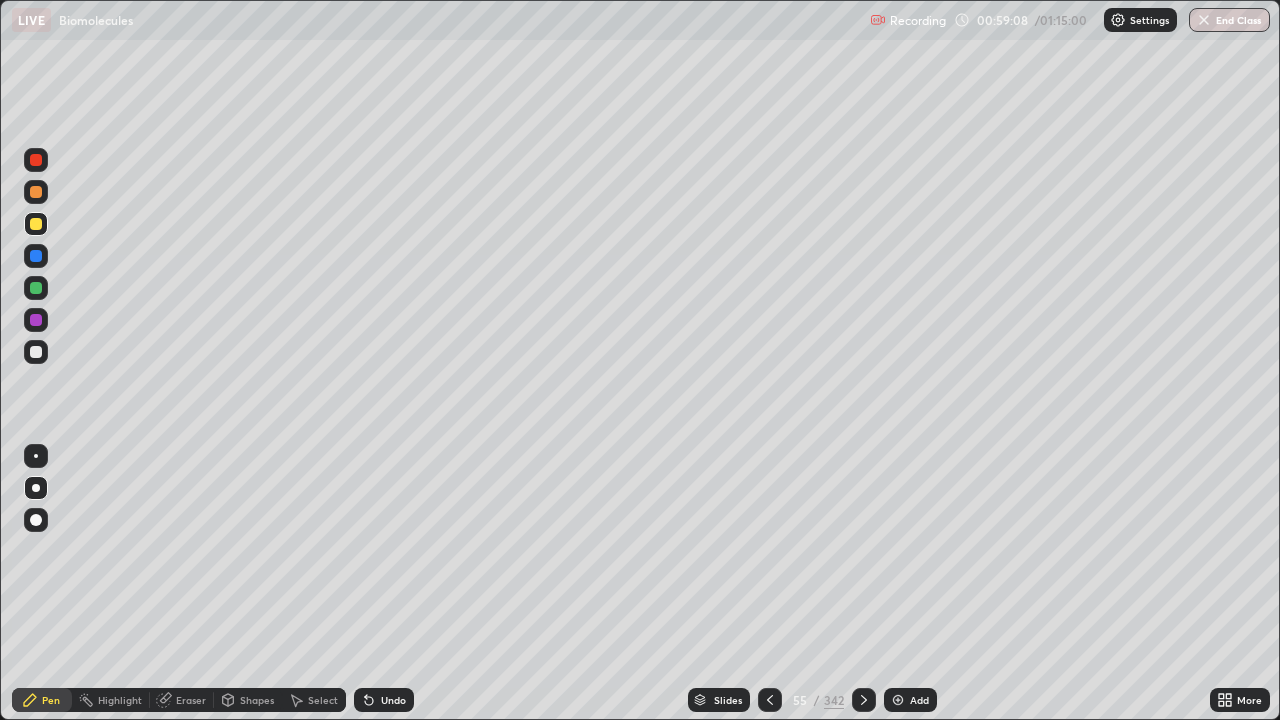 click 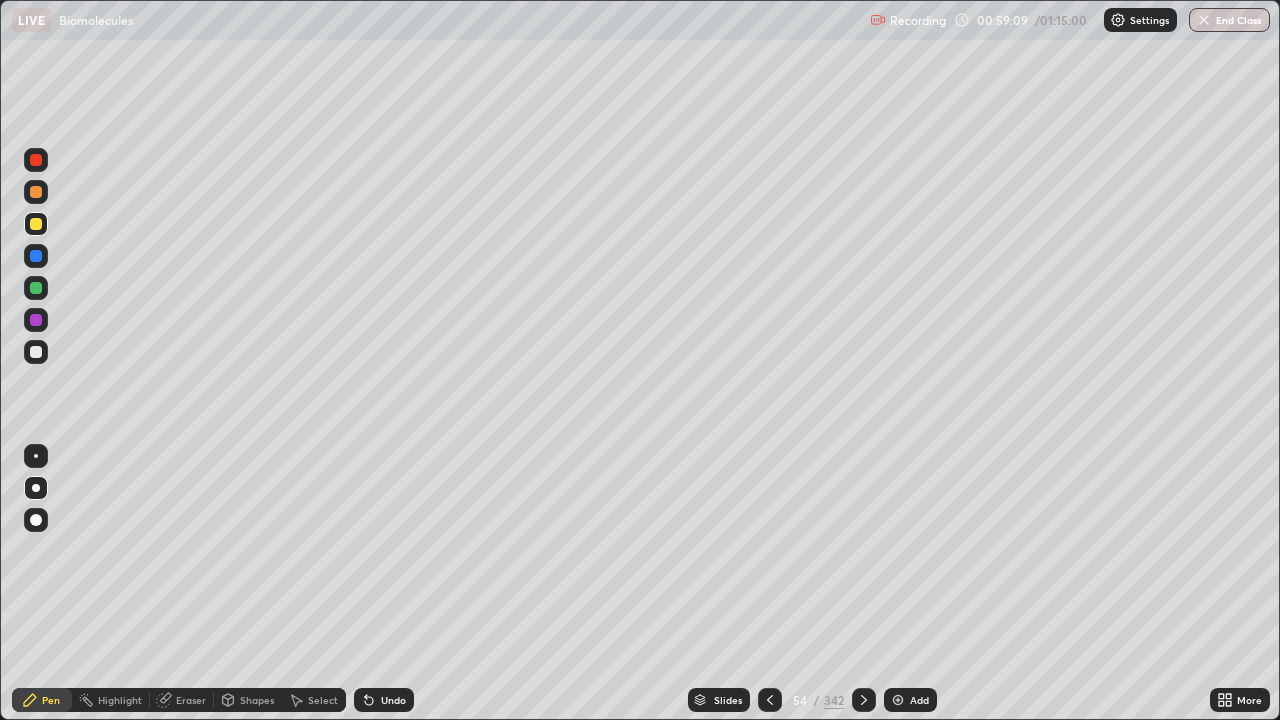click 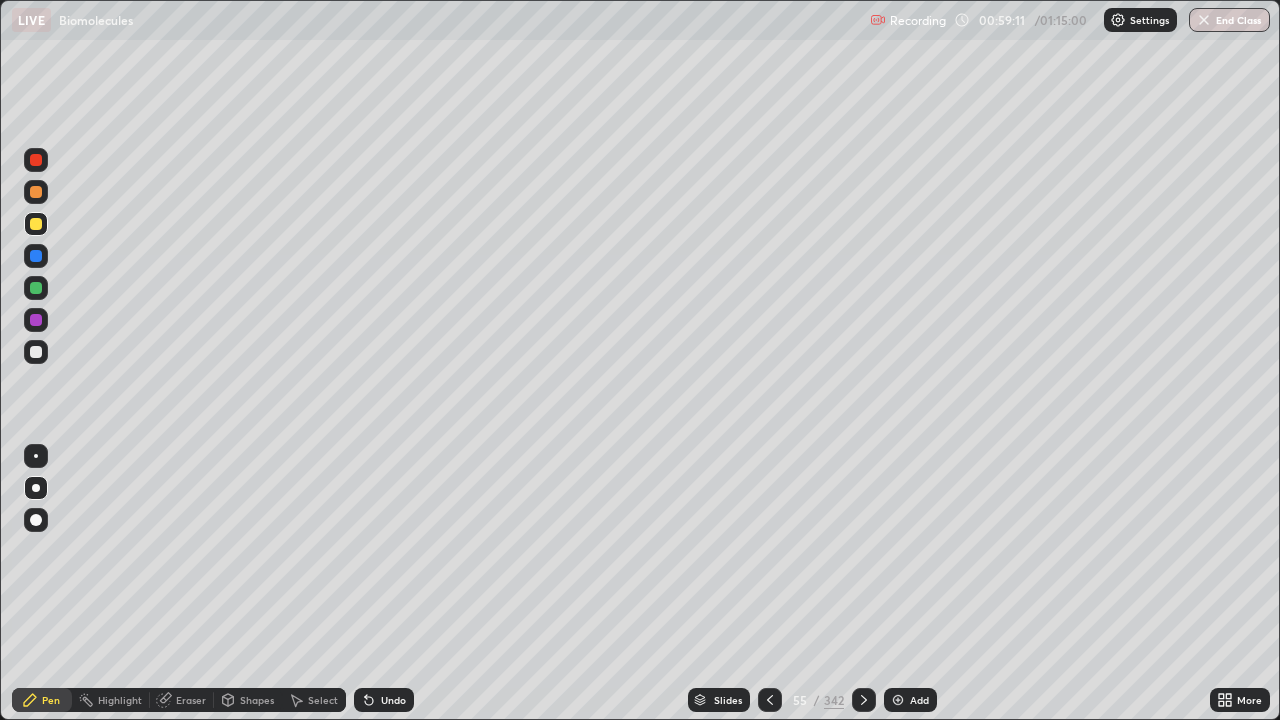 click 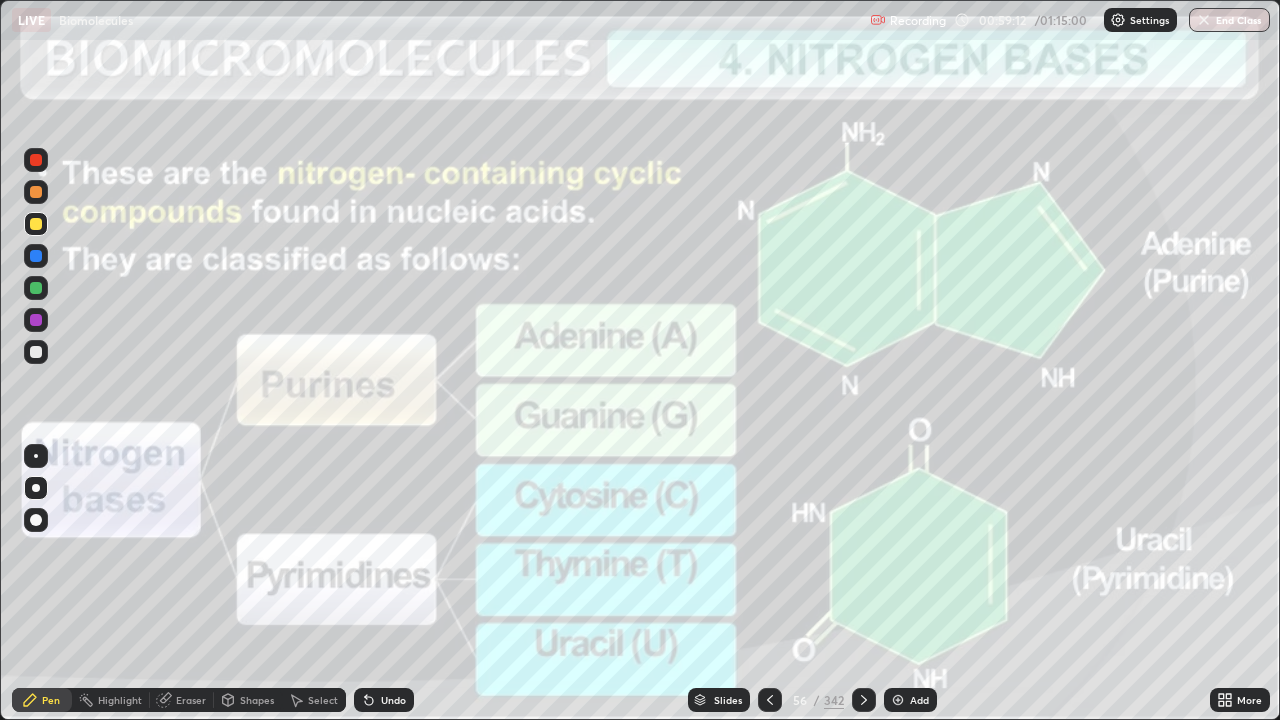 click 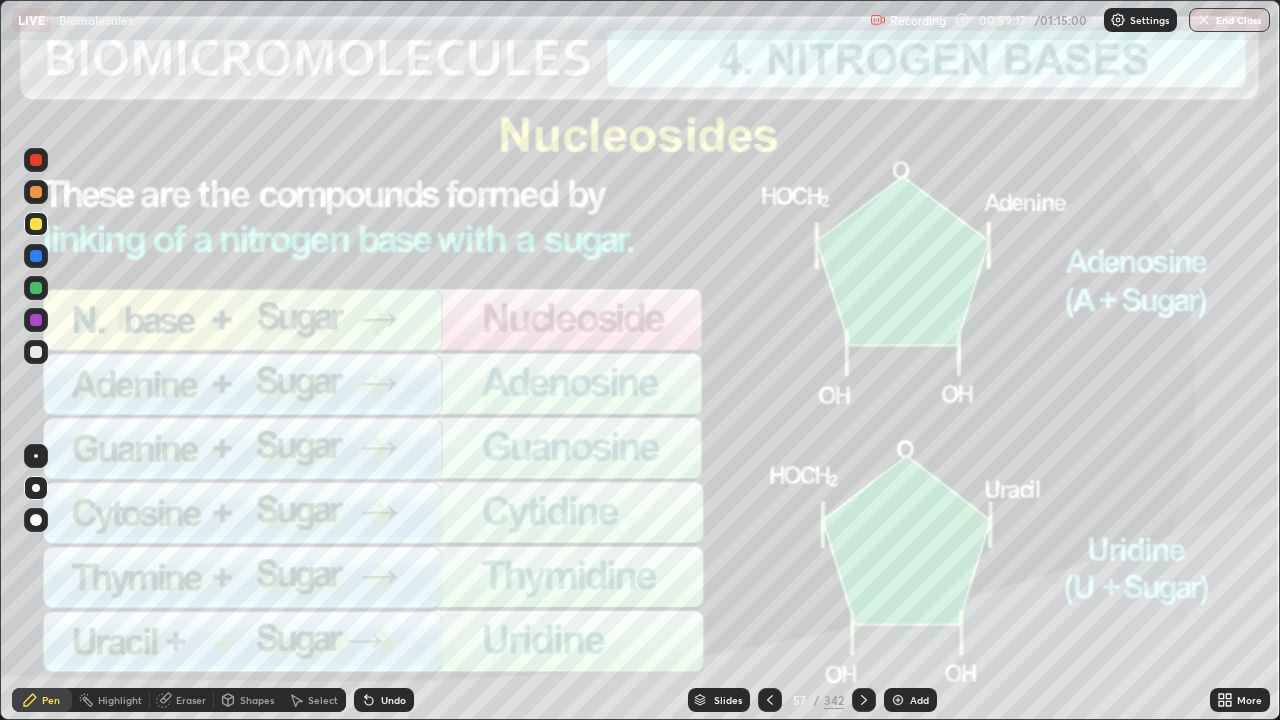 click at bounding box center [864, 700] 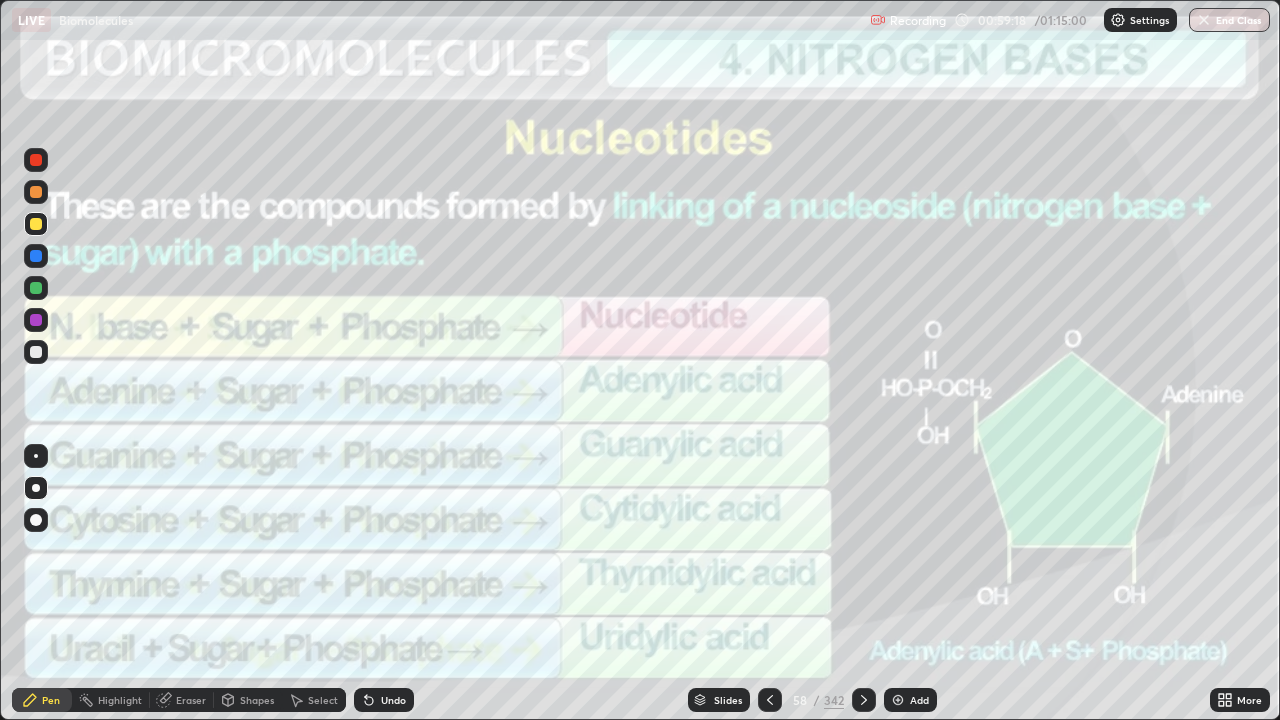 click at bounding box center (864, 700) 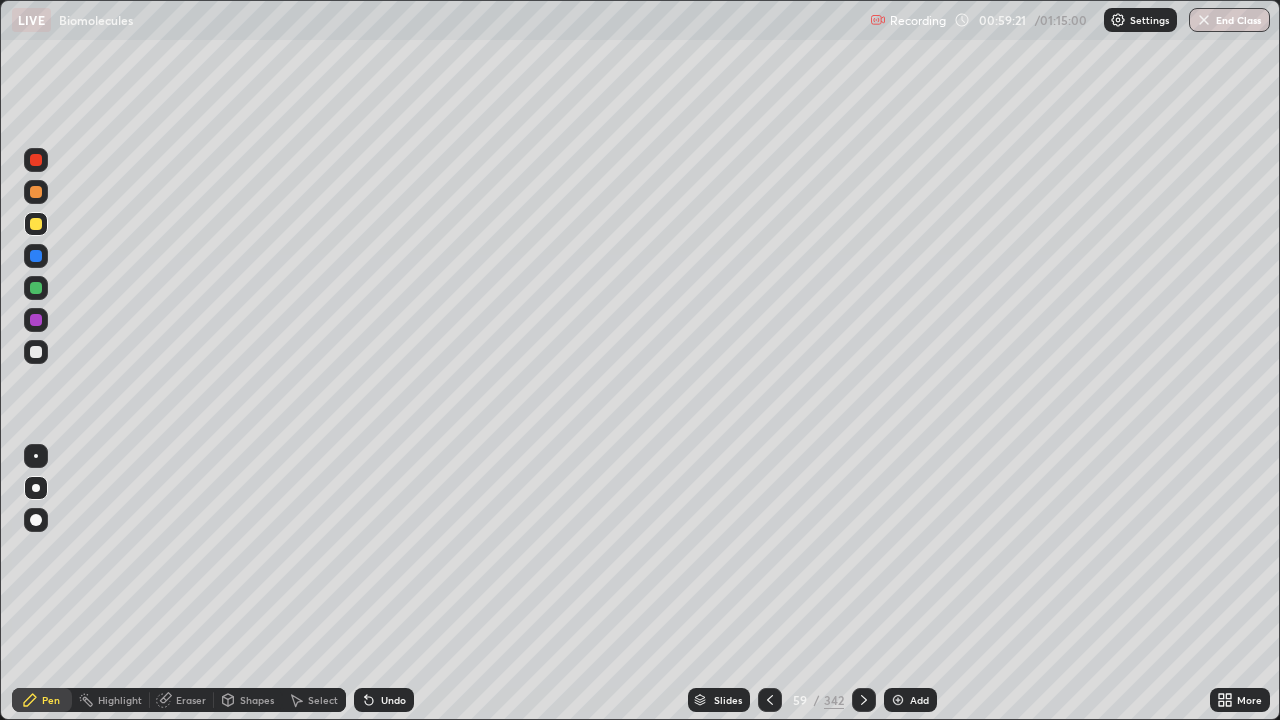click 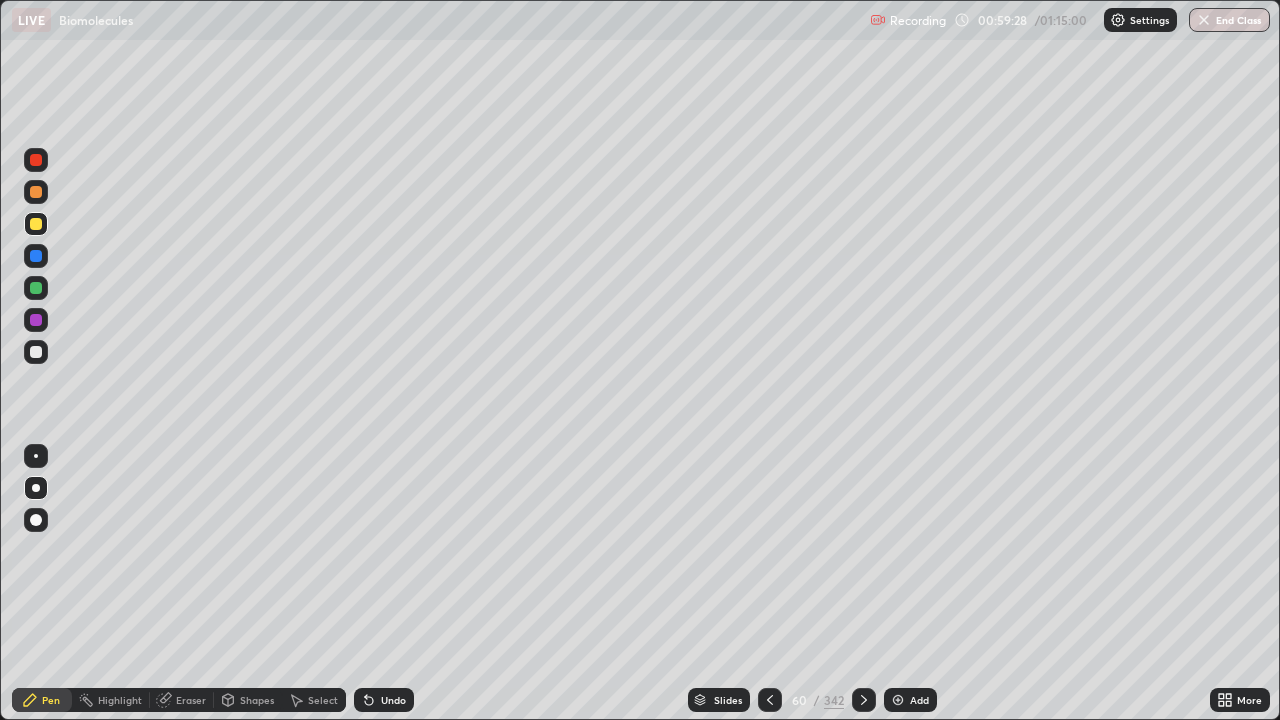 click at bounding box center [864, 700] 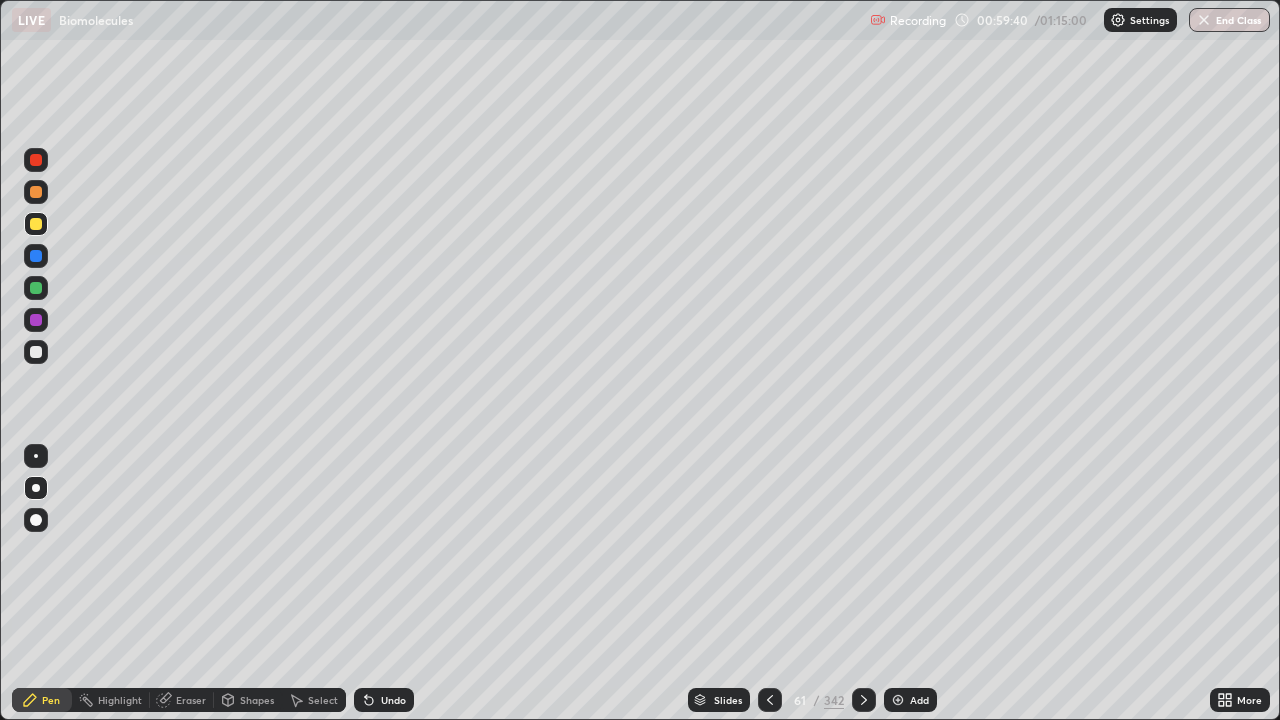 click 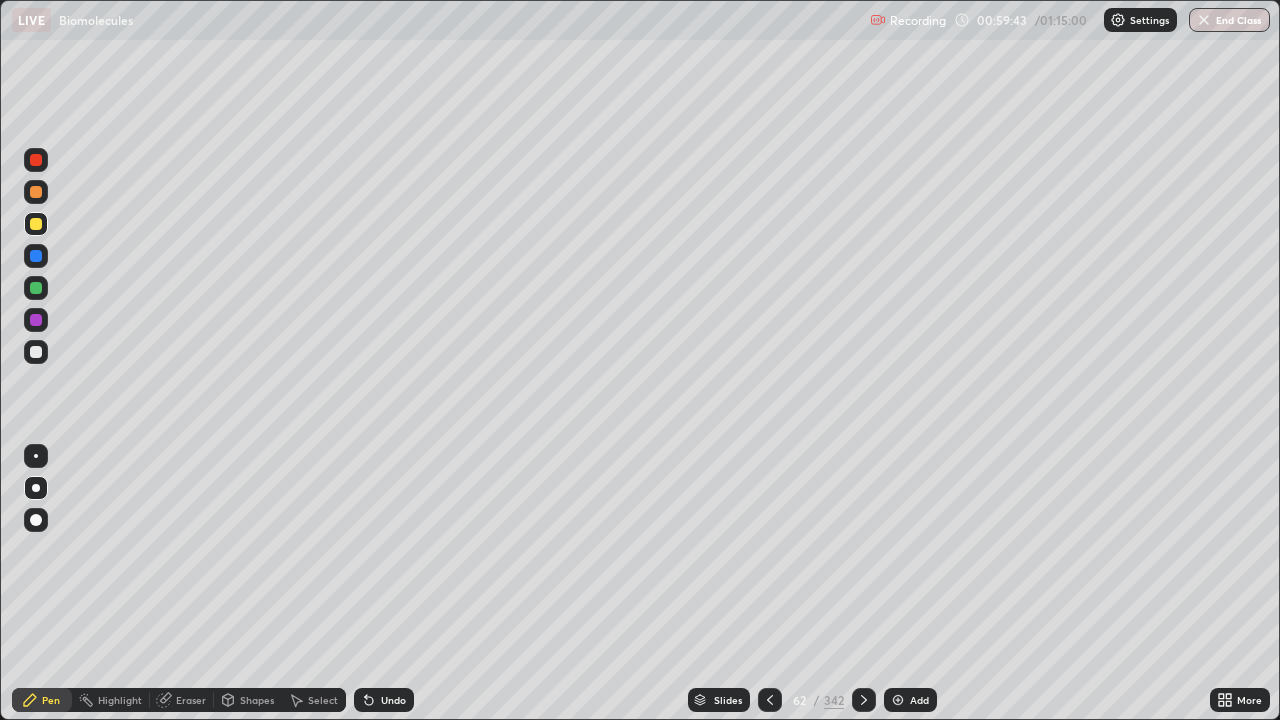 click 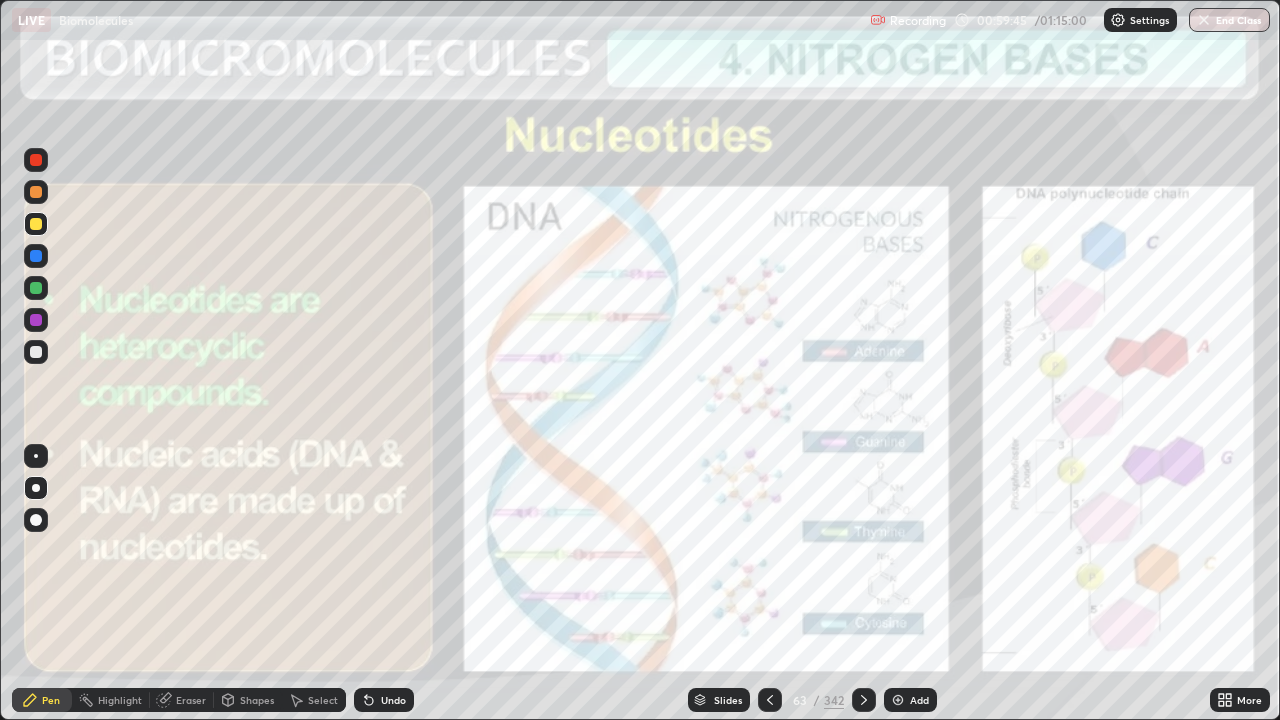 click at bounding box center [864, 700] 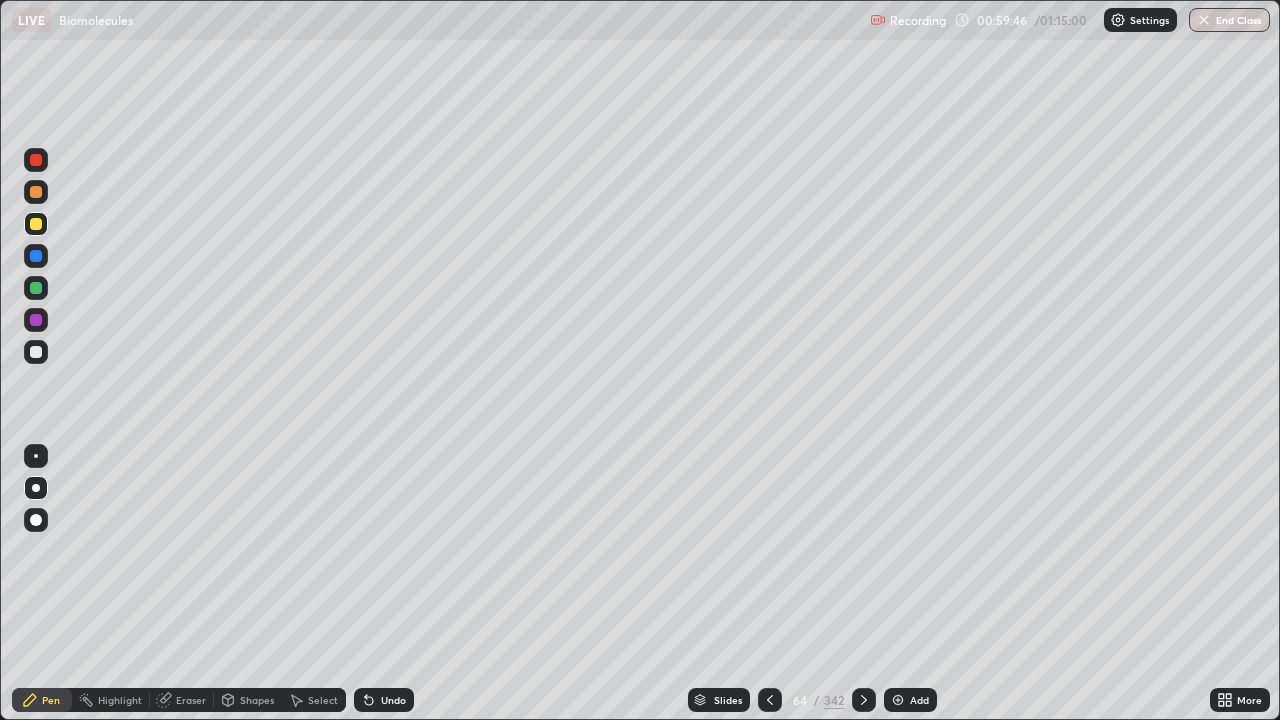 click at bounding box center (864, 700) 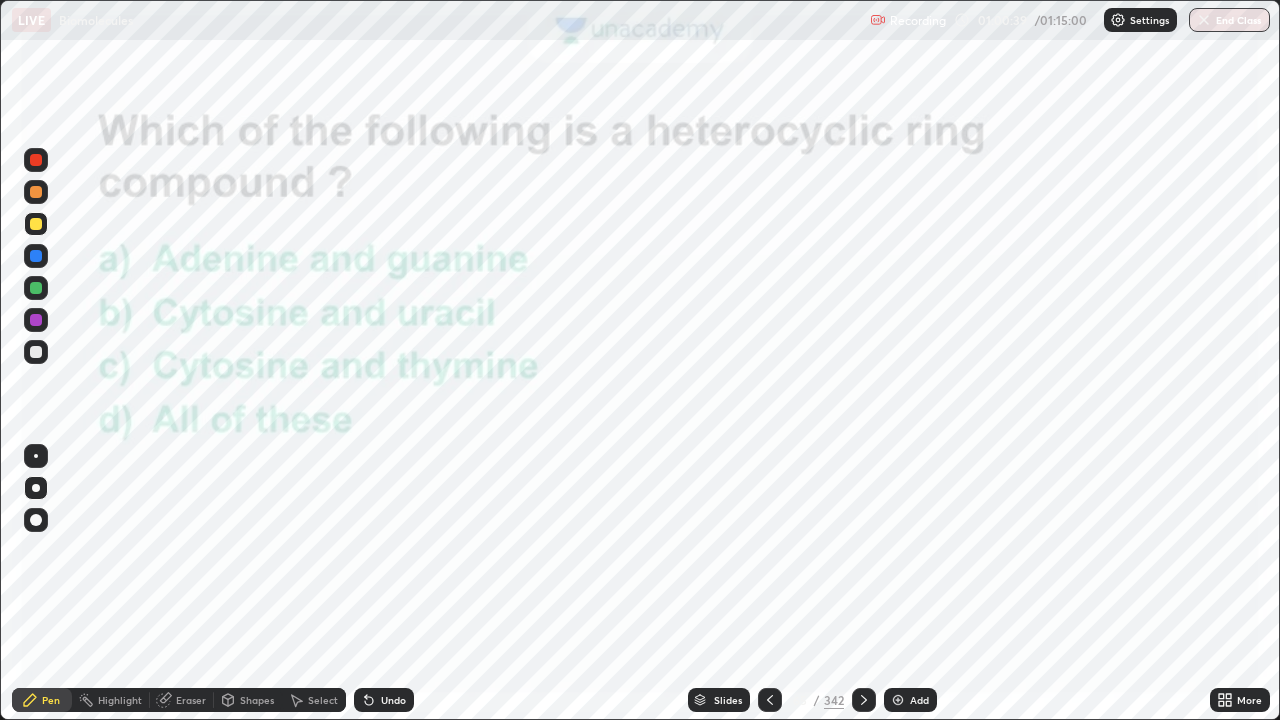 click 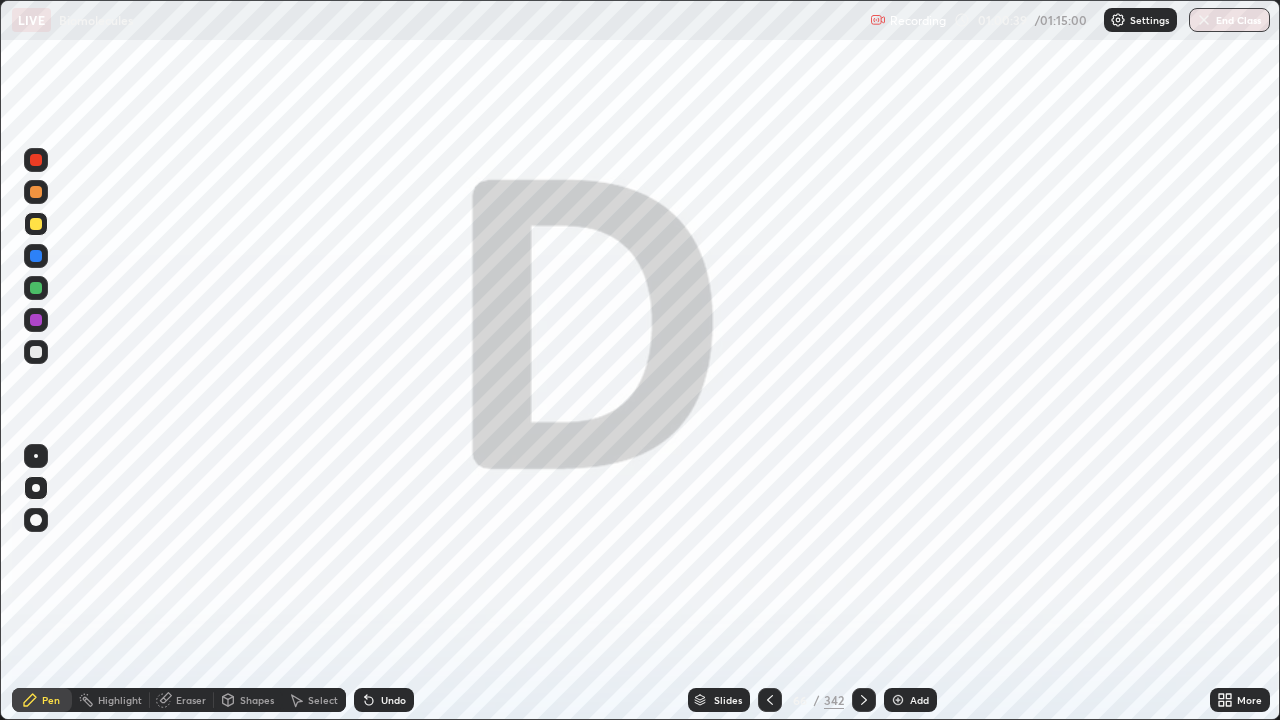 click at bounding box center [864, 700] 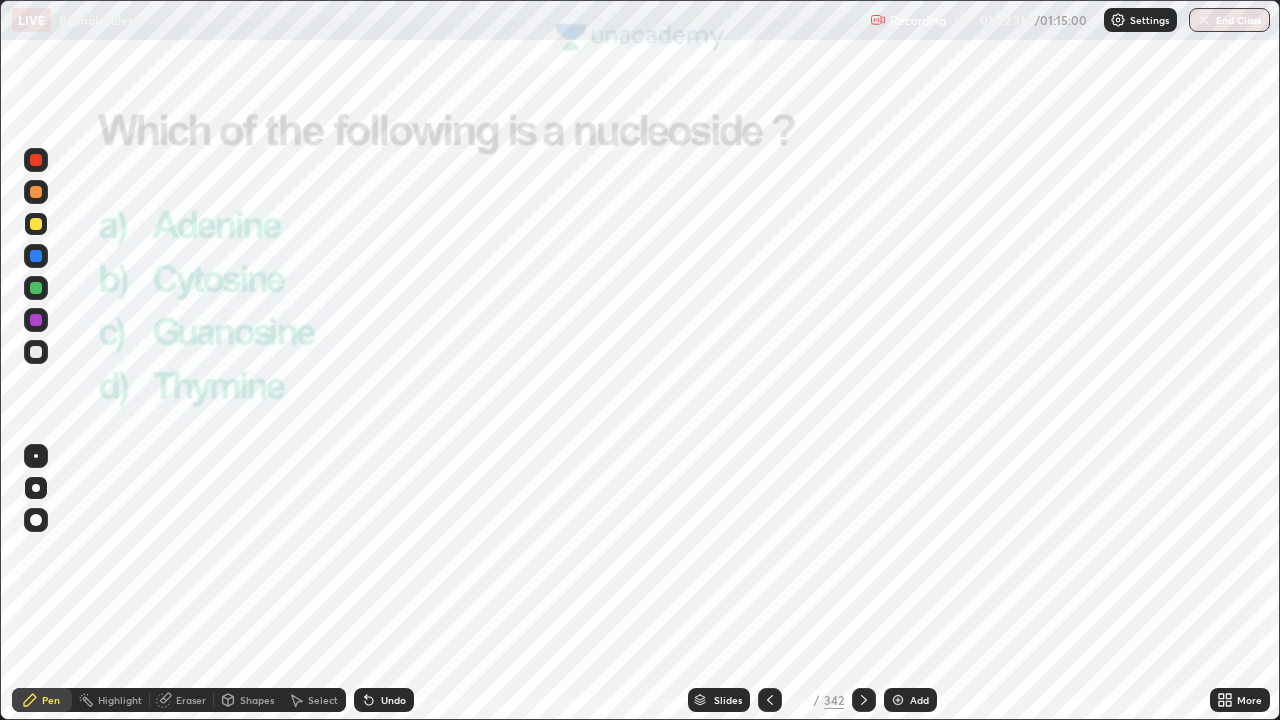 click at bounding box center (864, 700) 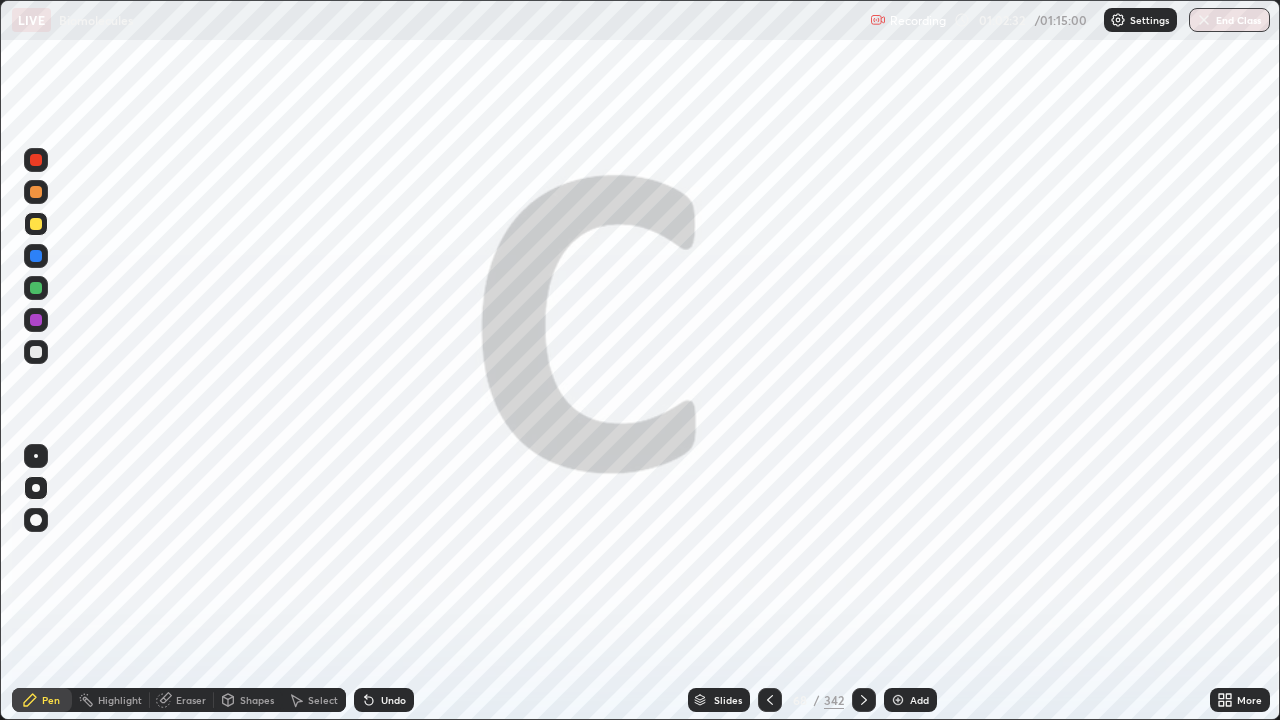 click 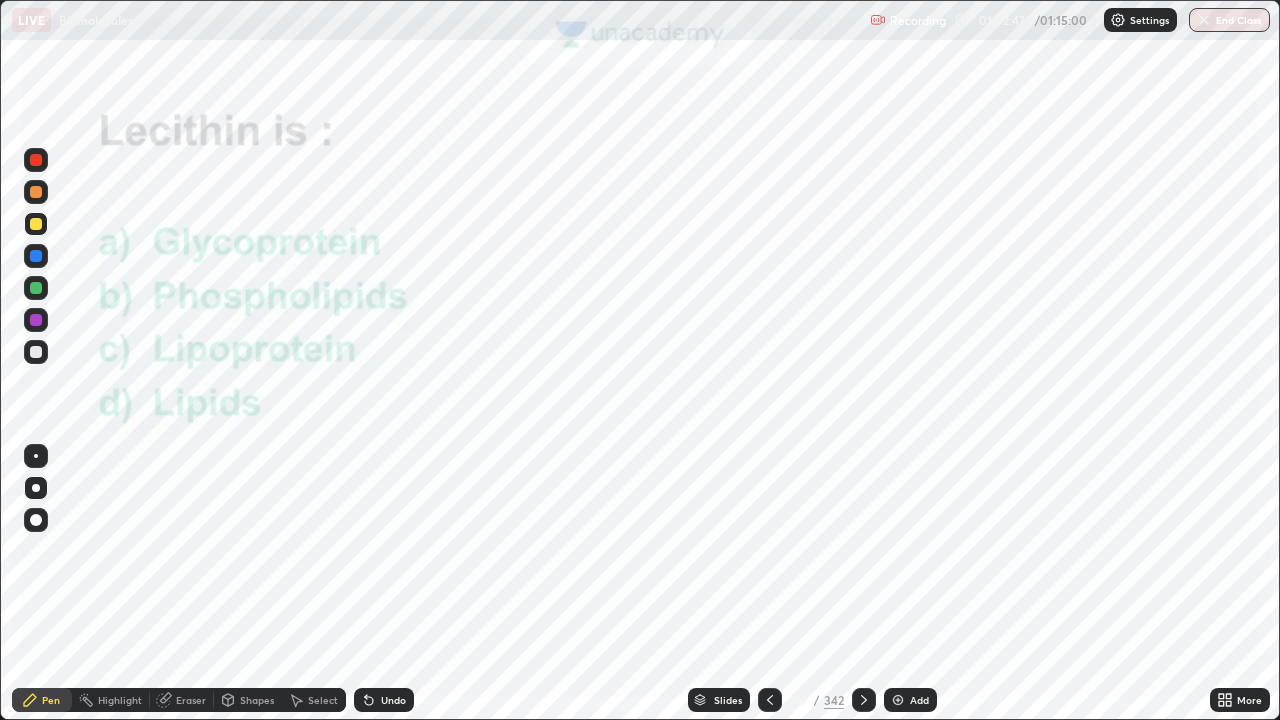click 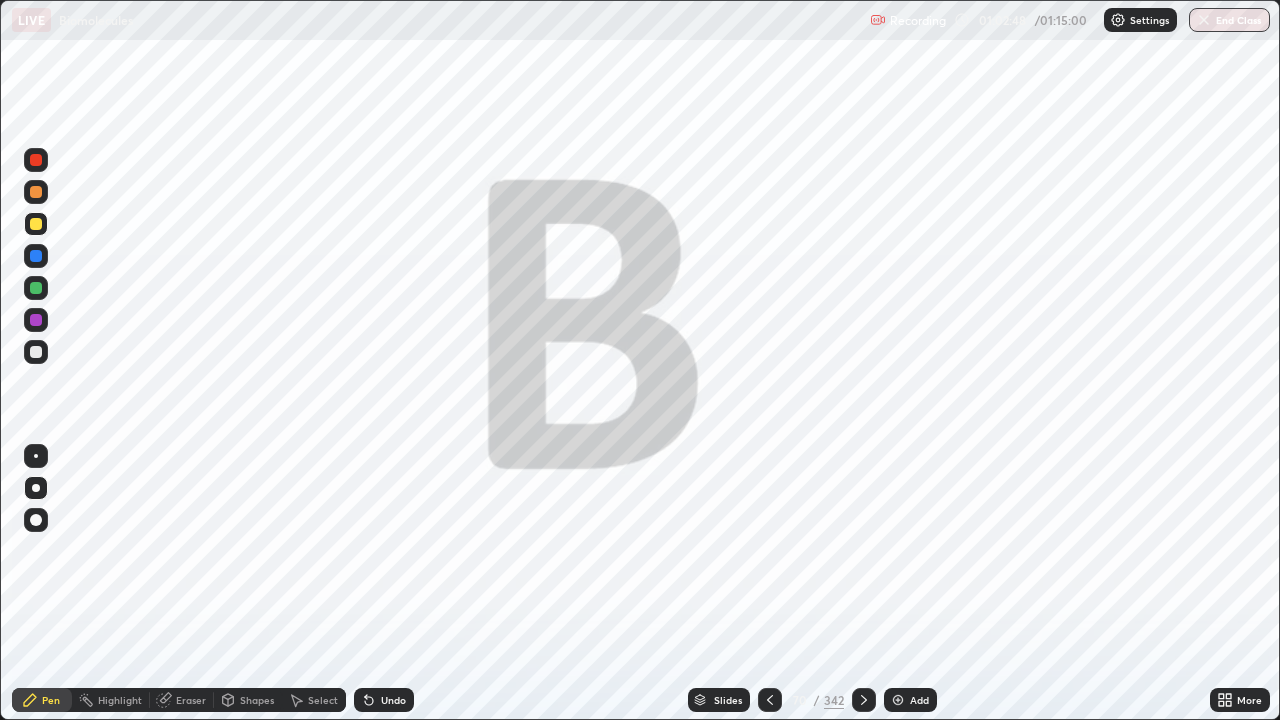 click at bounding box center (864, 700) 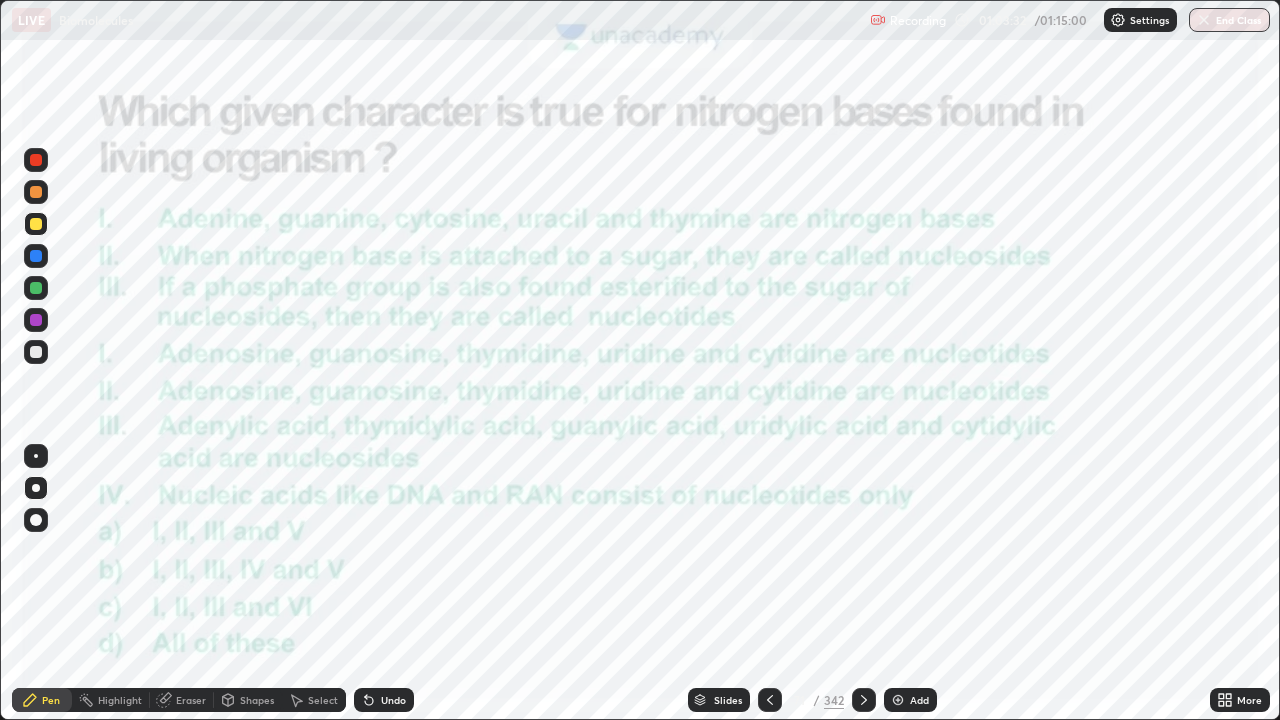 click at bounding box center (36, 160) 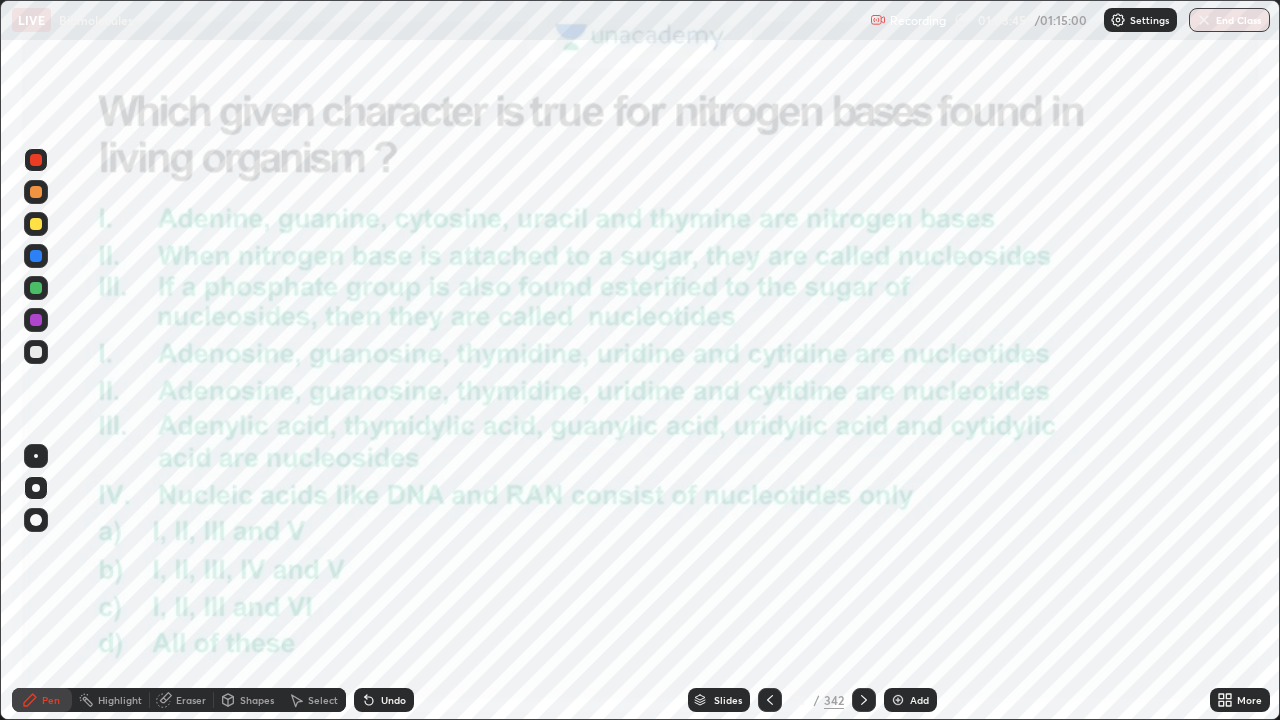 click on "Undo" at bounding box center (393, 700) 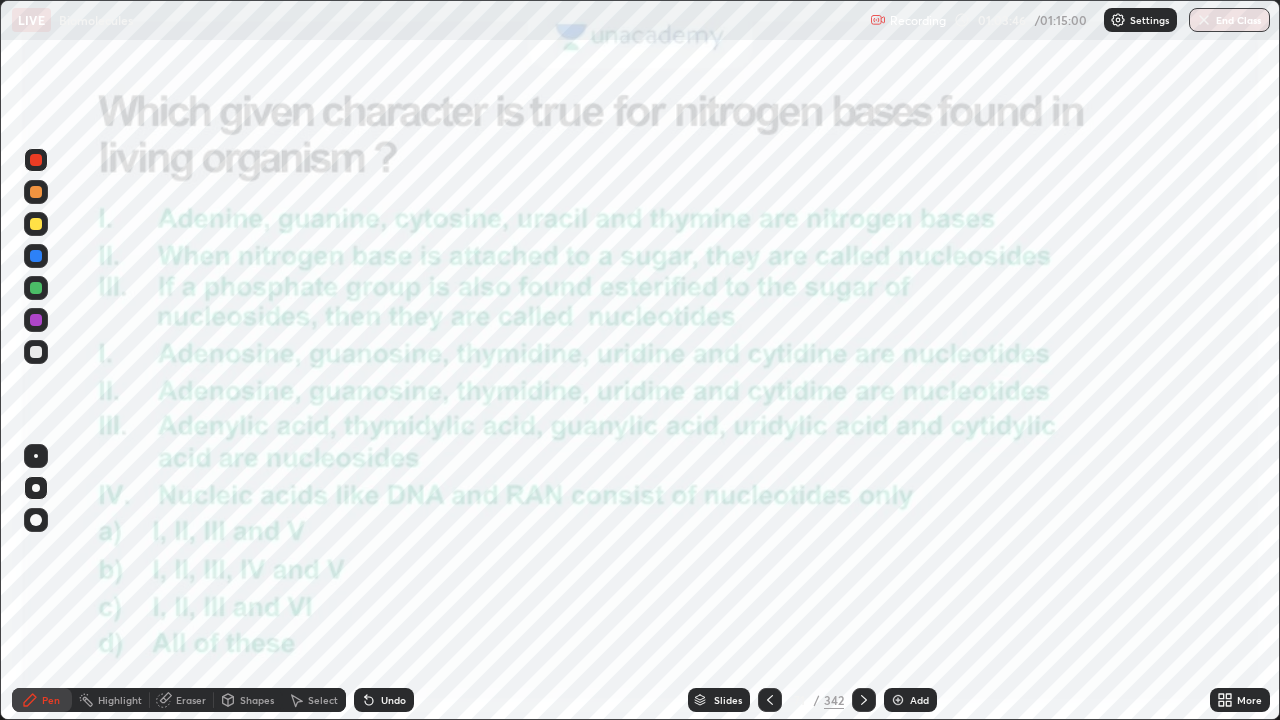 click 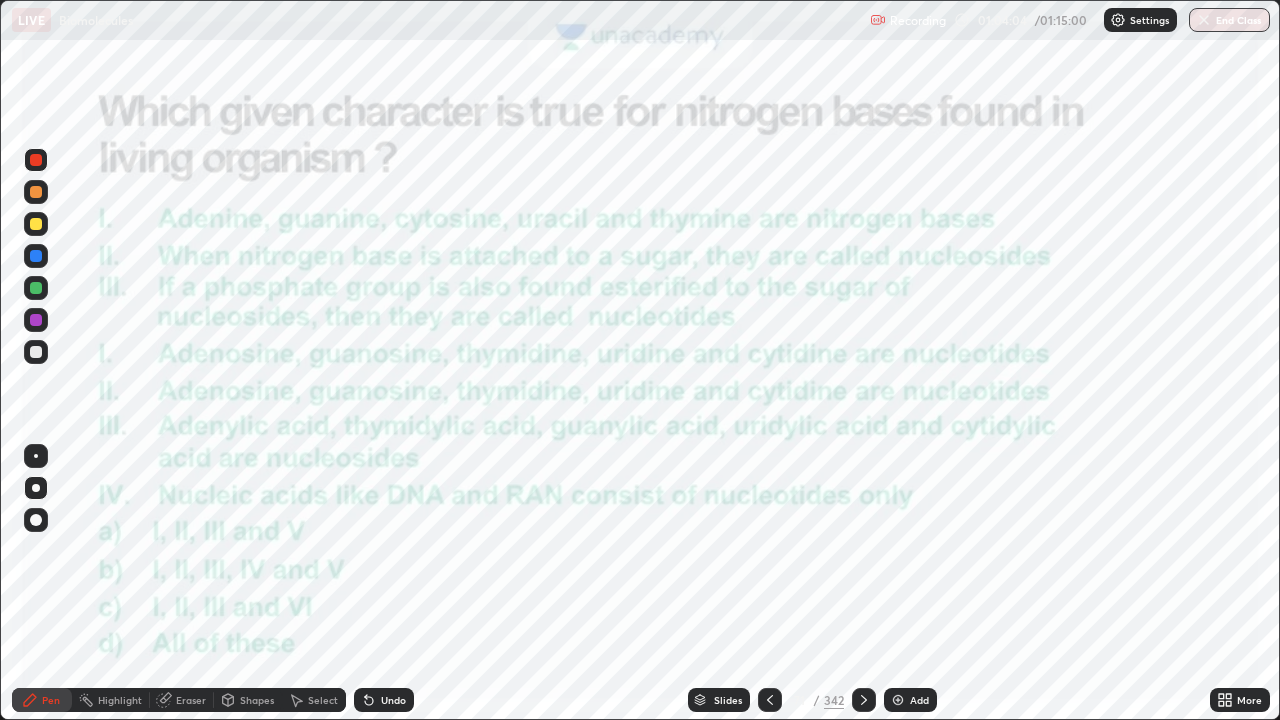 click on "Eraser" at bounding box center [191, 700] 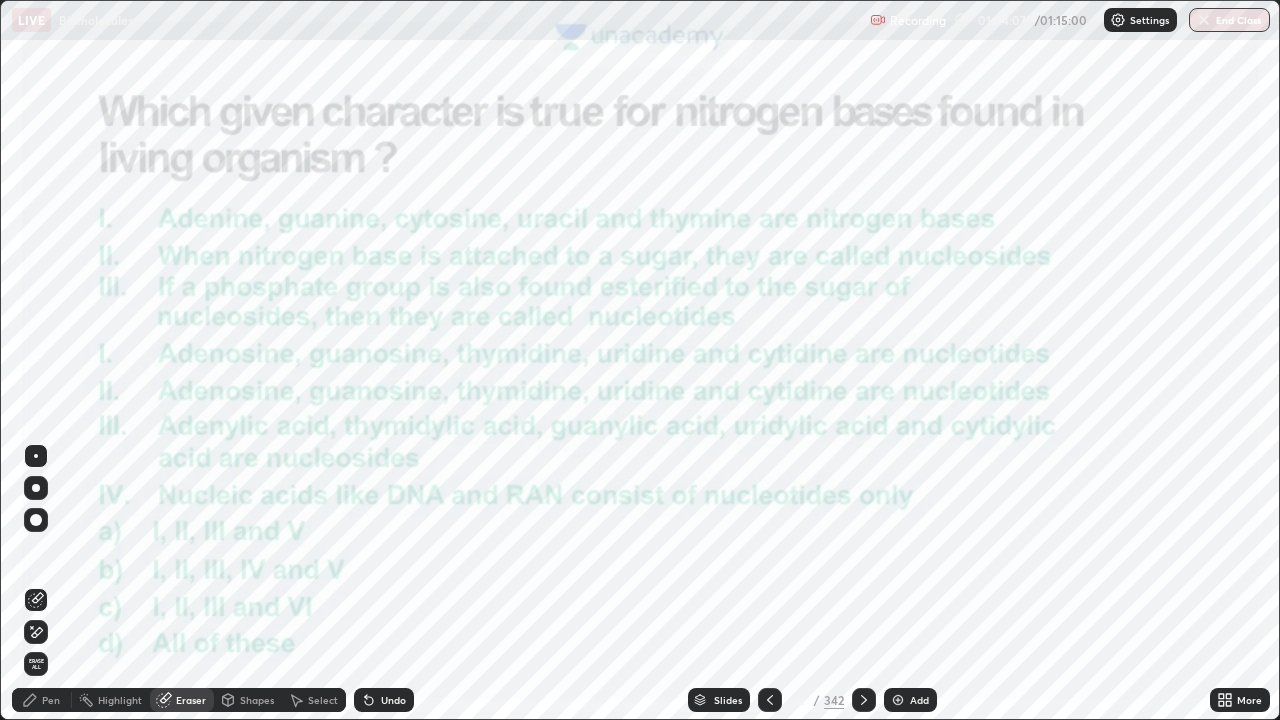 click 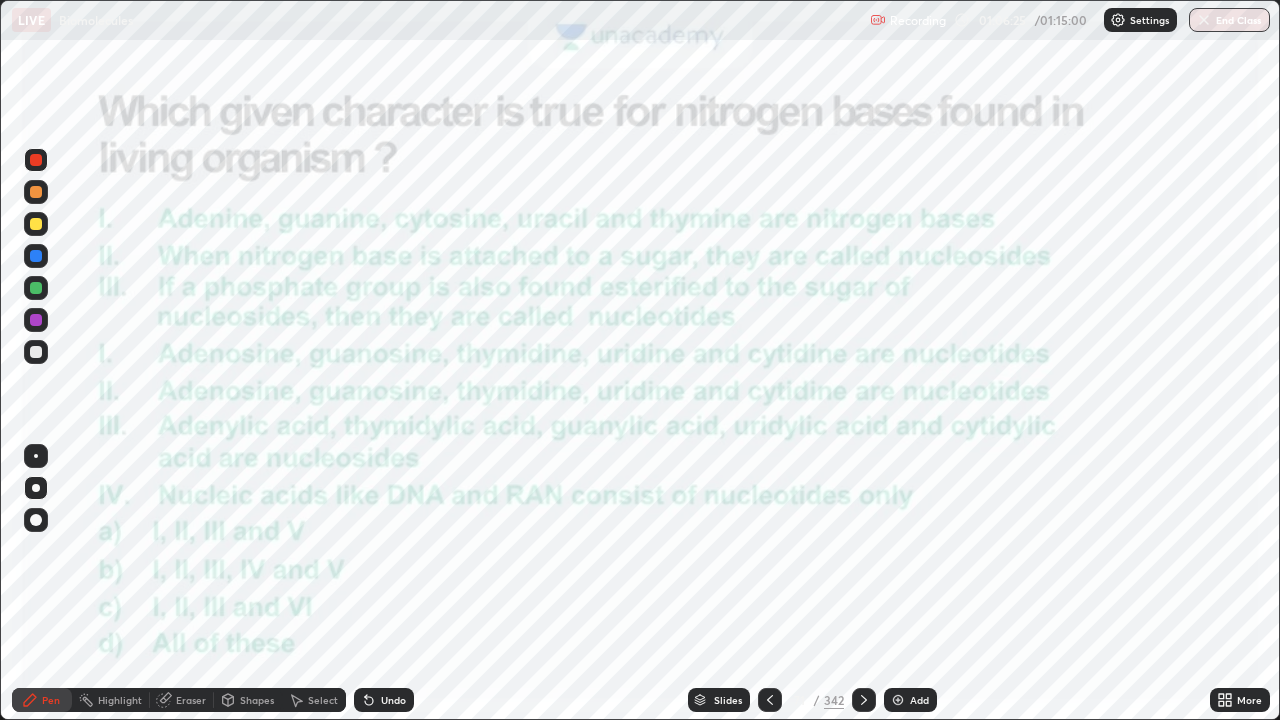 click at bounding box center [864, 700] 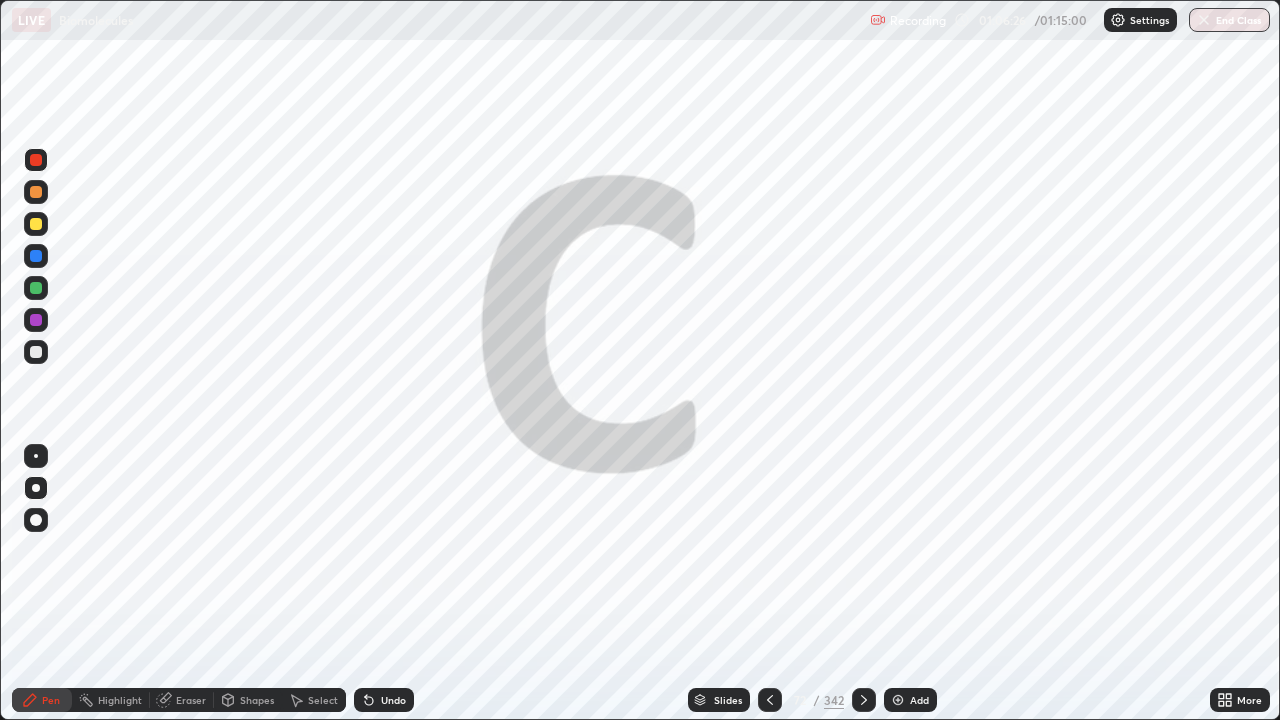 click at bounding box center [864, 700] 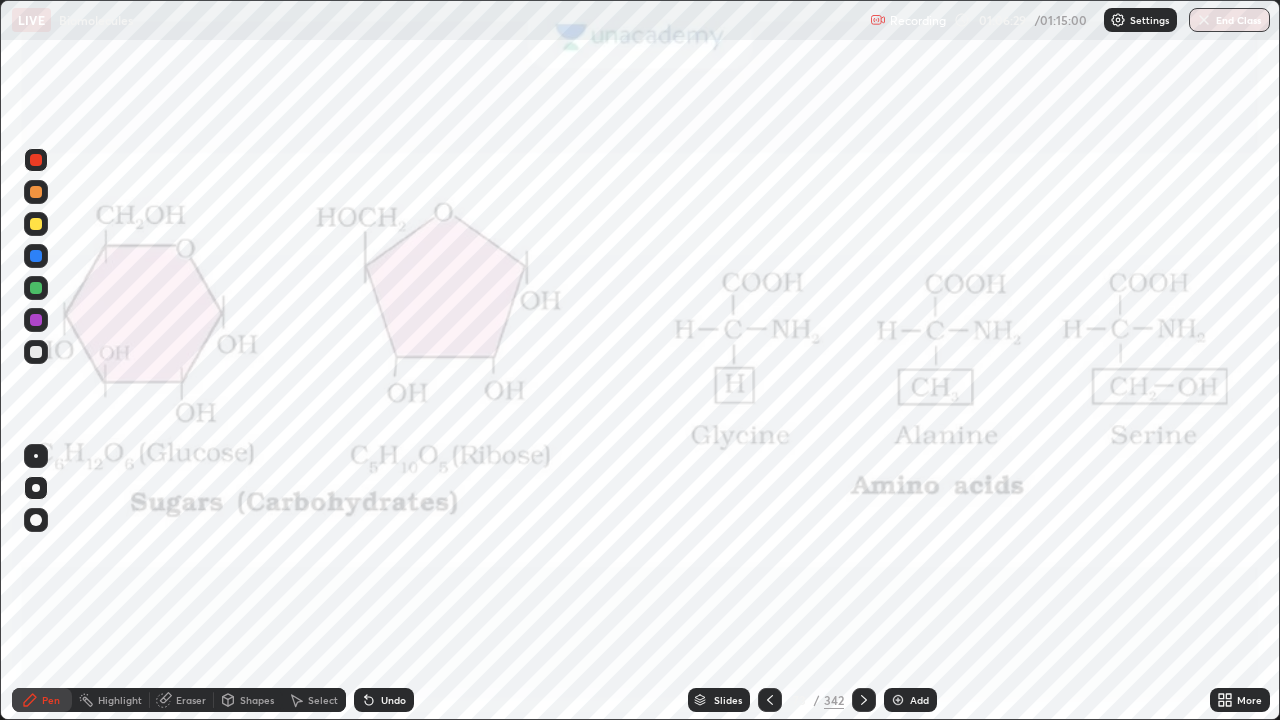 click at bounding box center (864, 700) 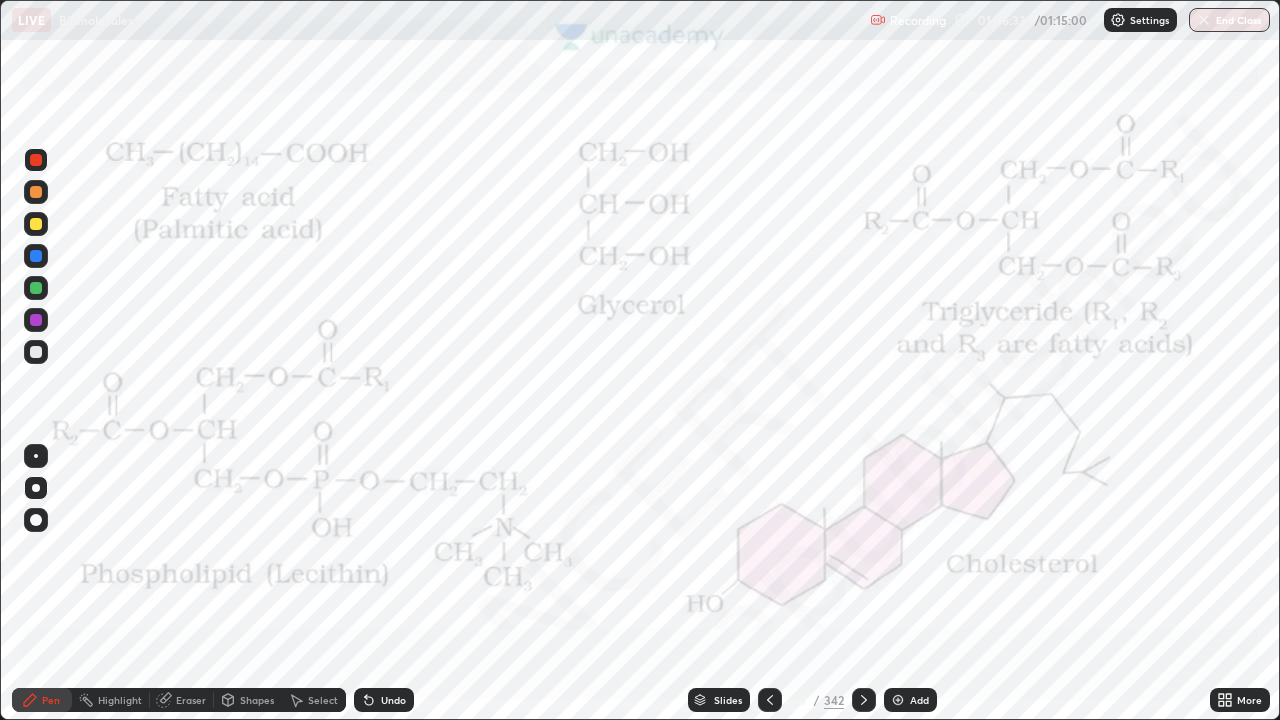 click 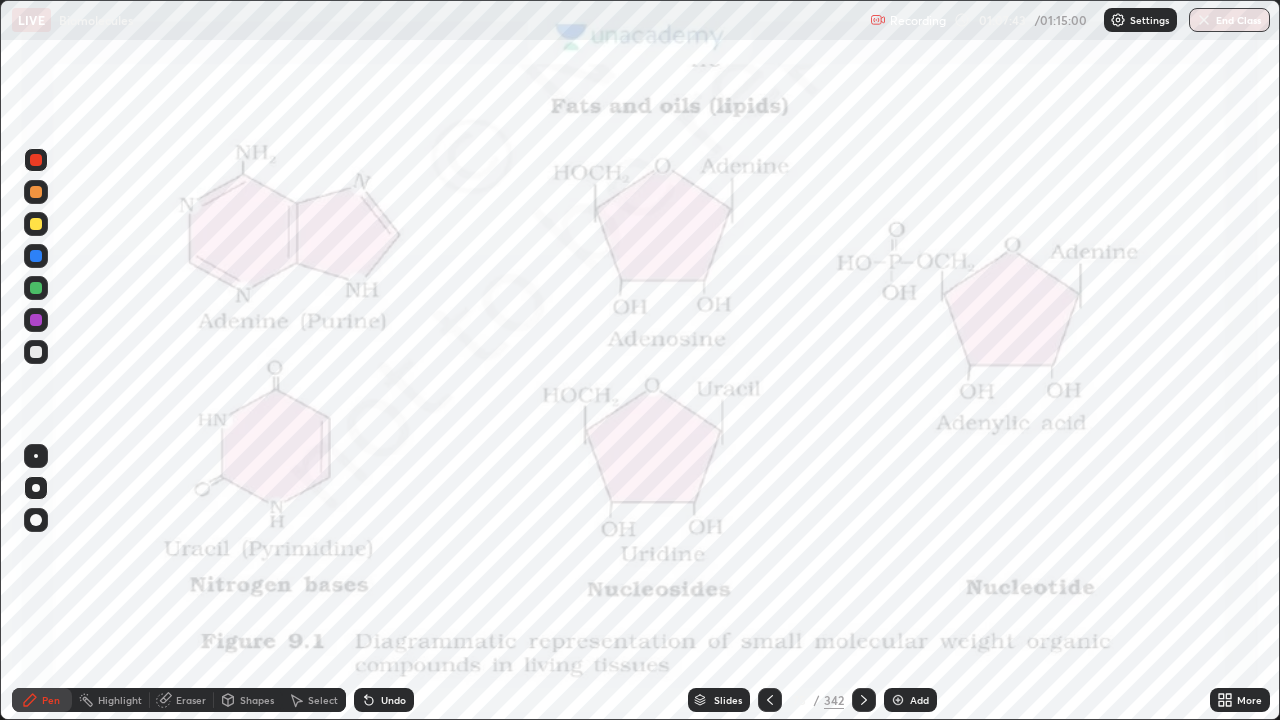 click on "Undo" at bounding box center [393, 700] 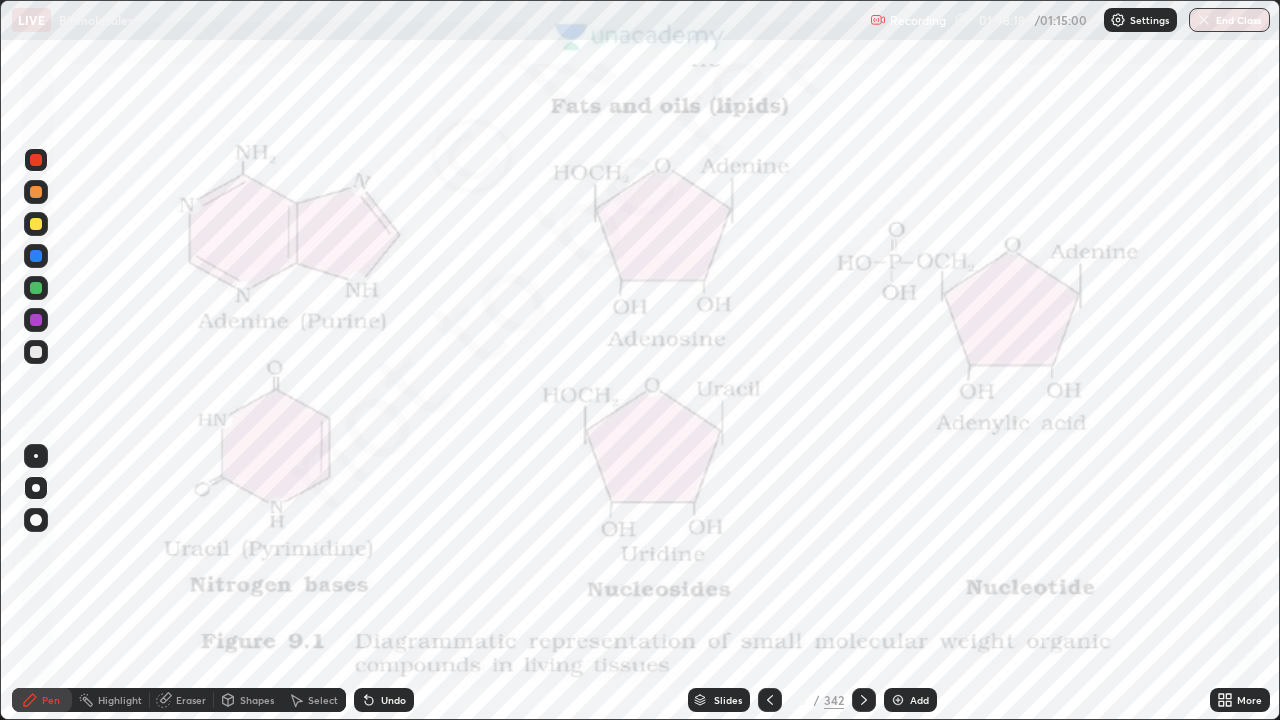 click 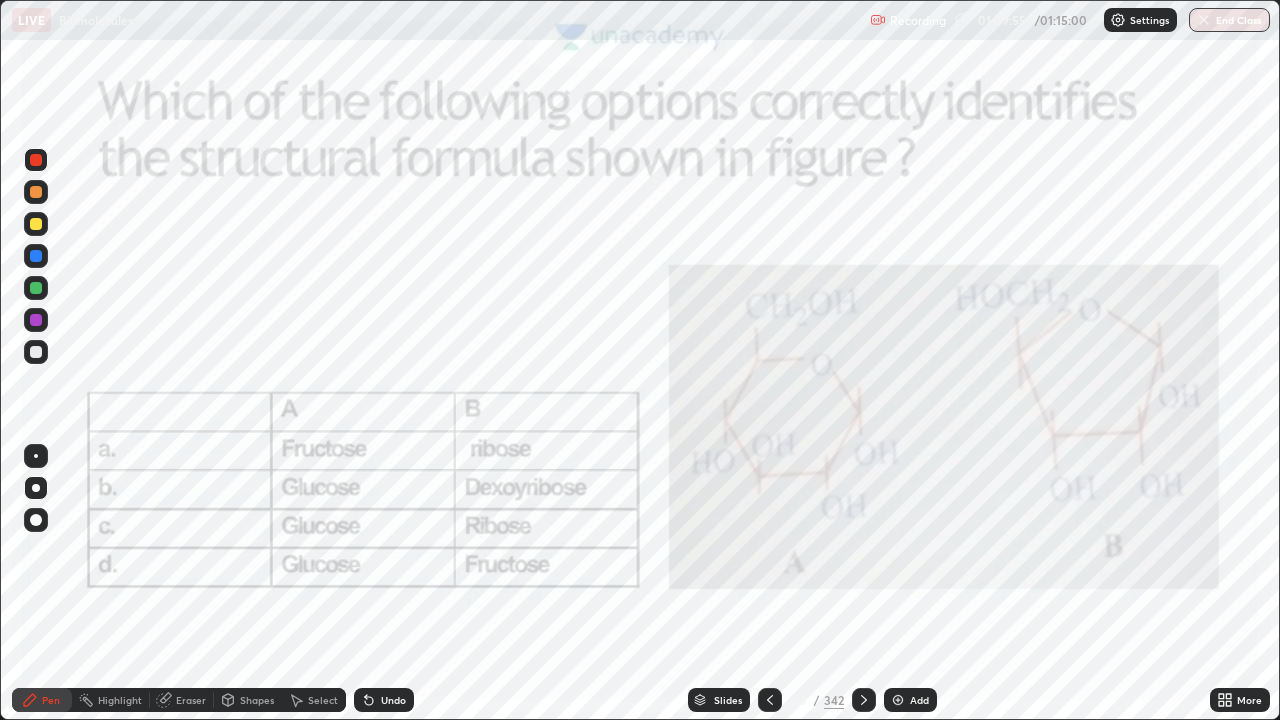 click at bounding box center [864, 700] 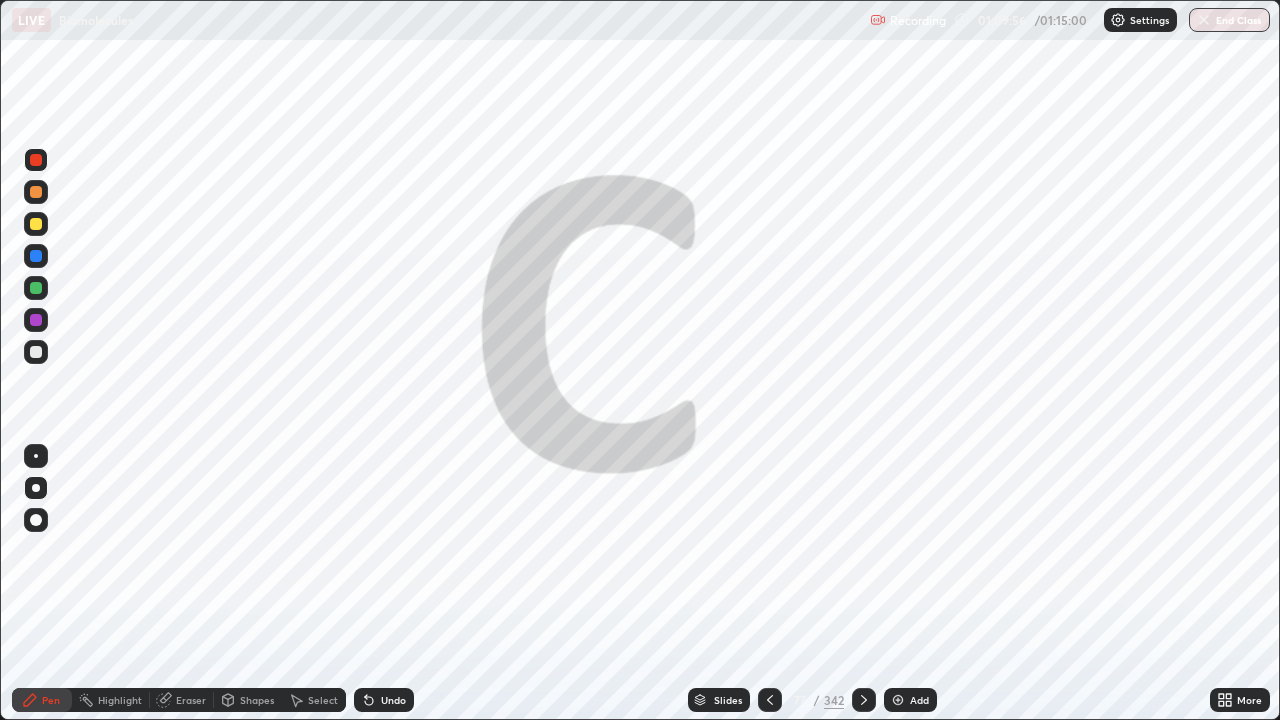 click 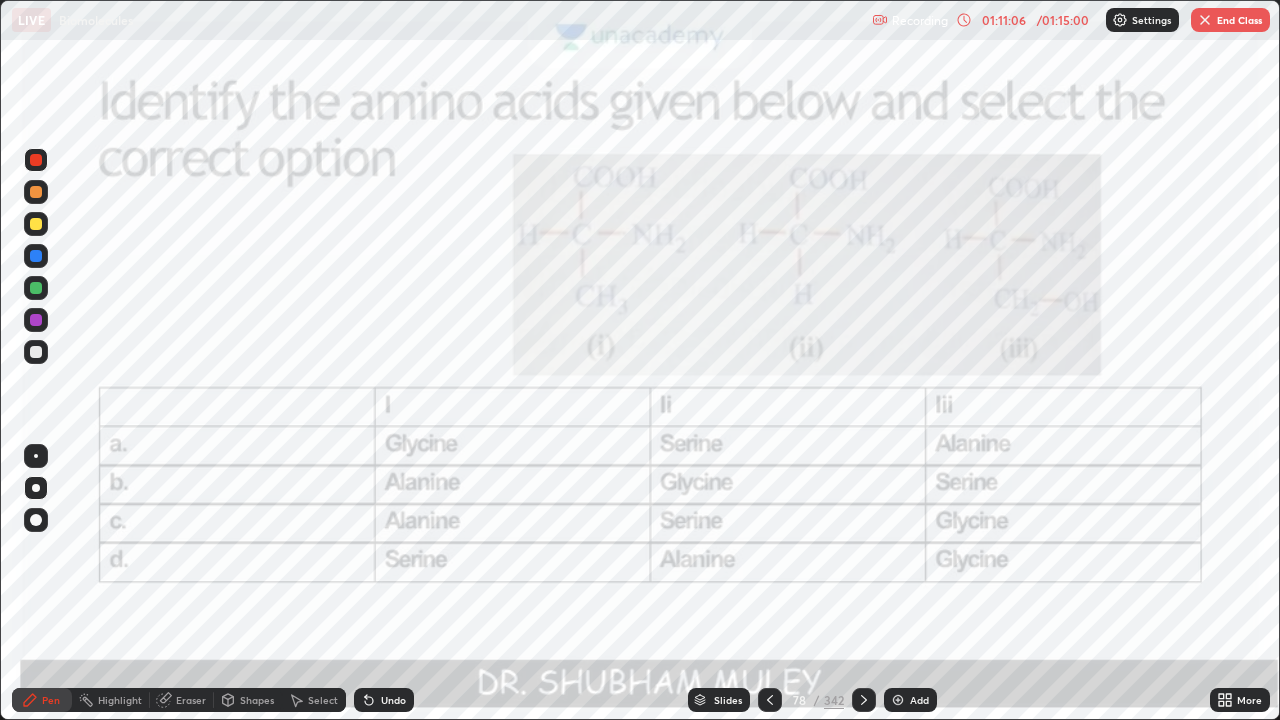 click 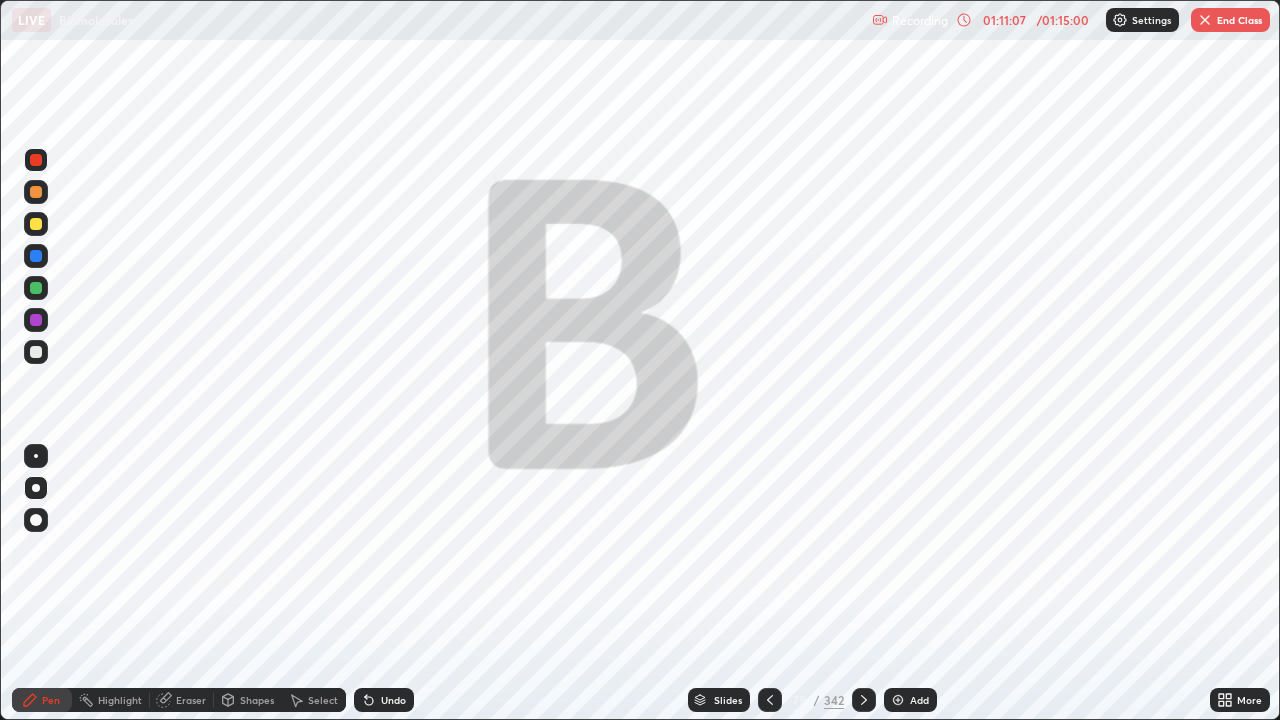 click 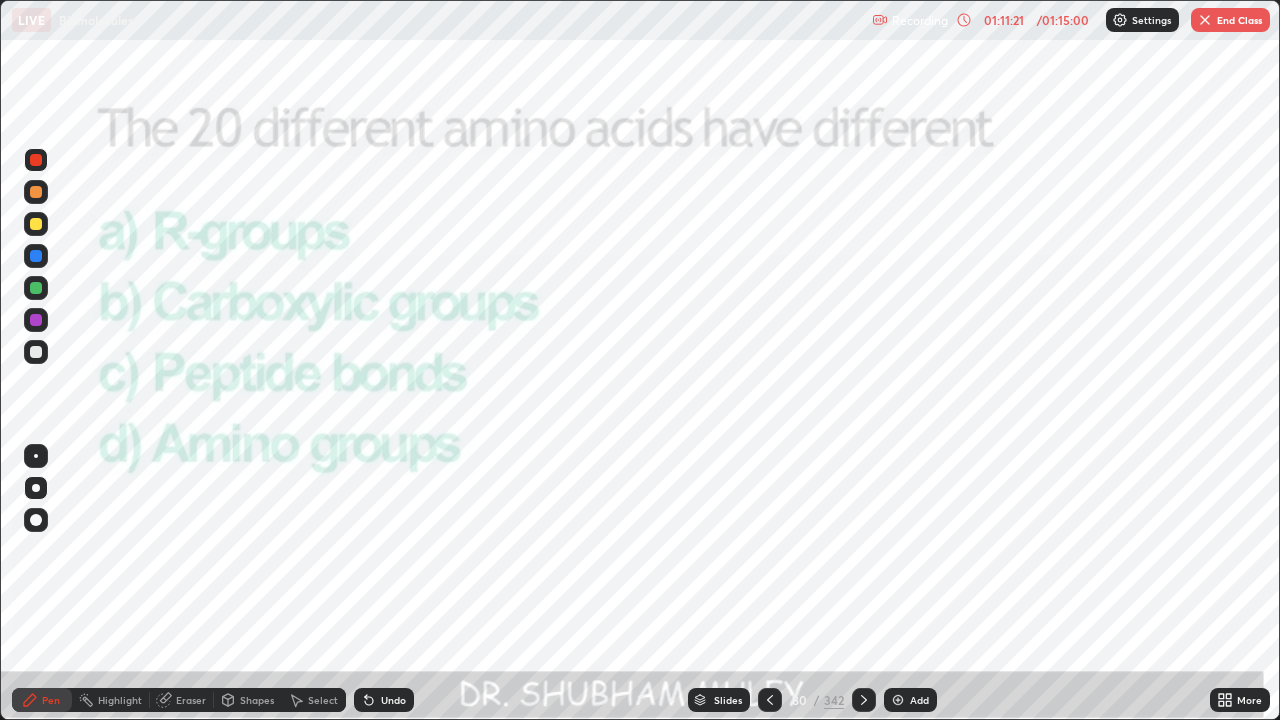 click 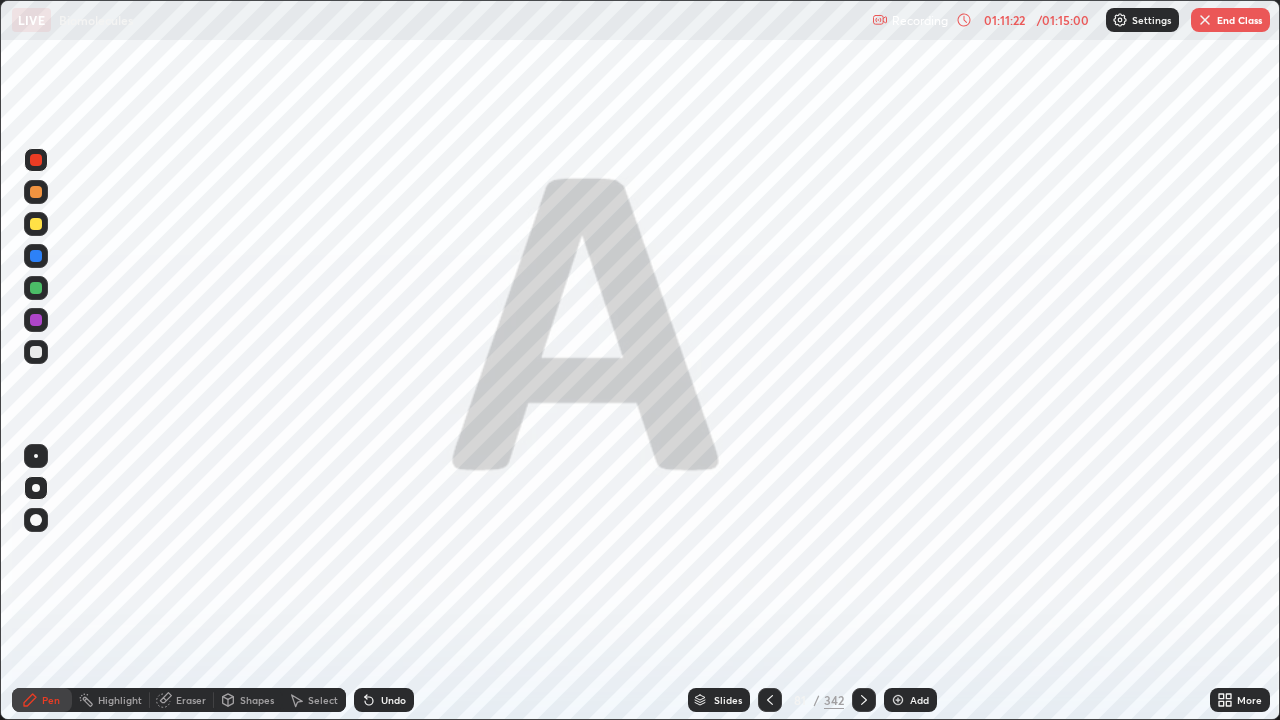 click 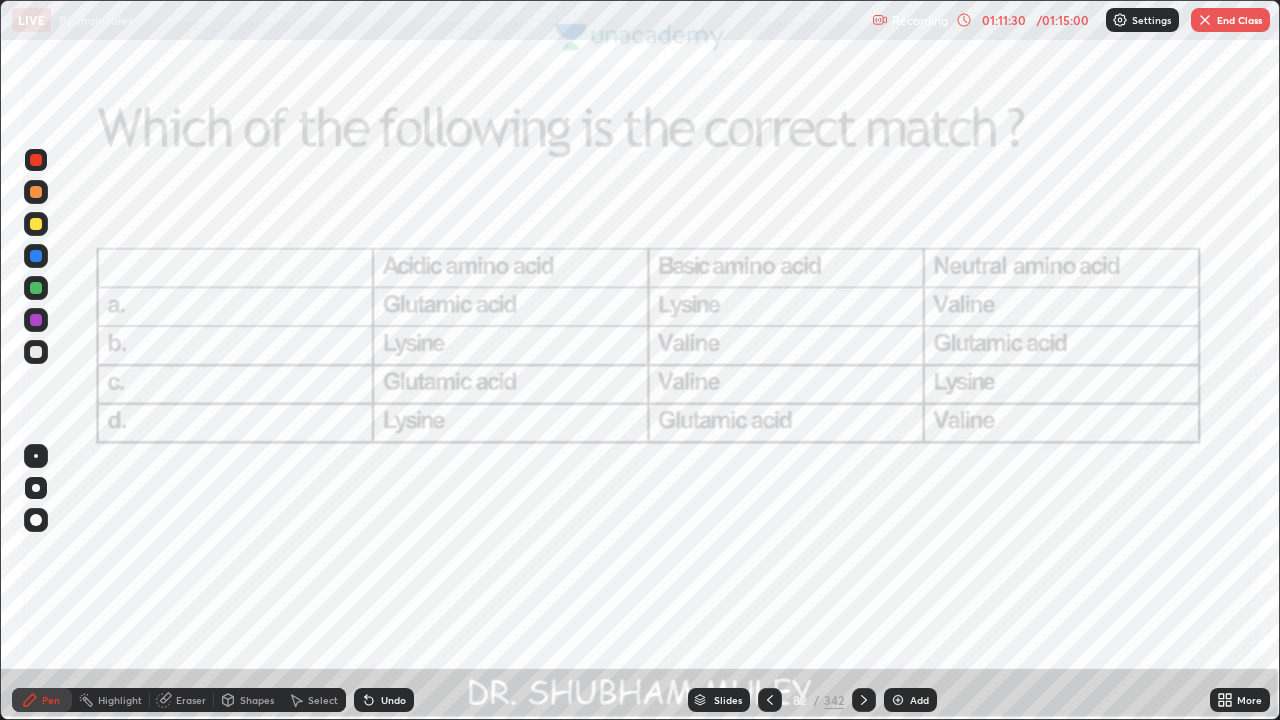 click 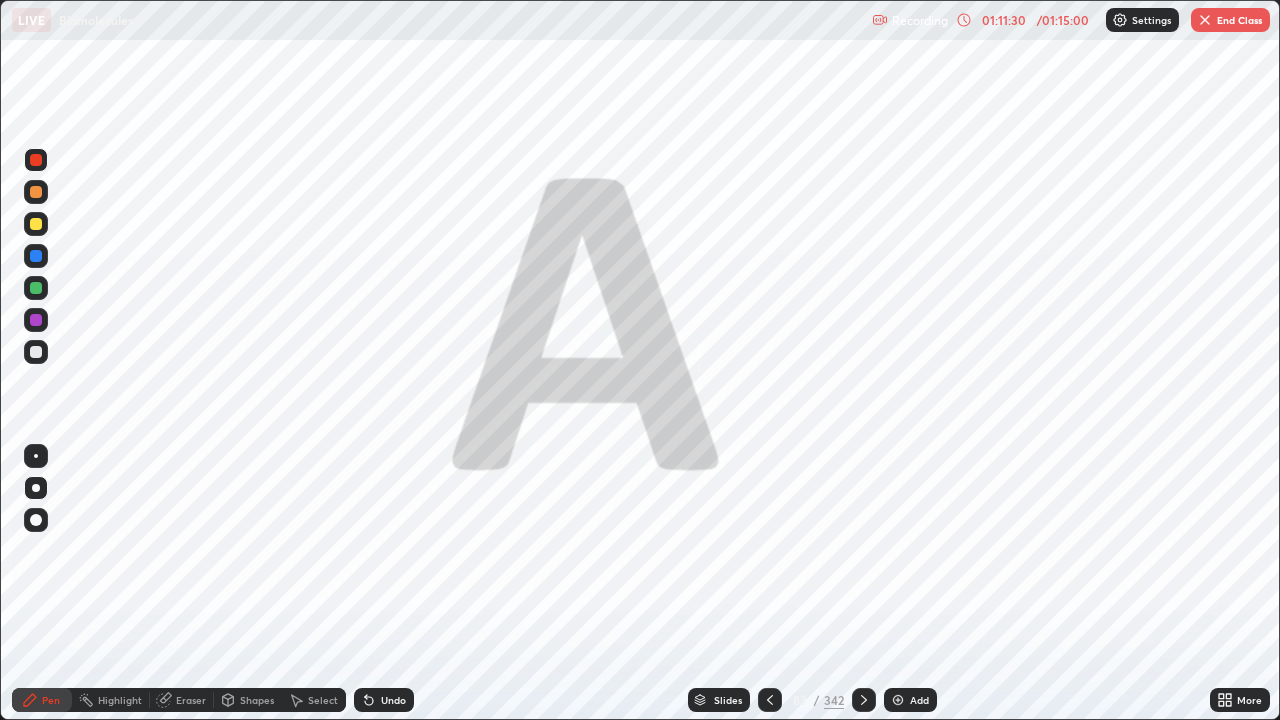 click 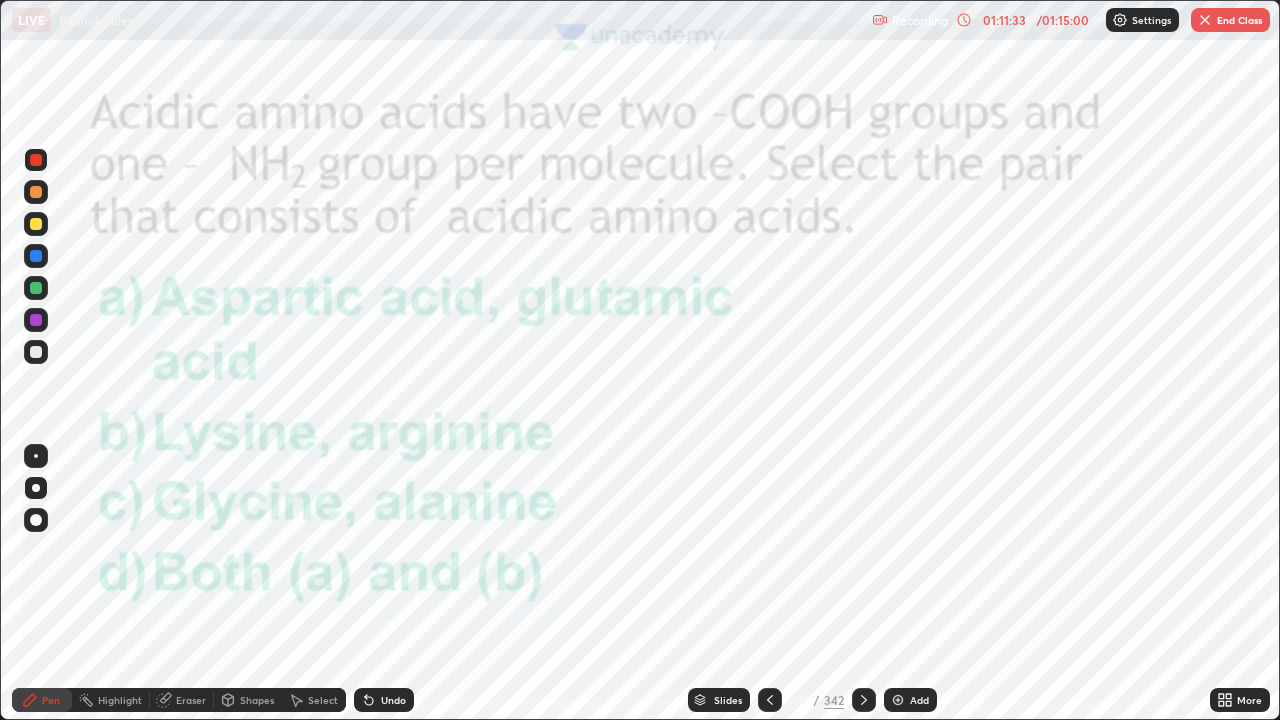 click on "Slides" at bounding box center (719, 700) 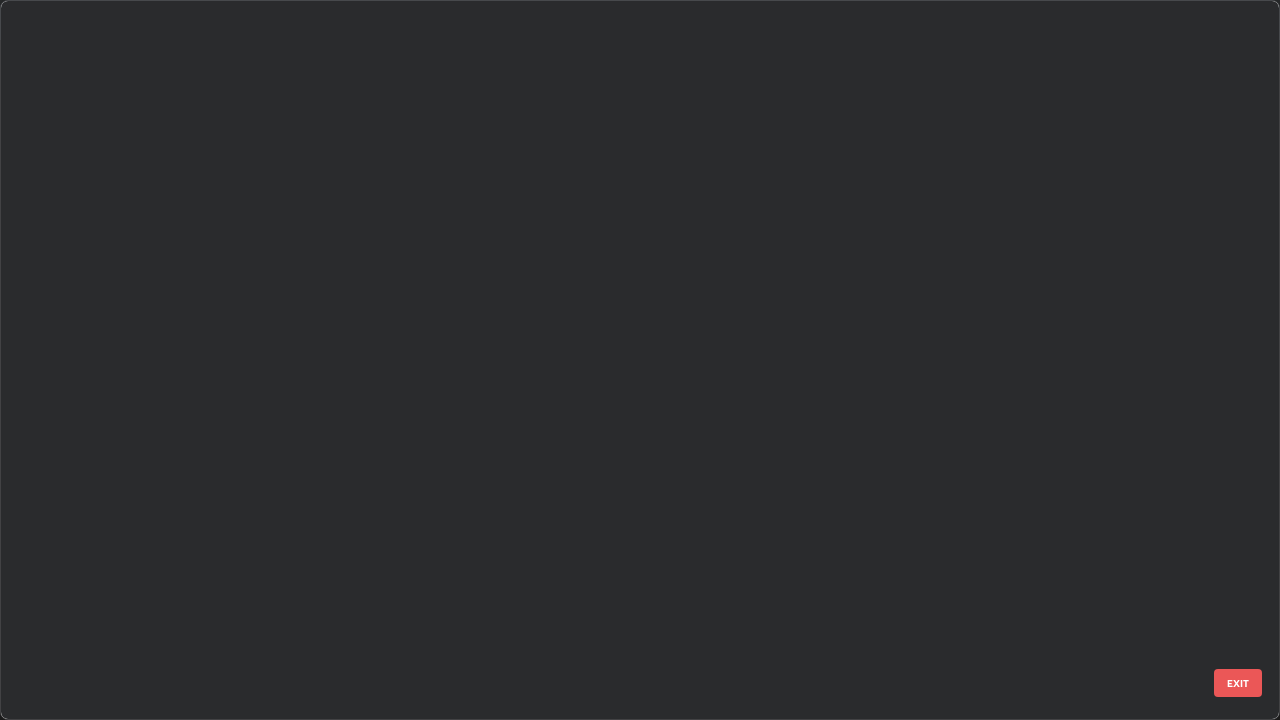 scroll, scrollTop: 5571, scrollLeft: 0, axis: vertical 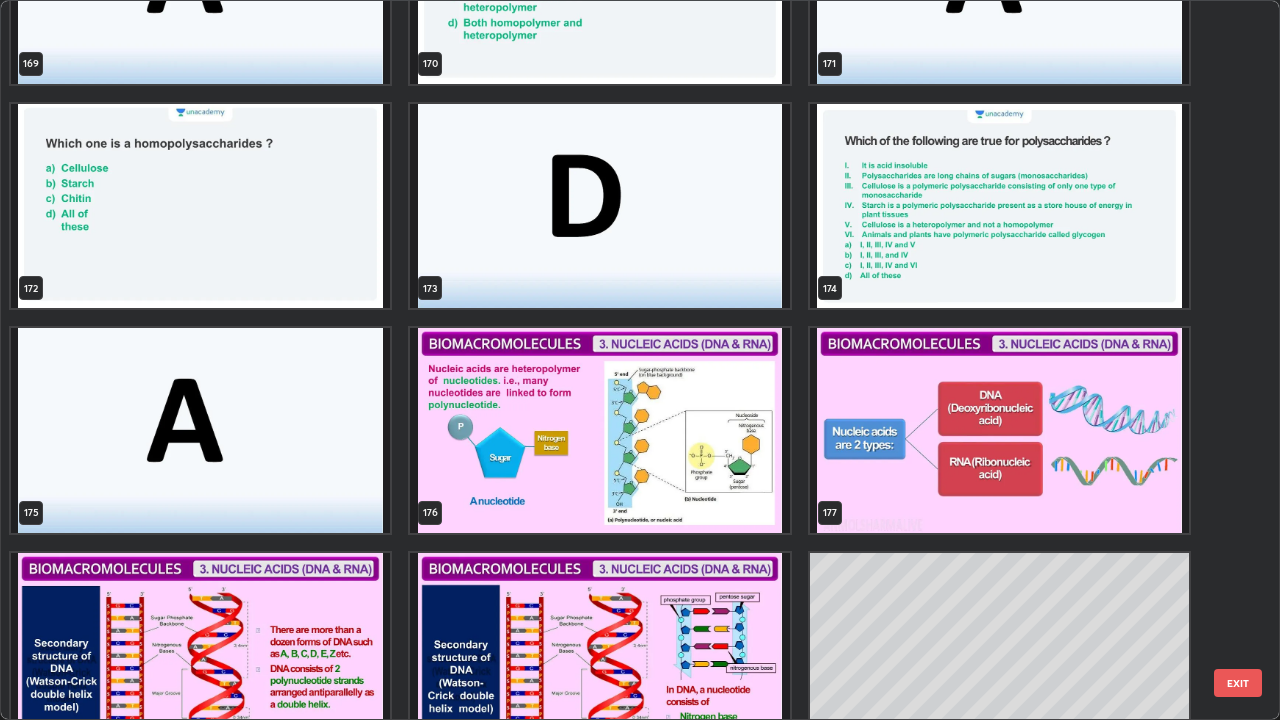 click at bounding box center [599, 430] 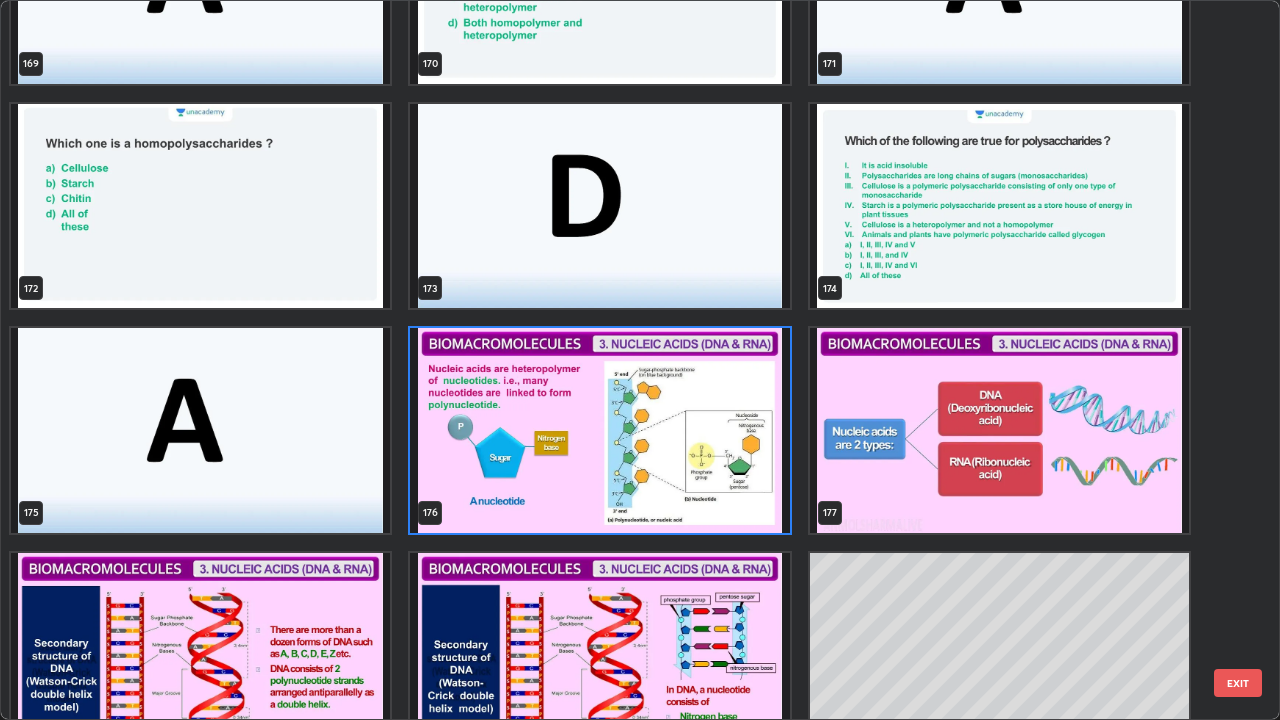 click at bounding box center [599, 430] 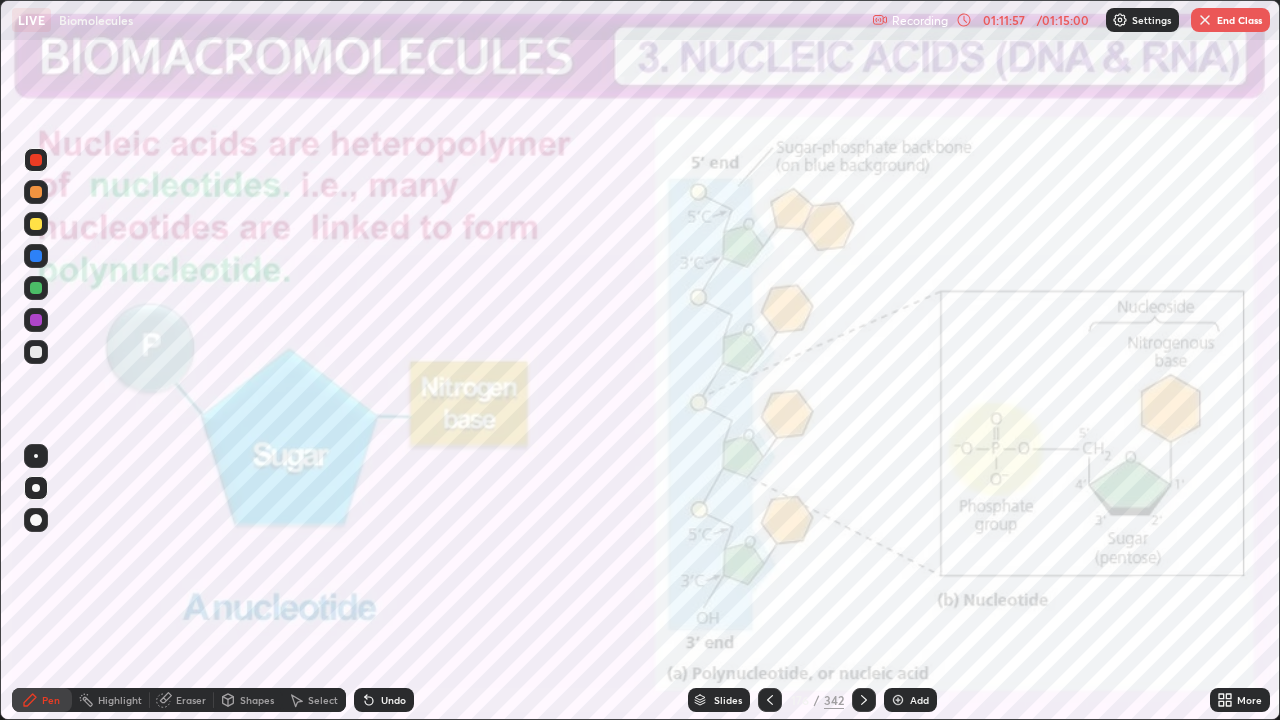 click 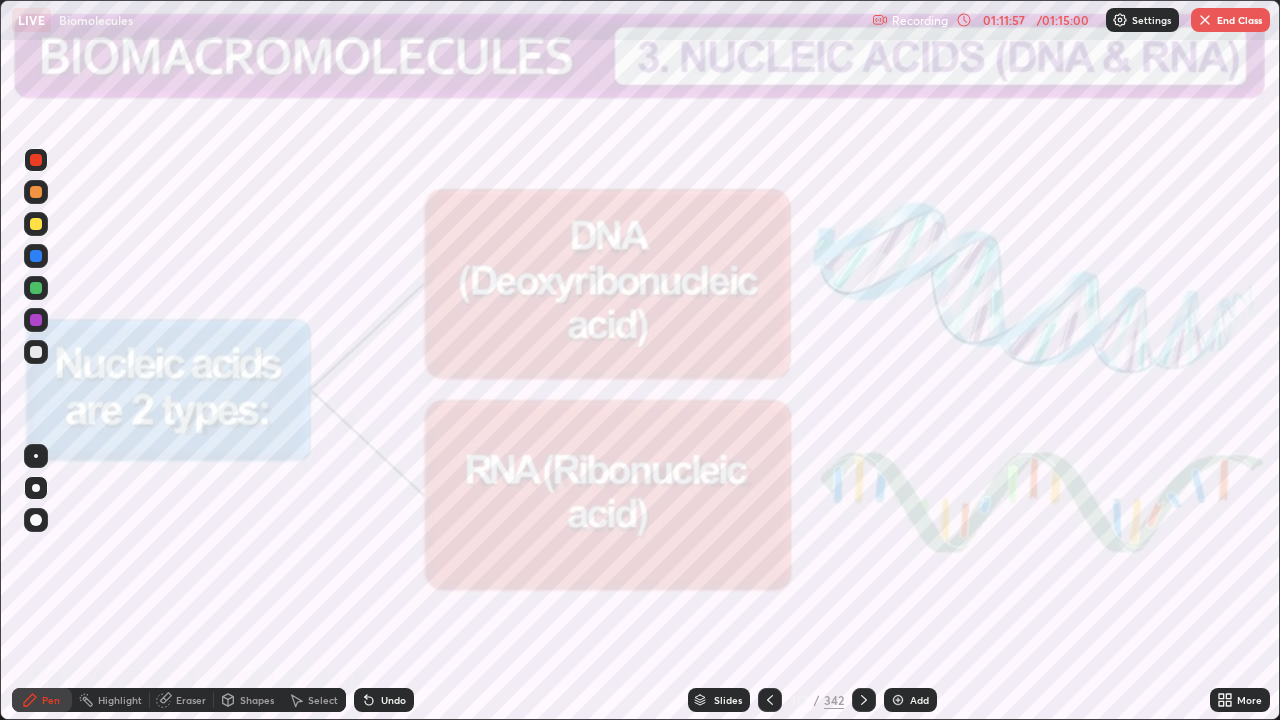 click 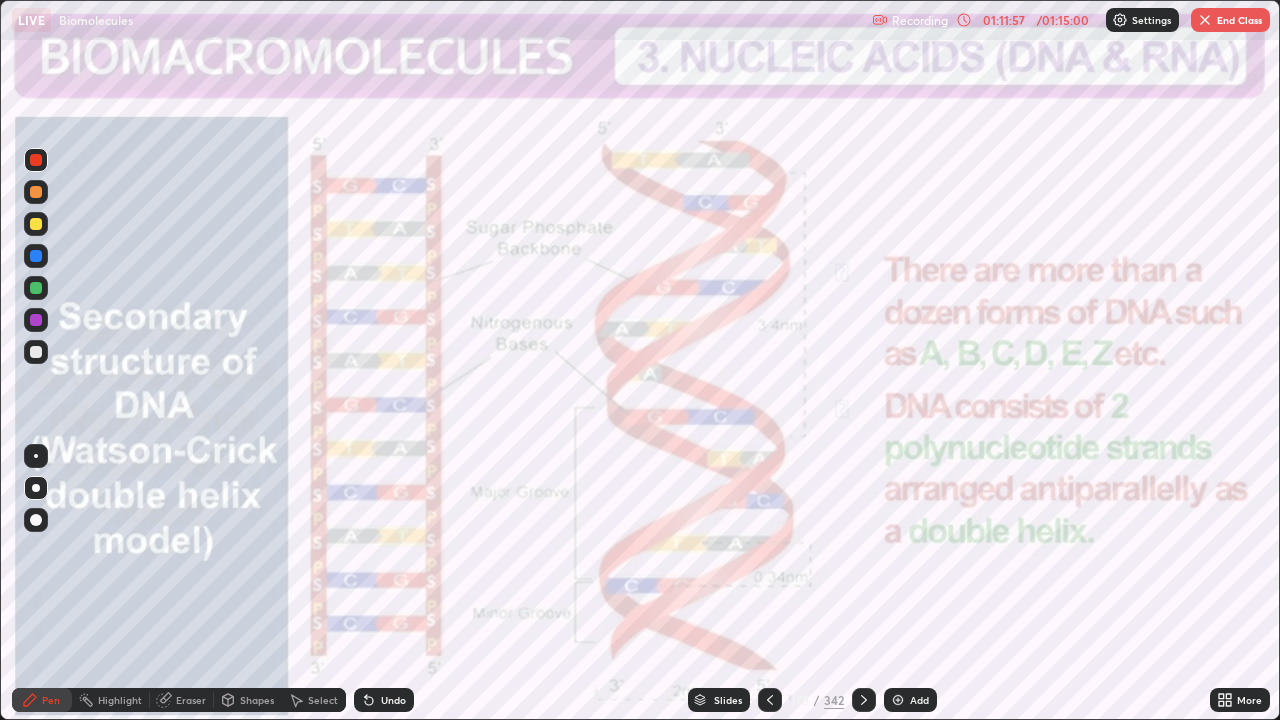 click at bounding box center (864, 700) 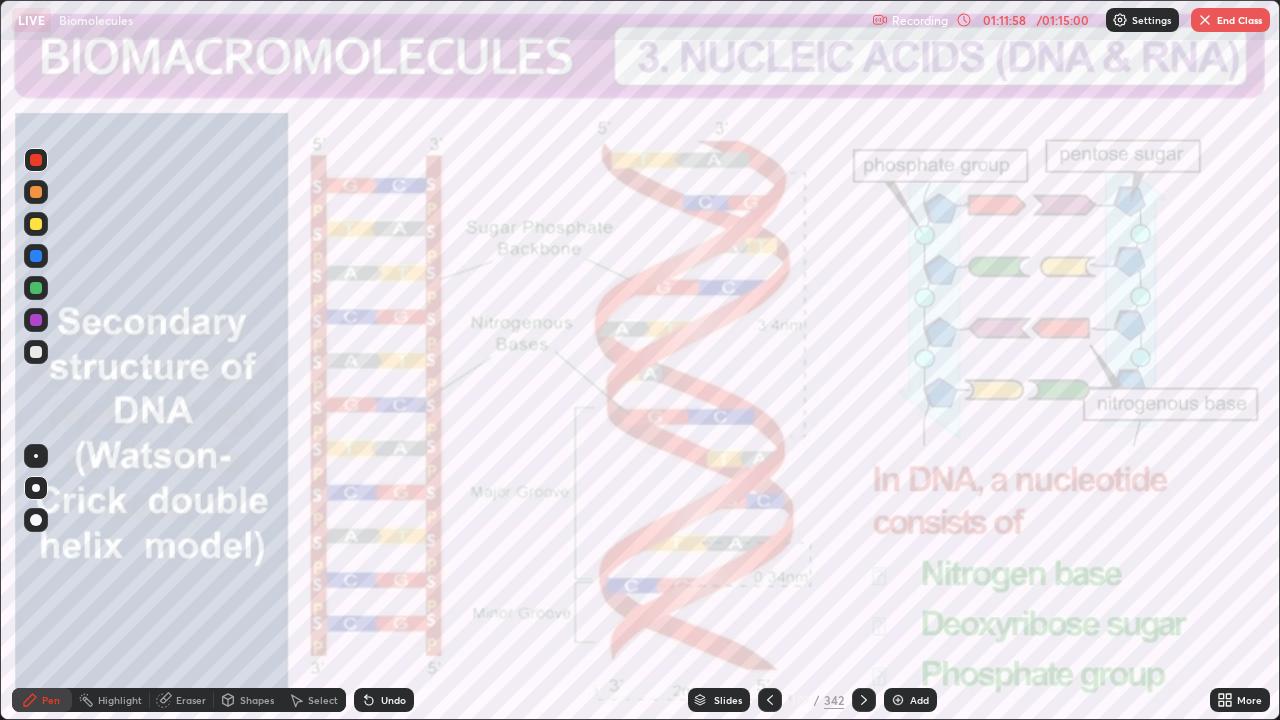 click at bounding box center [864, 700] 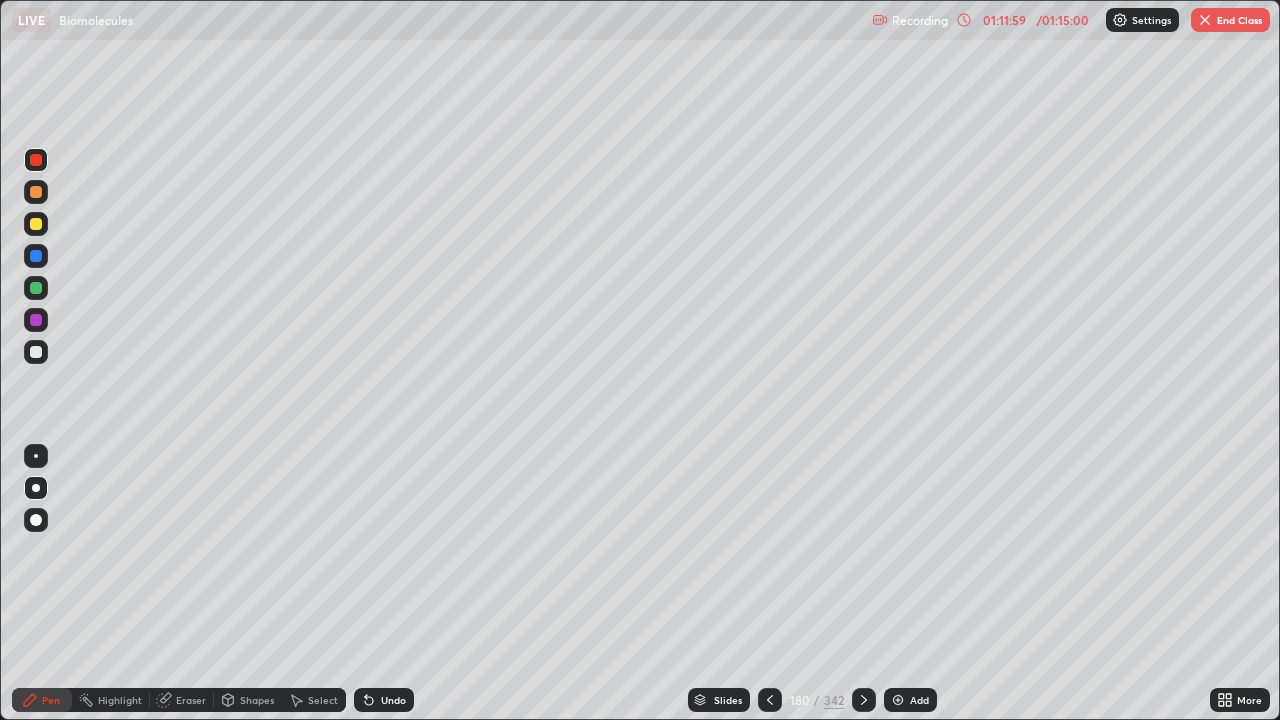 click at bounding box center (864, 700) 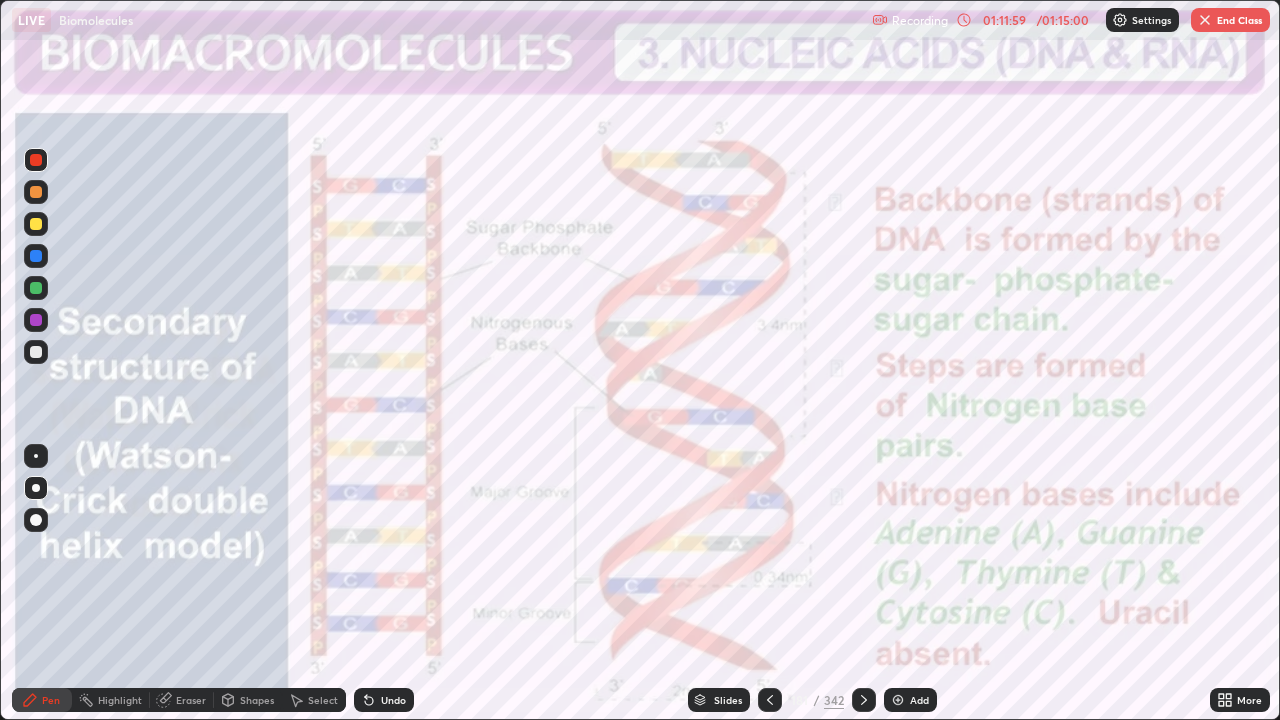 click at bounding box center (864, 700) 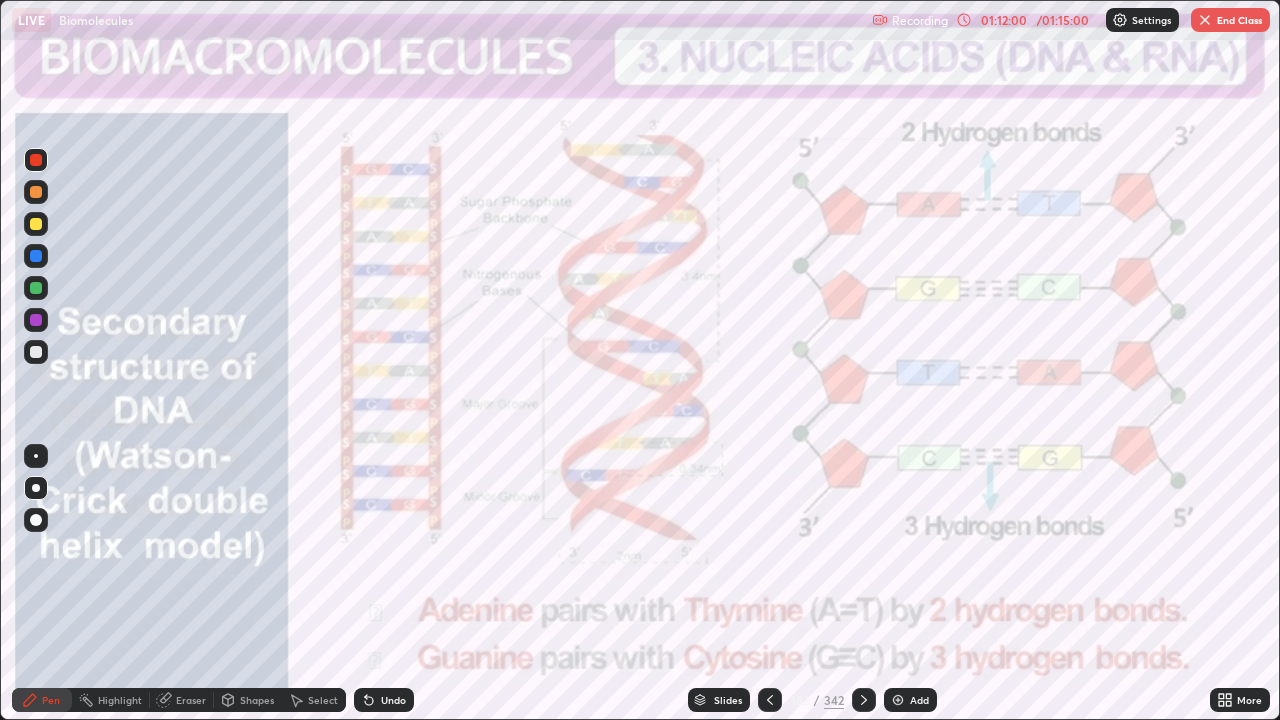 click at bounding box center (864, 700) 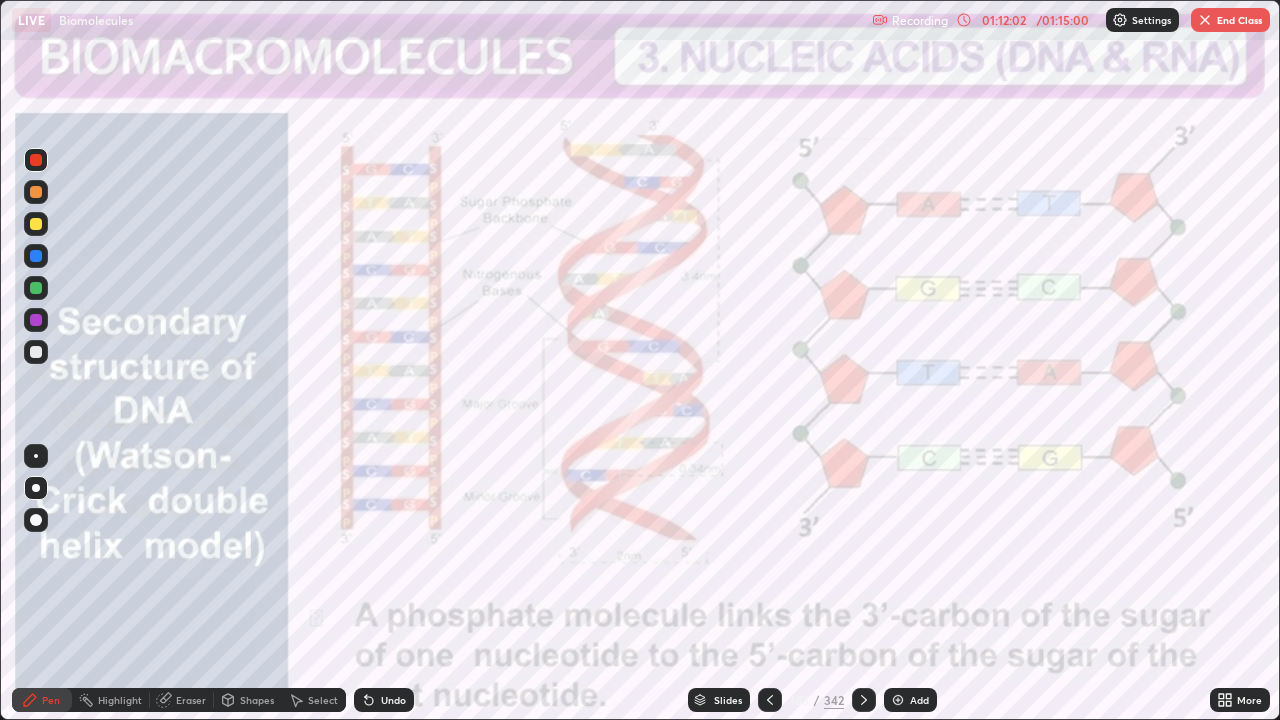 click 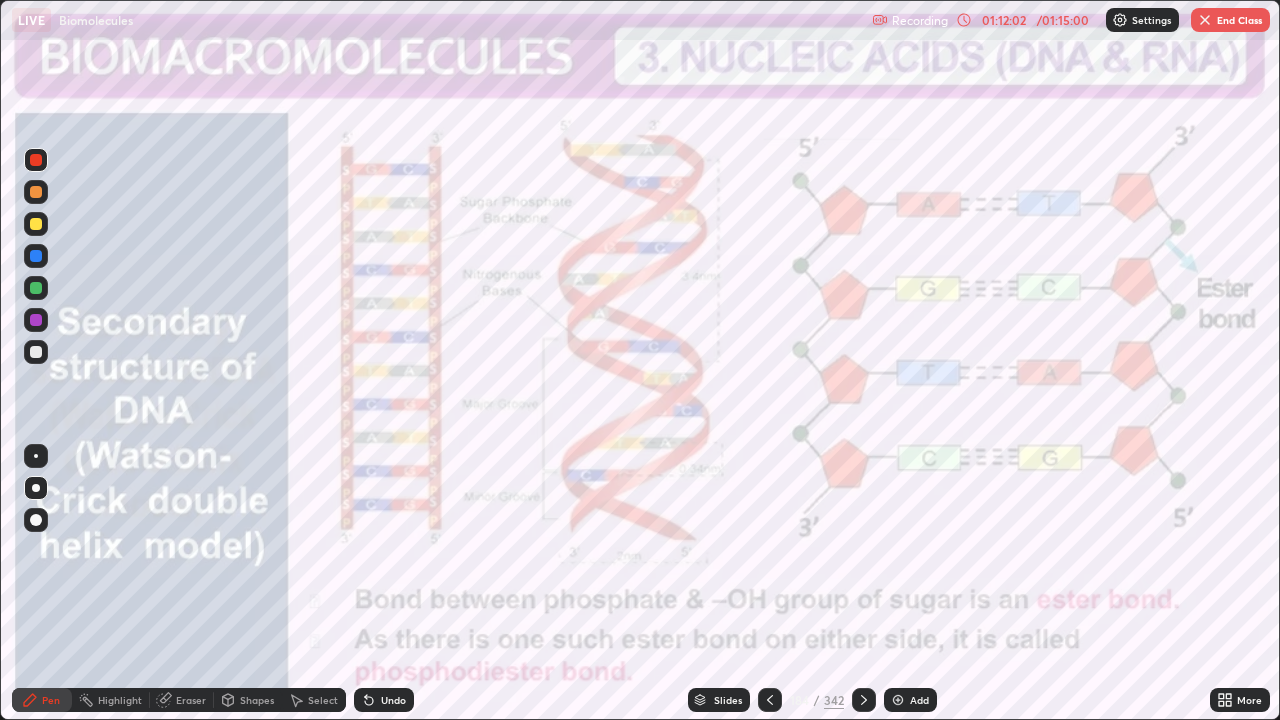 click at bounding box center (864, 700) 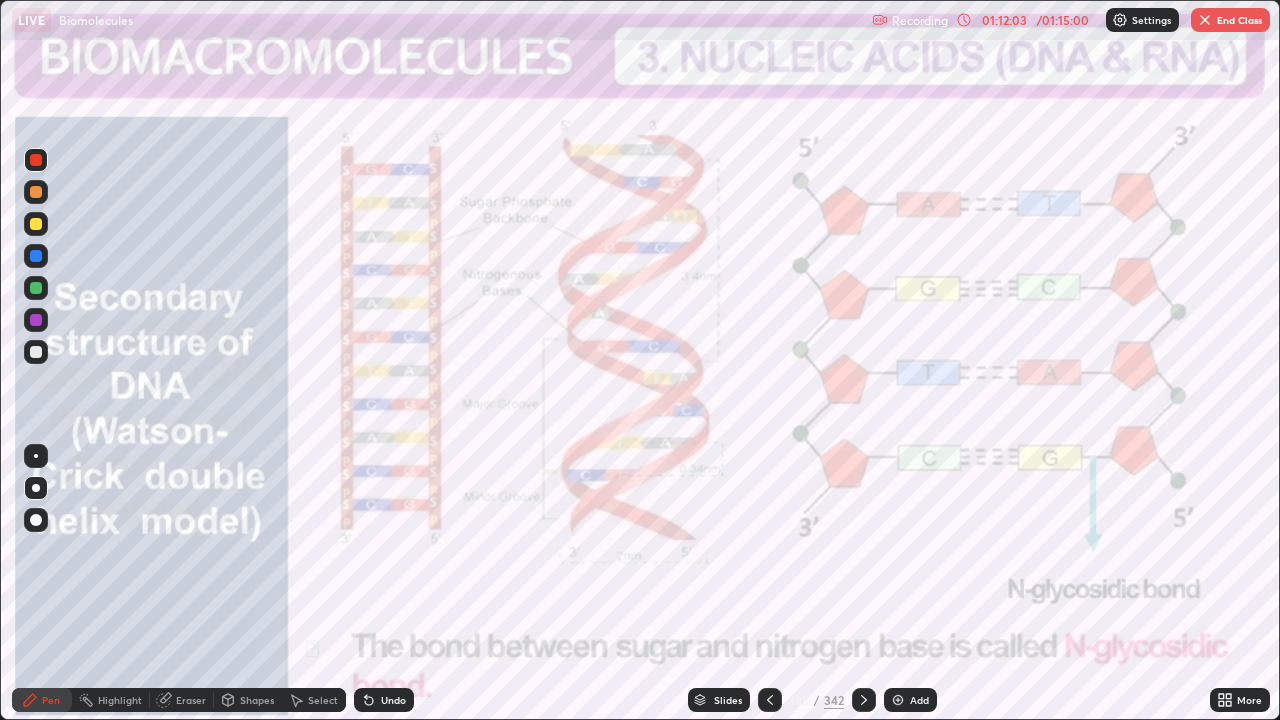 click 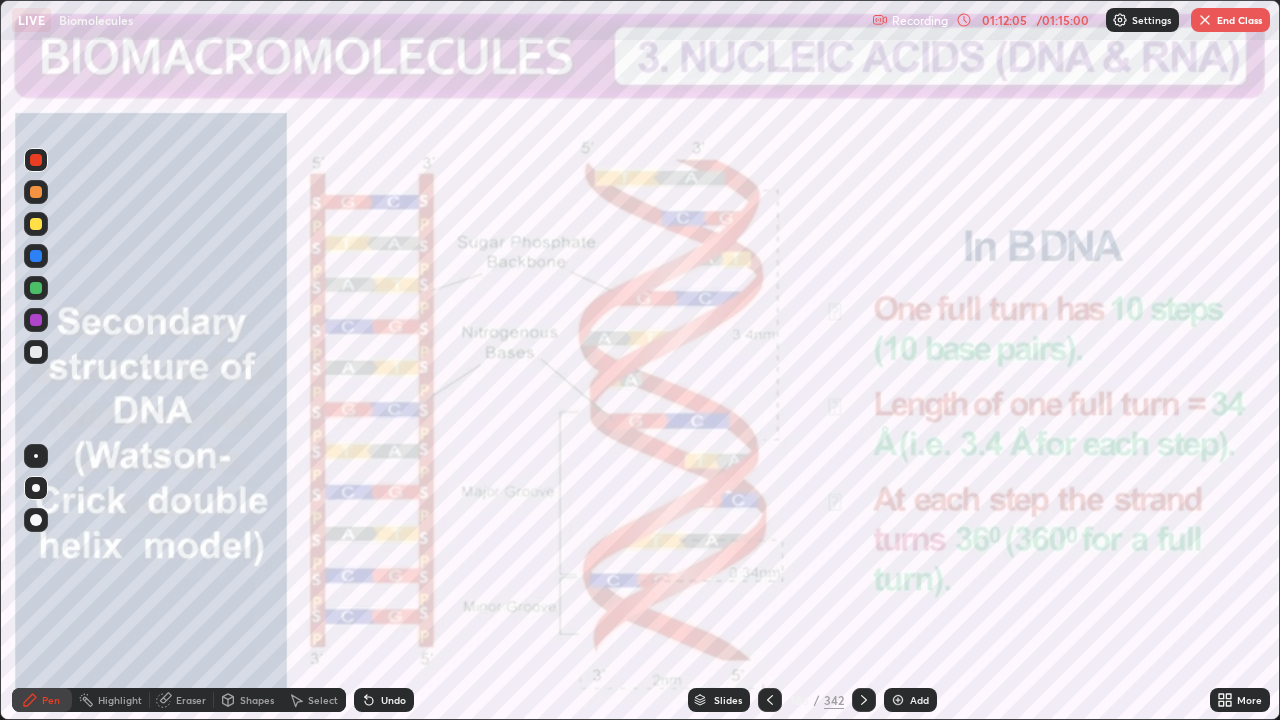 click at bounding box center [864, 700] 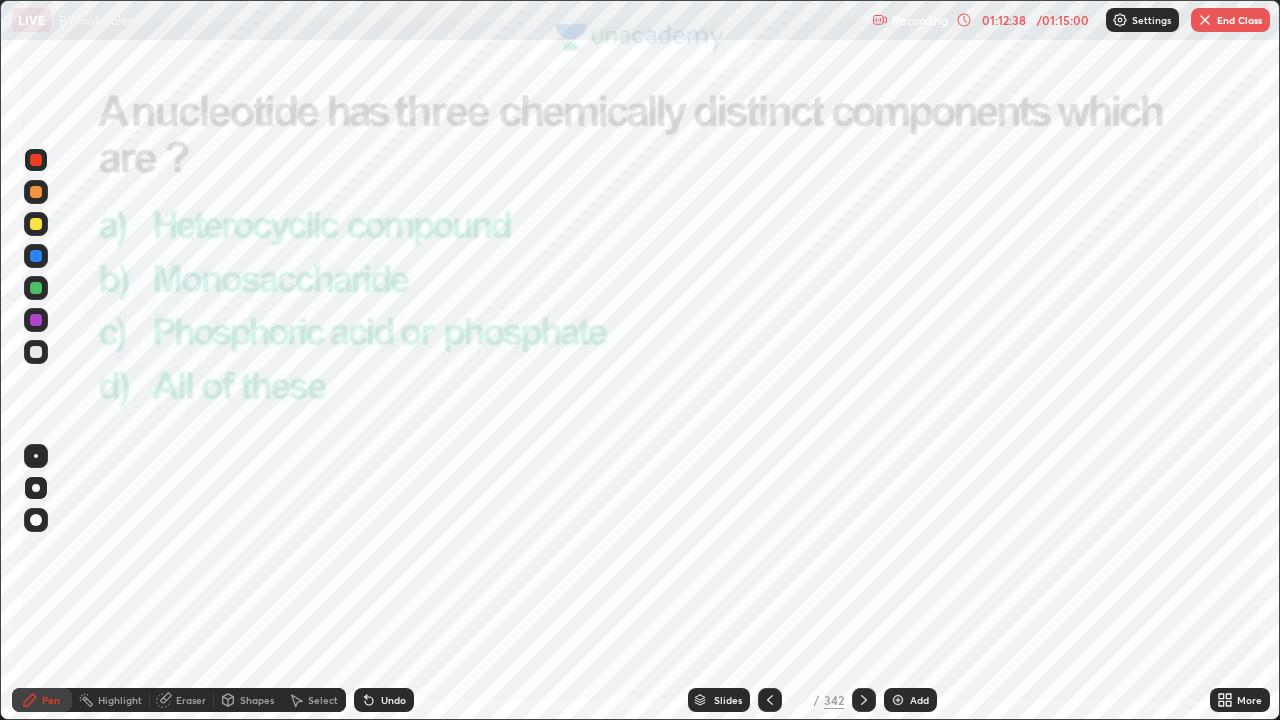 click 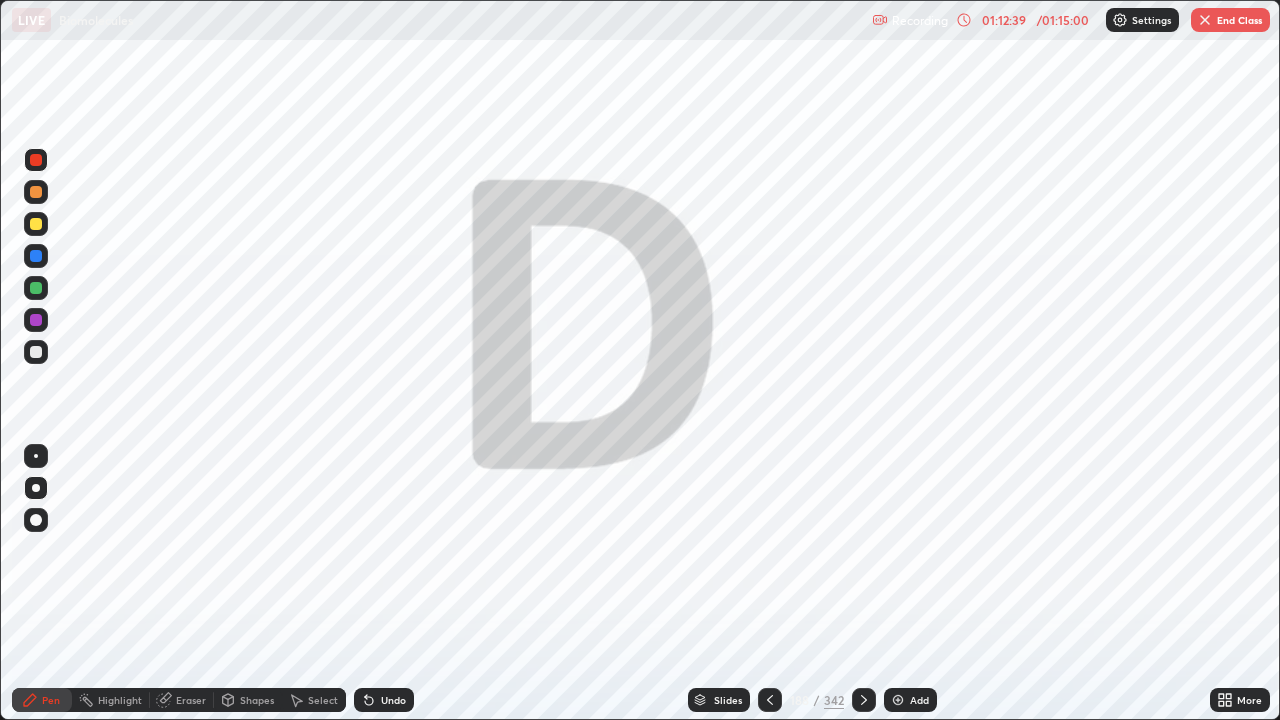 click at bounding box center (864, 700) 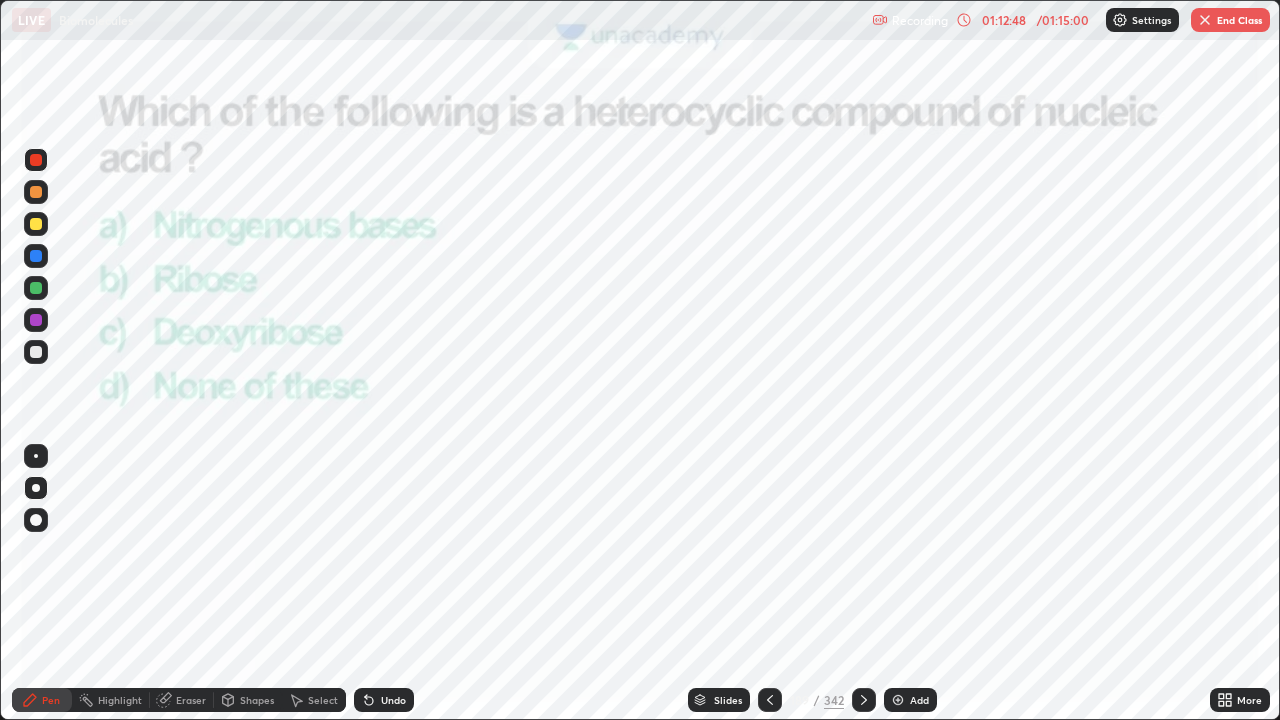 click at bounding box center (864, 700) 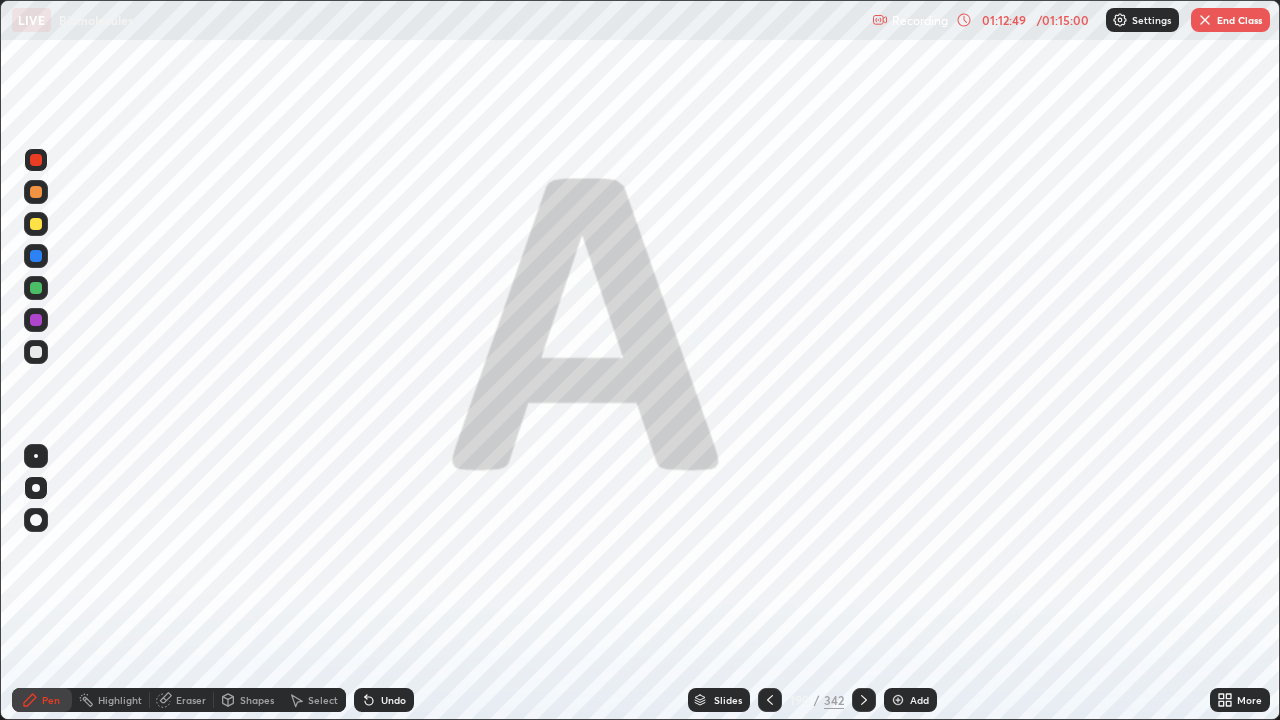 click at bounding box center (864, 700) 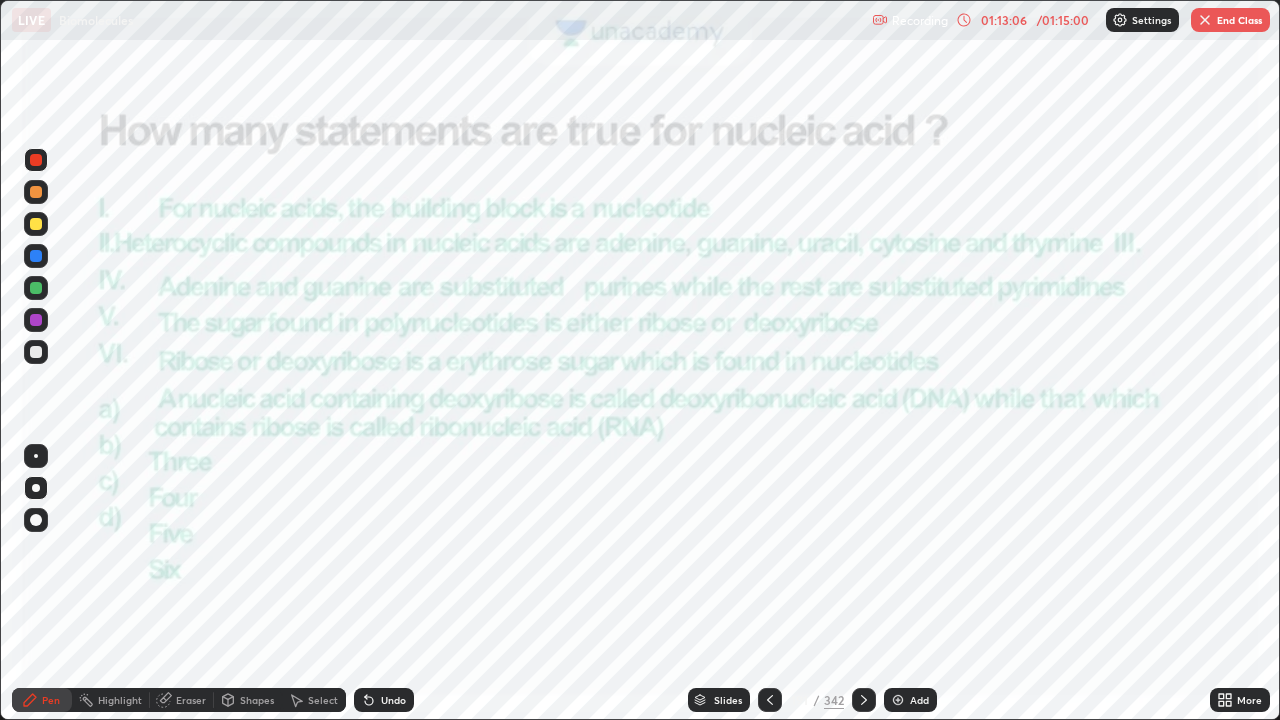 click 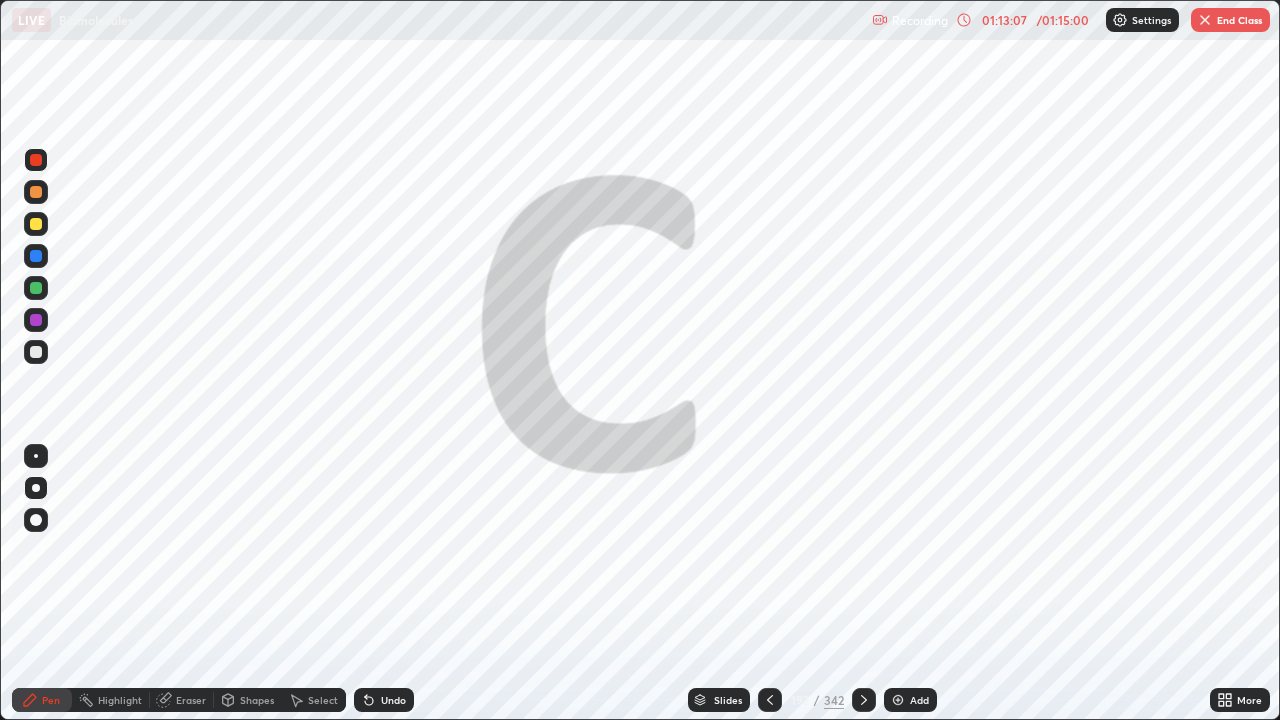 click 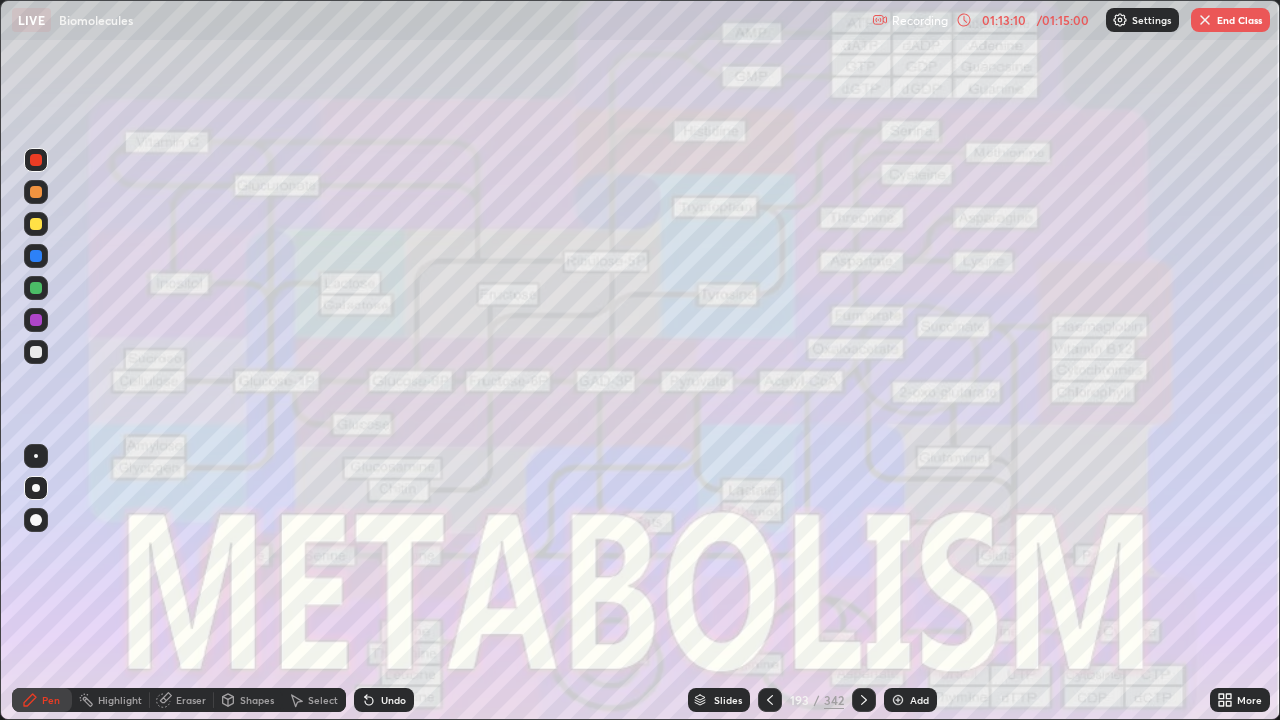 click at bounding box center (1205, 20) 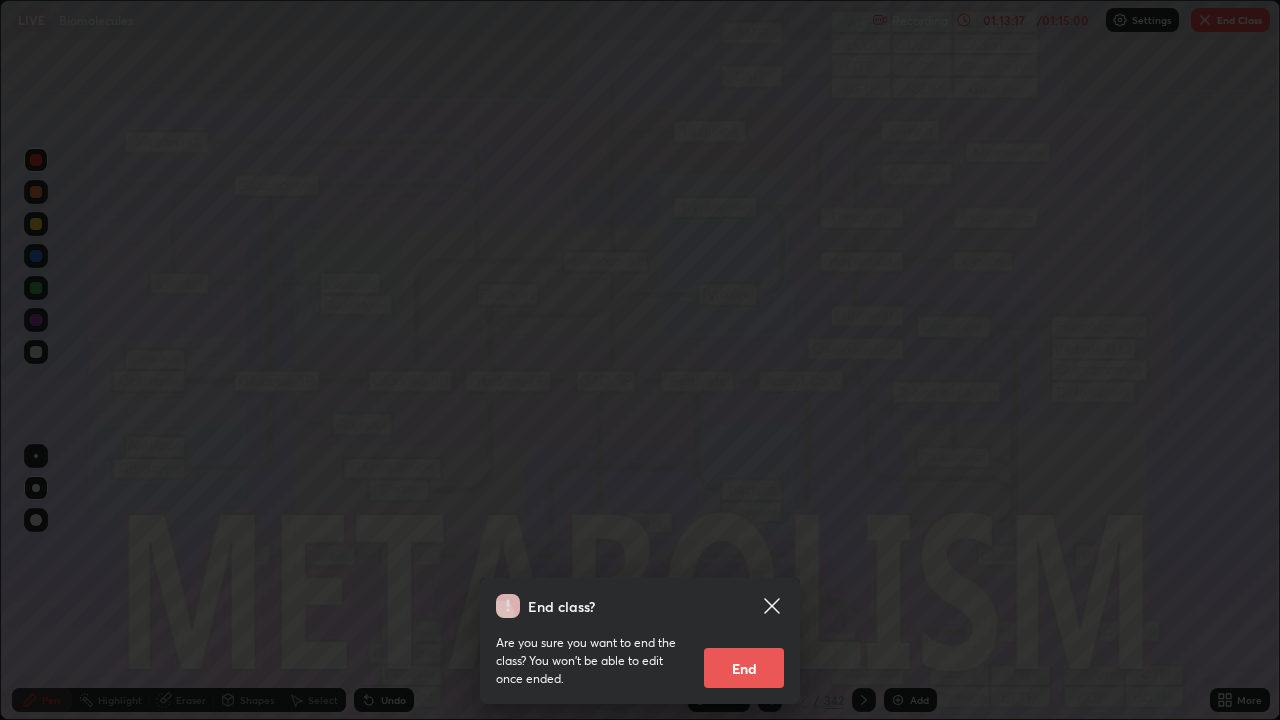 click on "End" at bounding box center (744, 668) 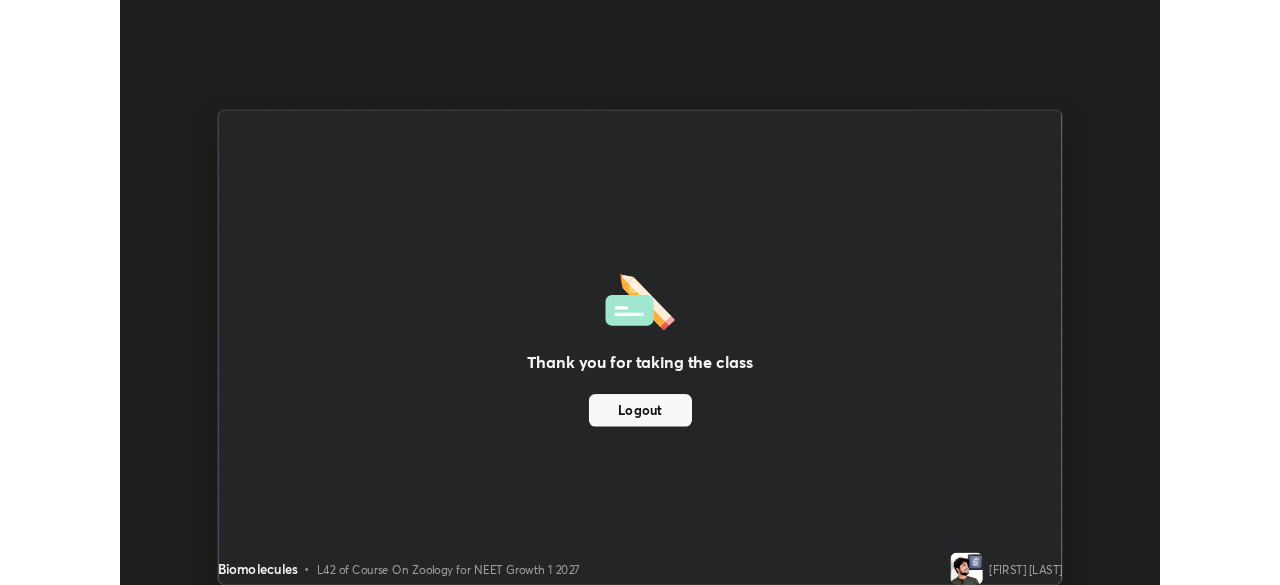scroll, scrollTop: 585, scrollLeft: 1280, axis: both 